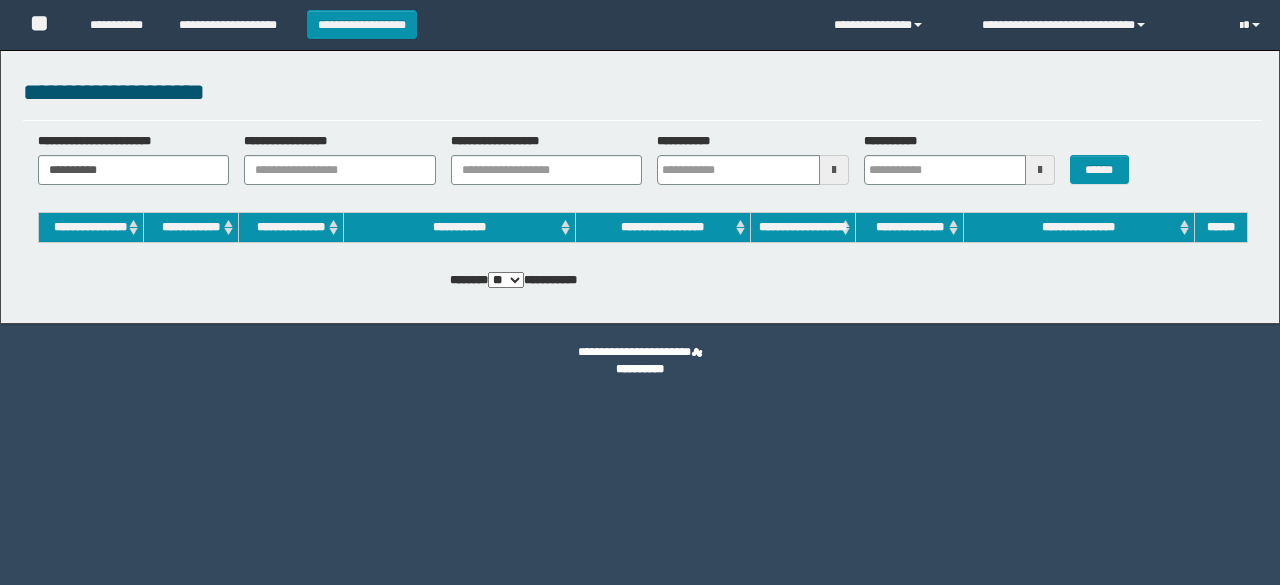 scroll, scrollTop: 0, scrollLeft: 0, axis: both 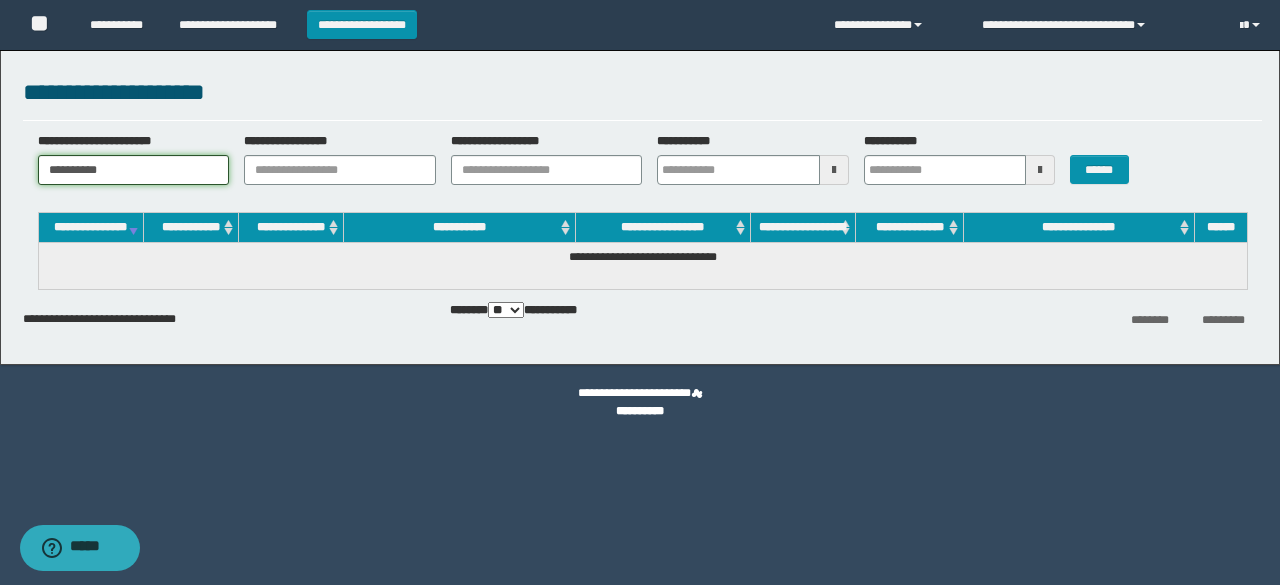 click on "**********" at bounding box center [134, 170] 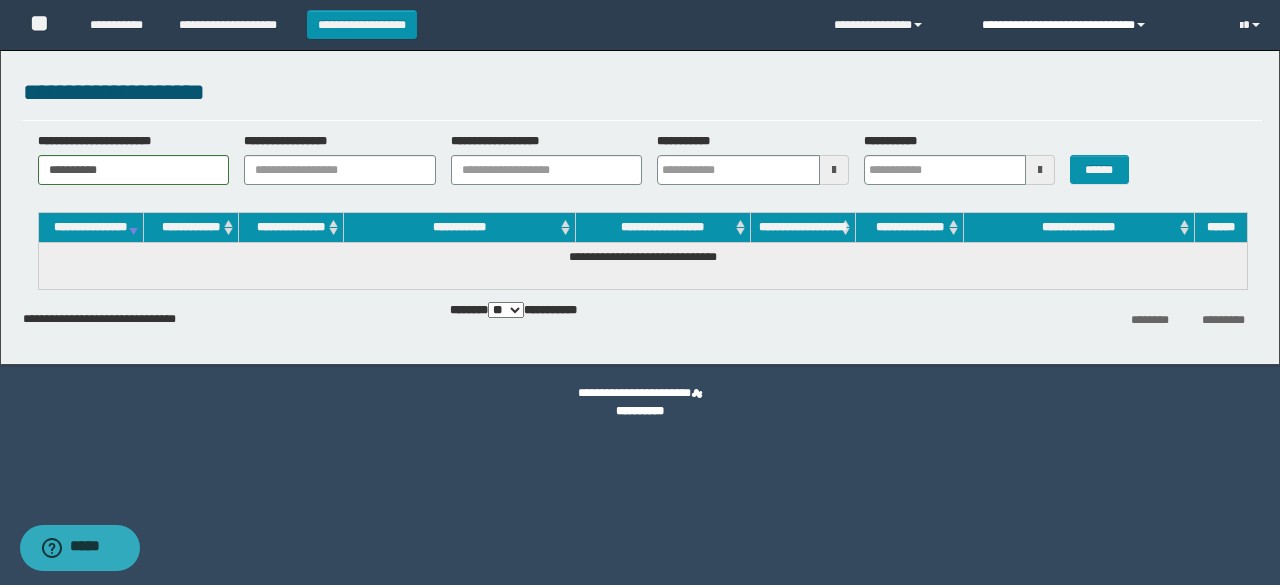 click on "**********" at bounding box center [1096, 25] 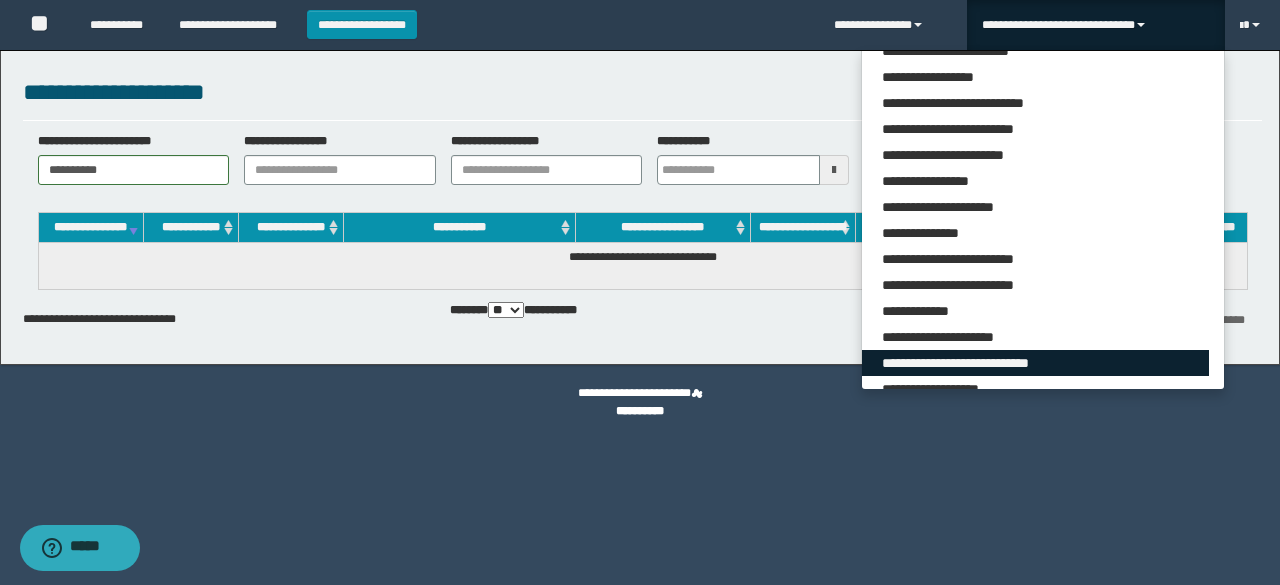 scroll, scrollTop: 165, scrollLeft: 0, axis: vertical 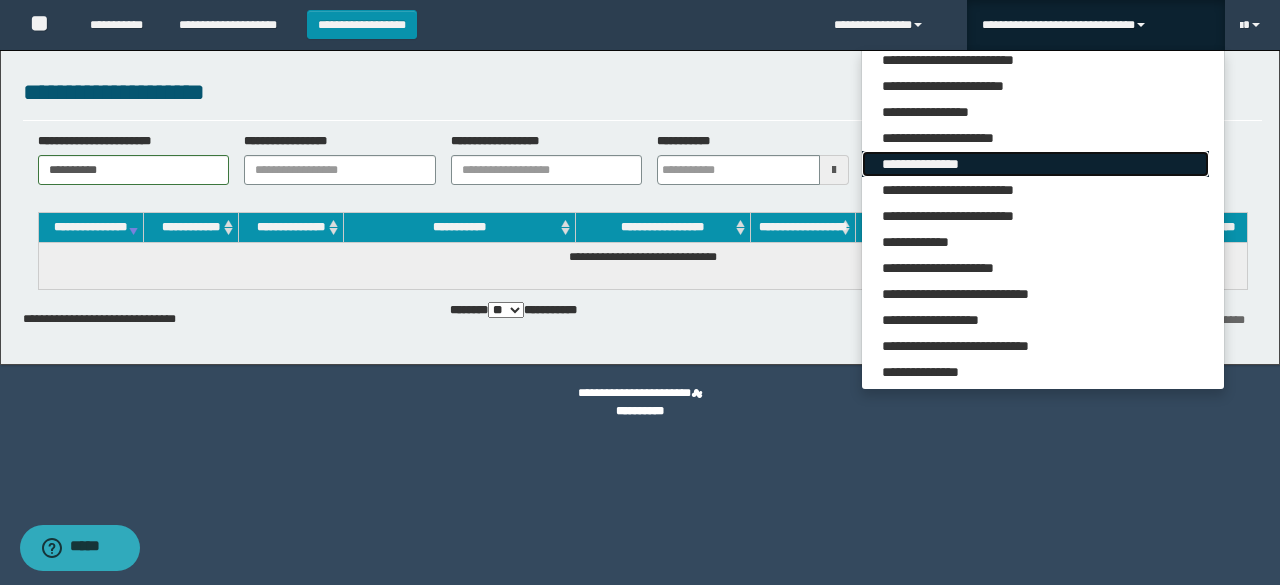 click on "**********" at bounding box center (1035, 164) 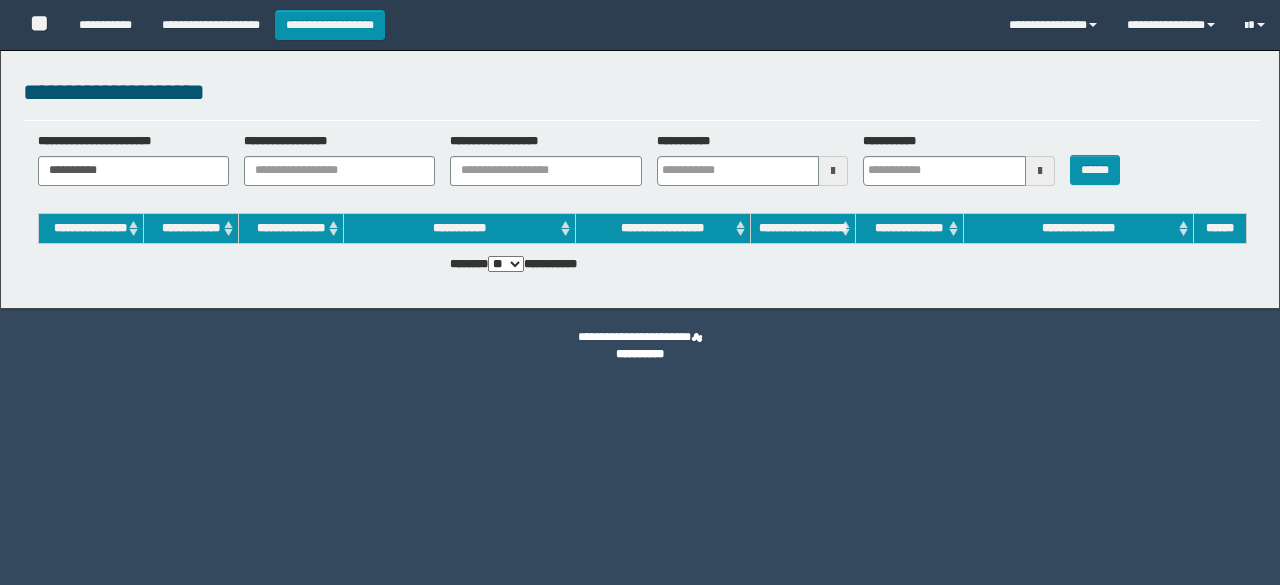 scroll, scrollTop: 0, scrollLeft: 0, axis: both 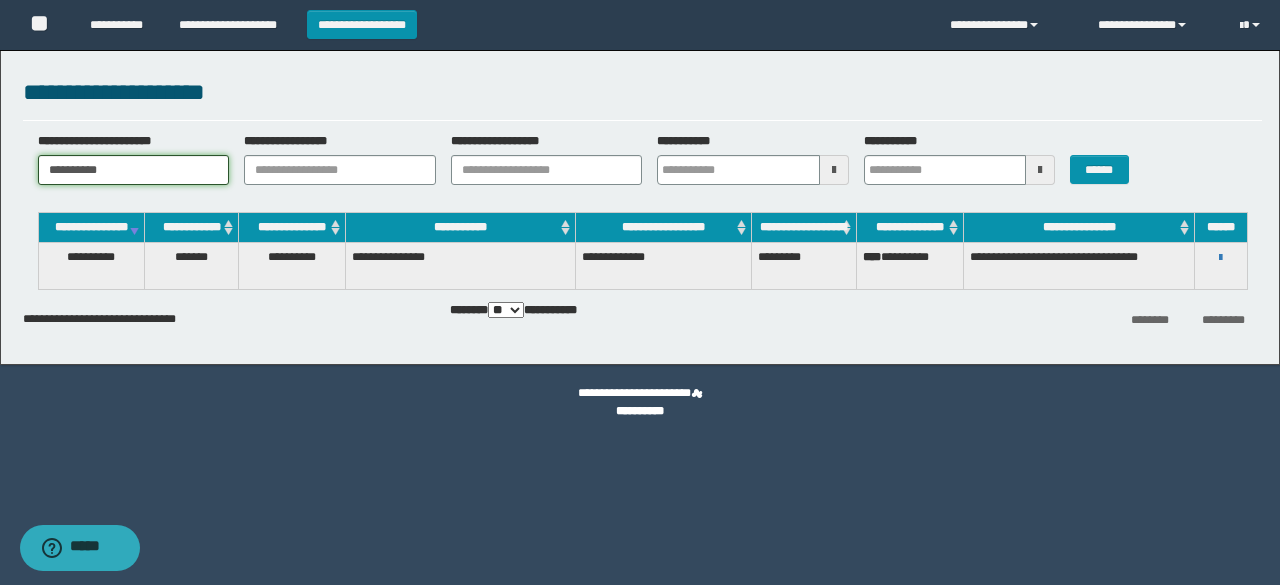 drag, startPoint x: 0, startPoint y: 179, endPoint x: 0, endPoint y: 213, distance: 34 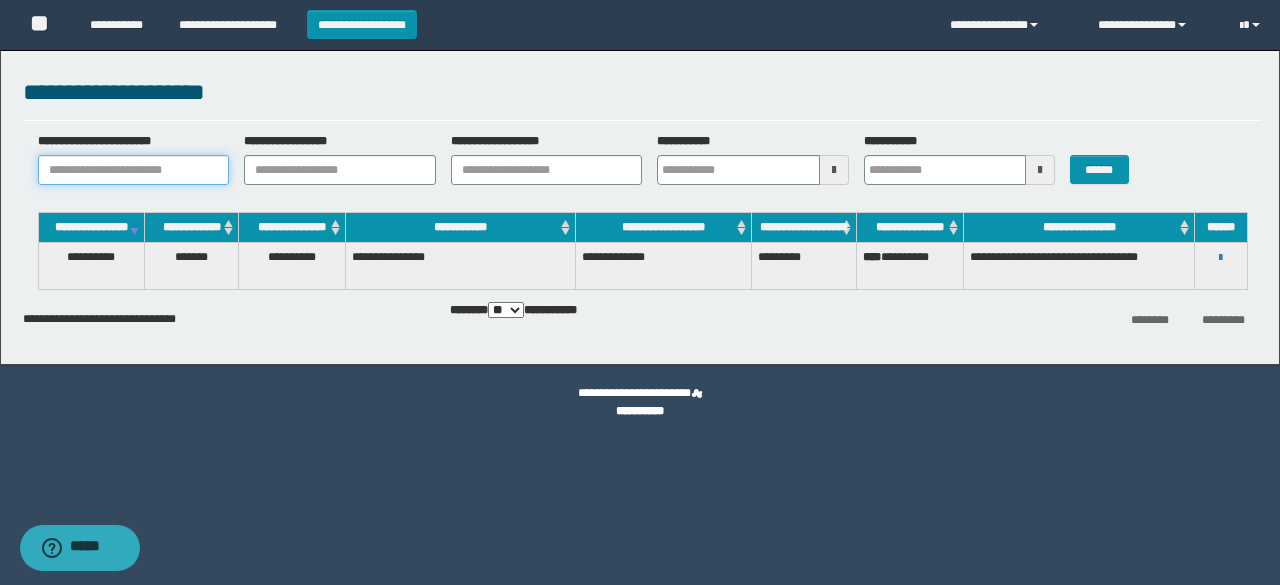 click on "**********" at bounding box center (134, 170) 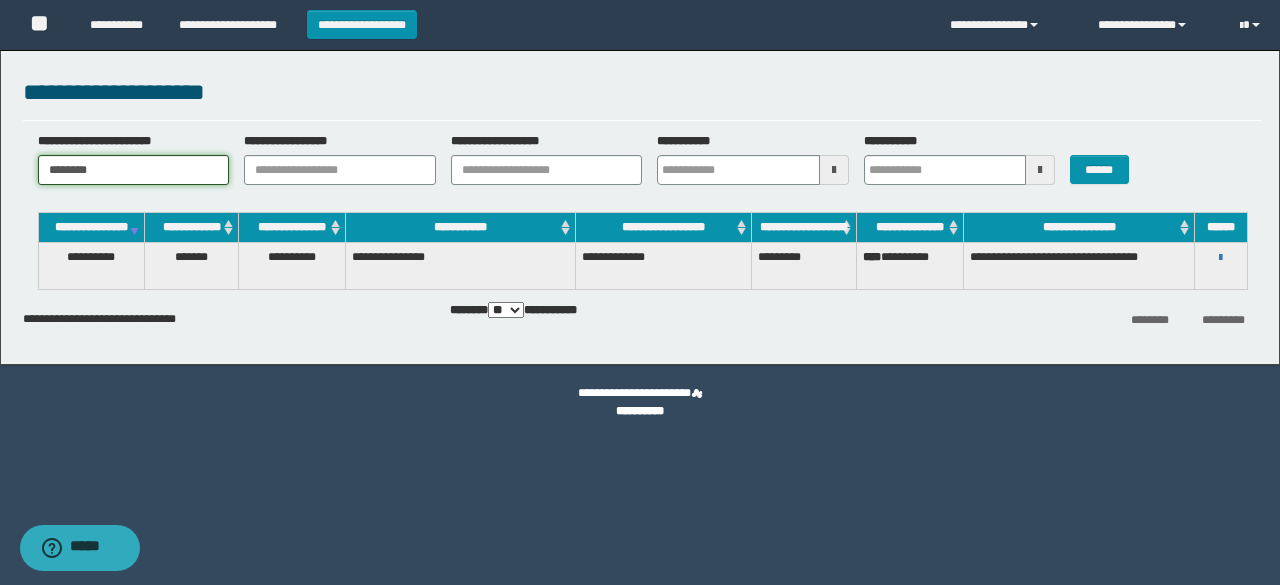 type on "********" 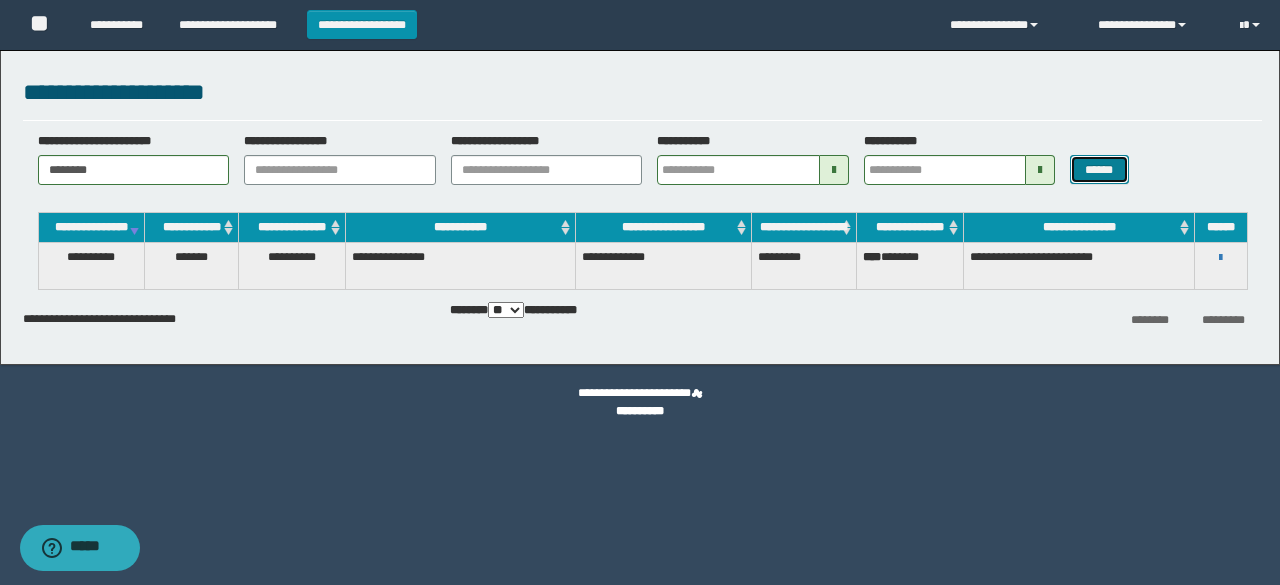 click on "******" at bounding box center (1099, 169) 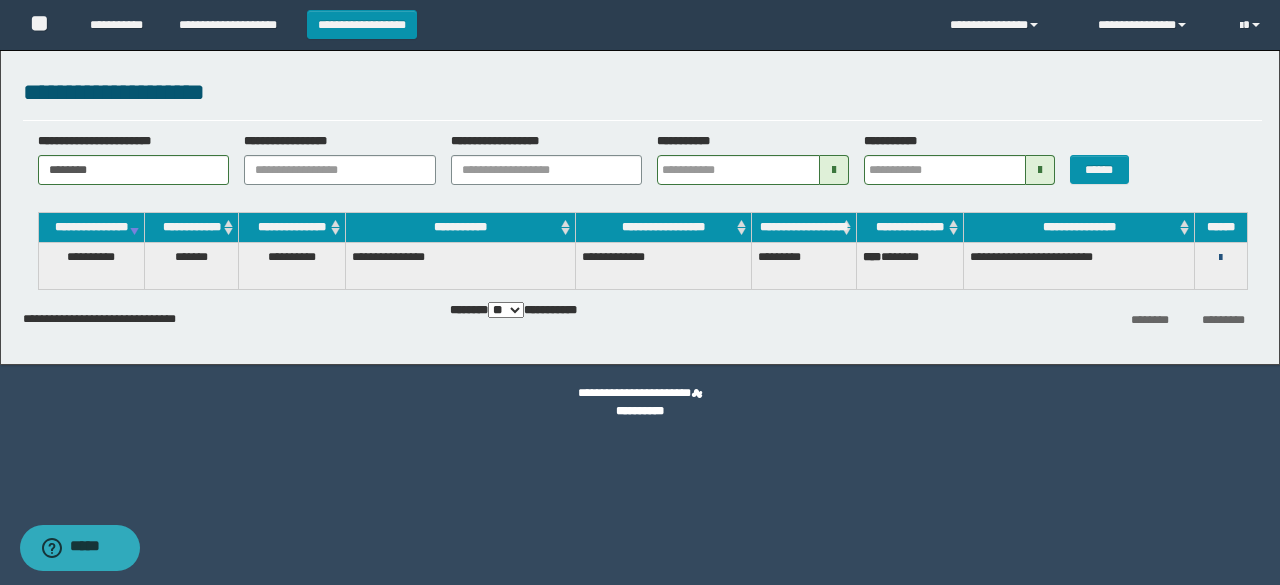 click at bounding box center [1220, 258] 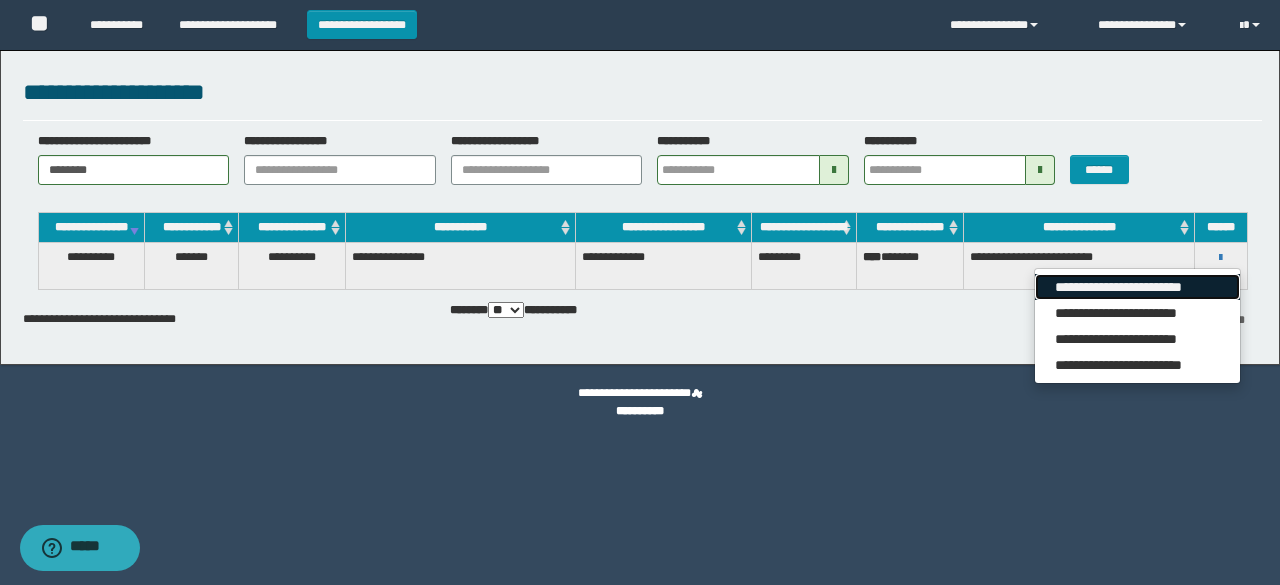 click on "**********" at bounding box center (1137, 287) 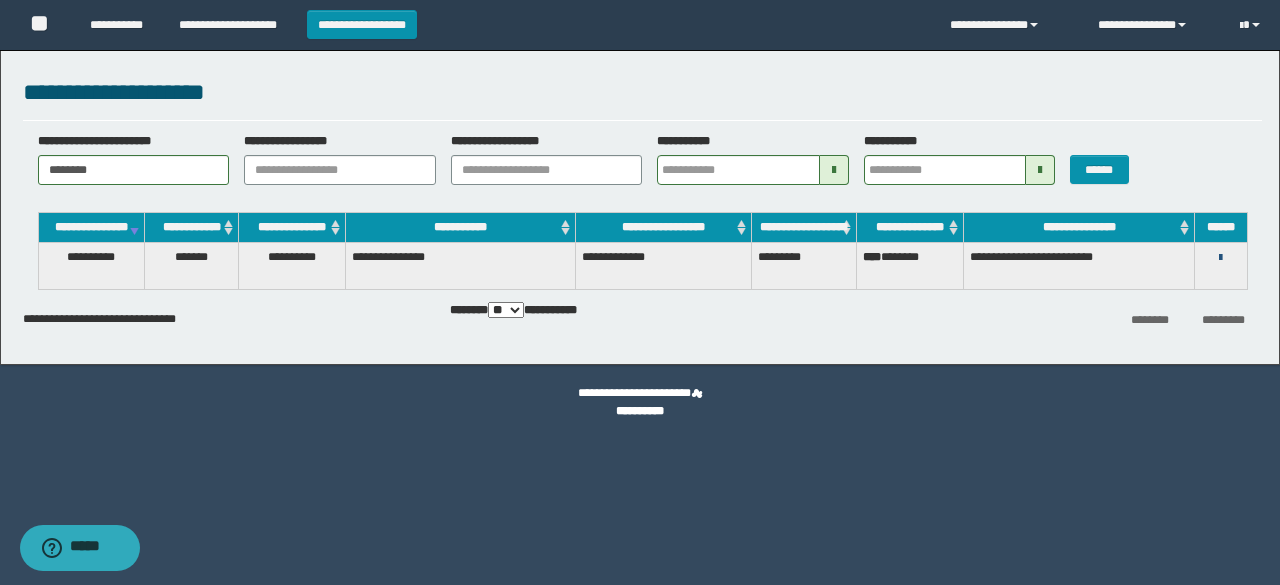 click at bounding box center [1220, 258] 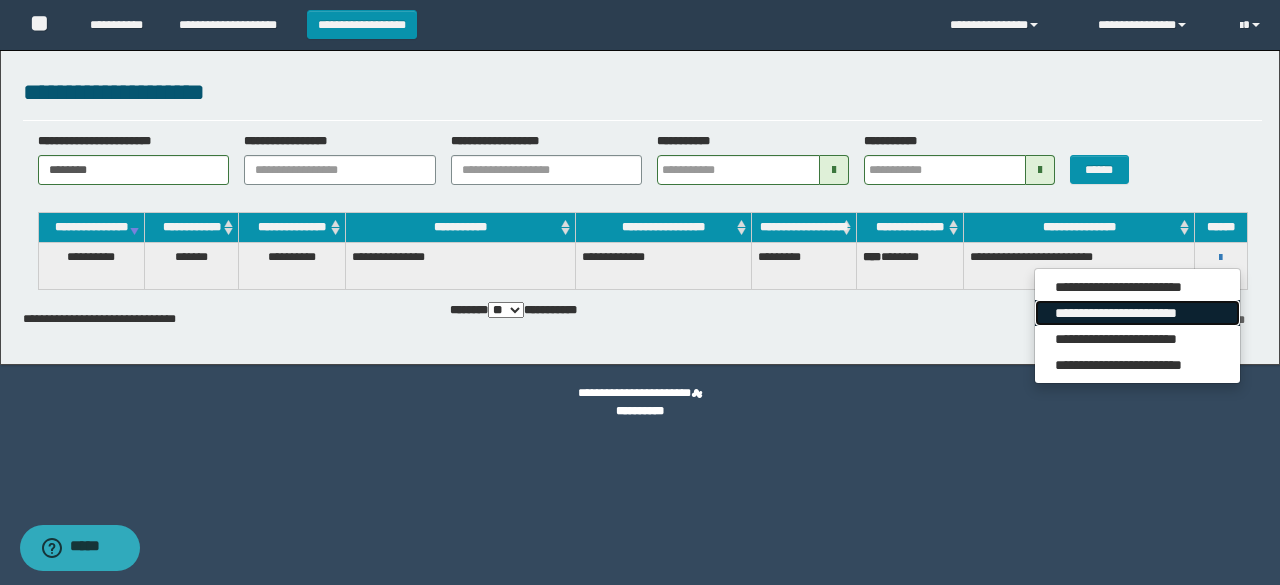 click on "**********" at bounding box center [1137, 313] 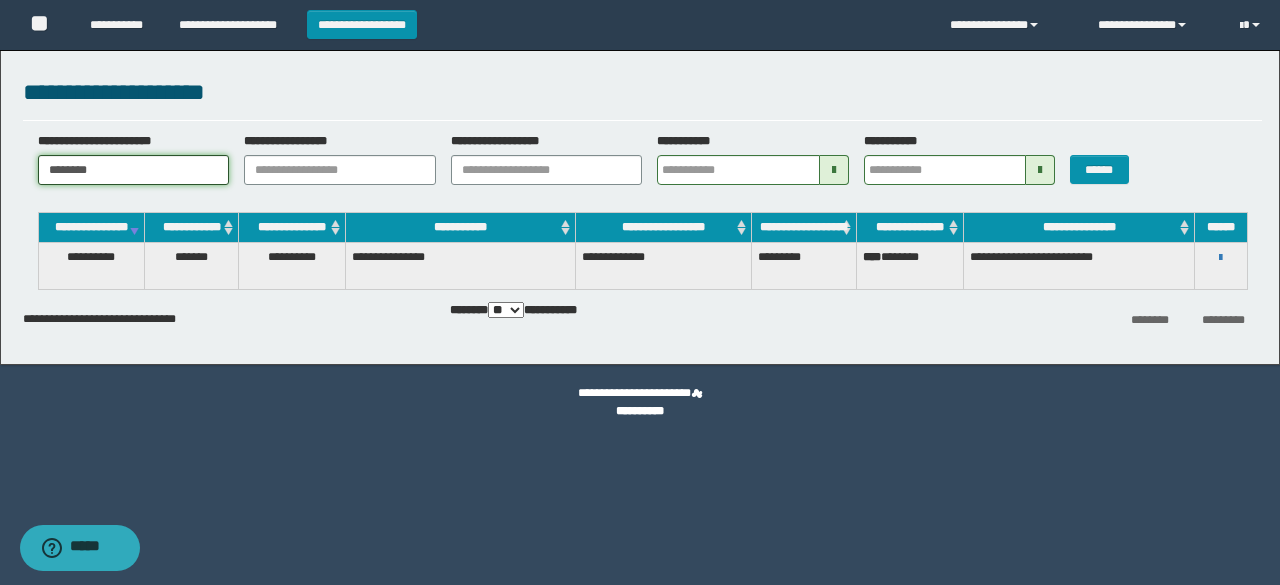 drag, startPoint x: 122, startPoint y: 173, endPoint x: 0, endPoint y: 178, distance: 122.10242 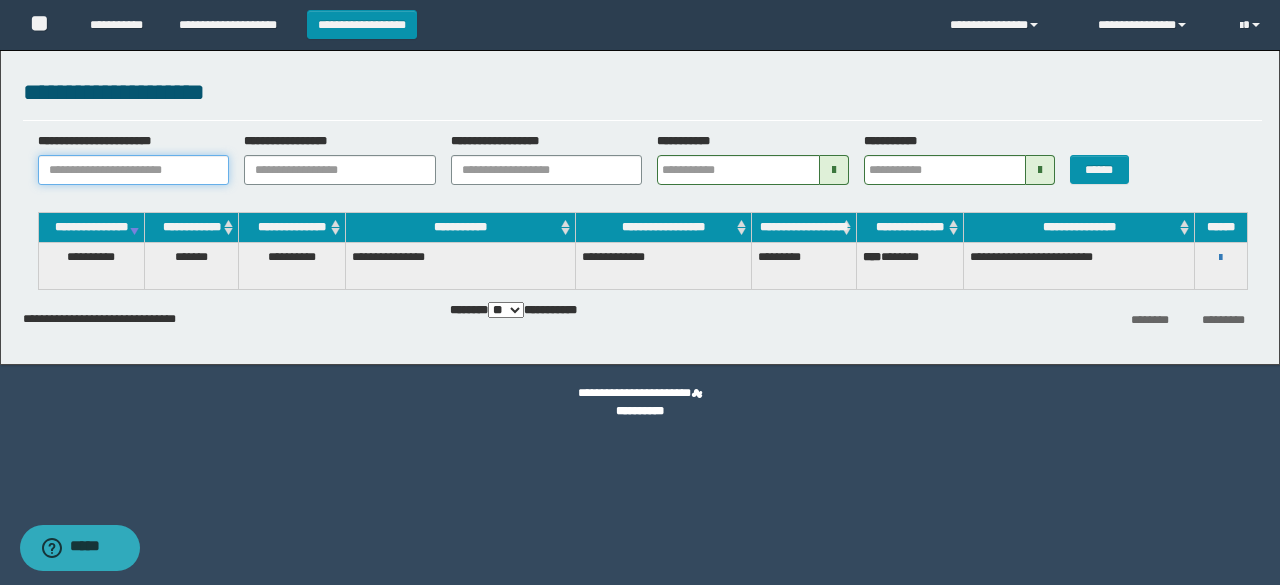paste on "**********" 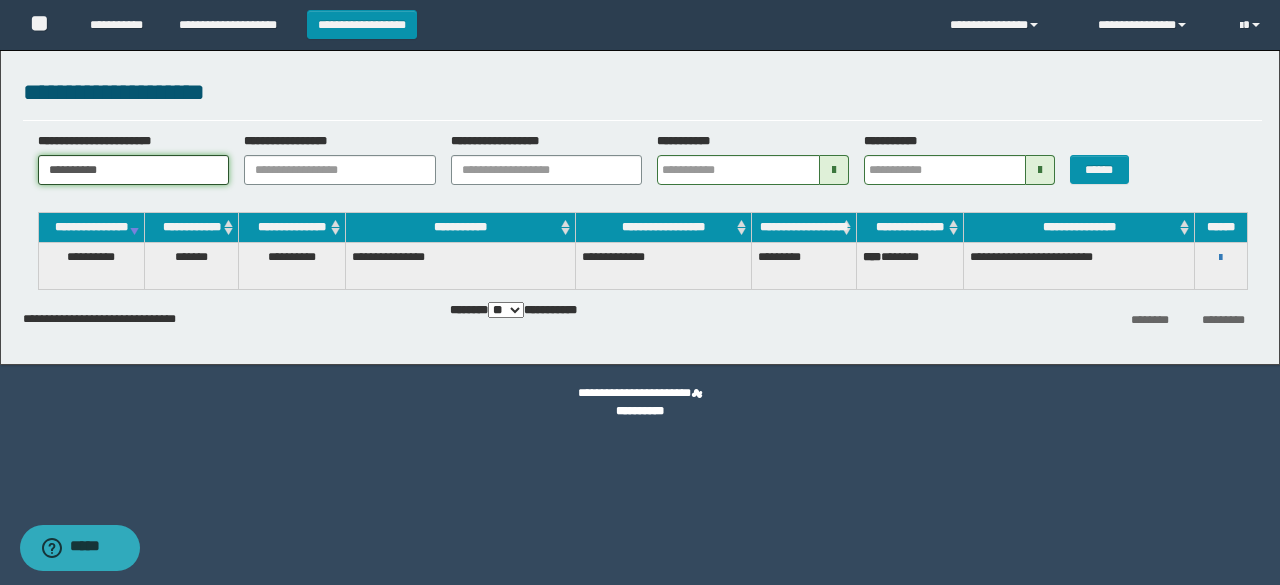 type on "**********" 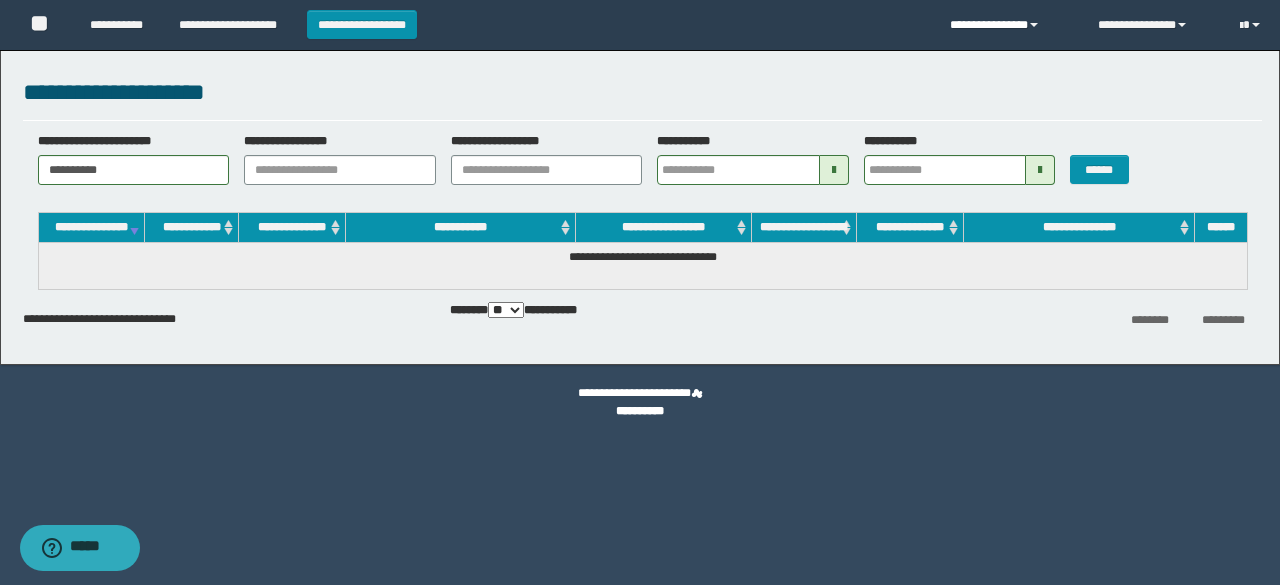 click on "**********" at bounding box center (1009, 25) 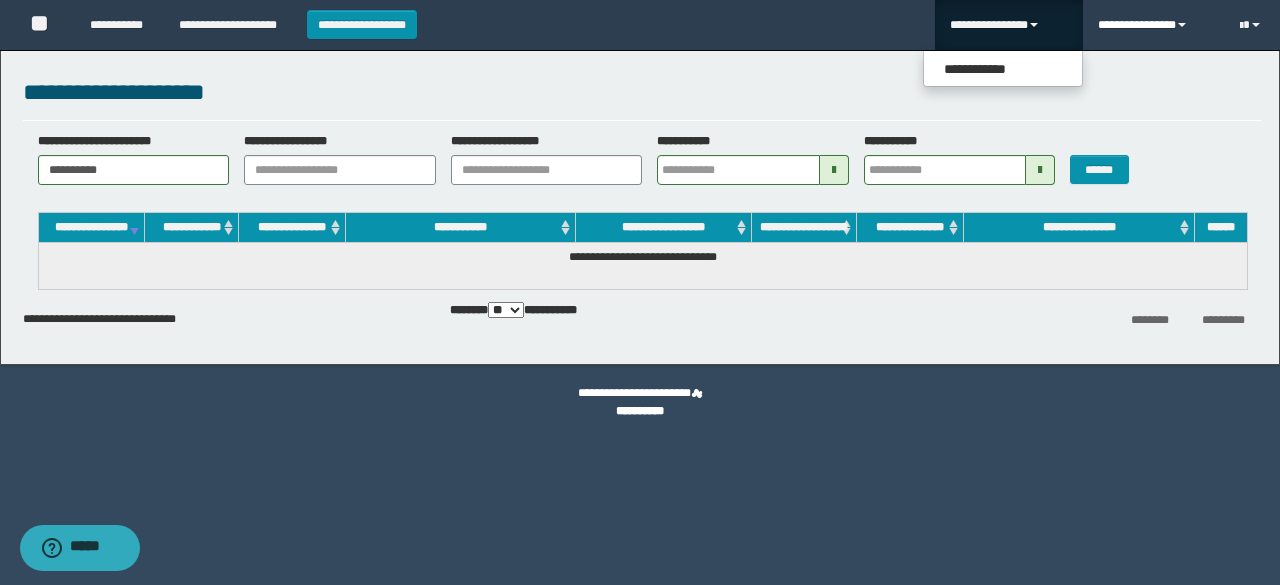 click on "**********" at bounding box center (1154, 25) 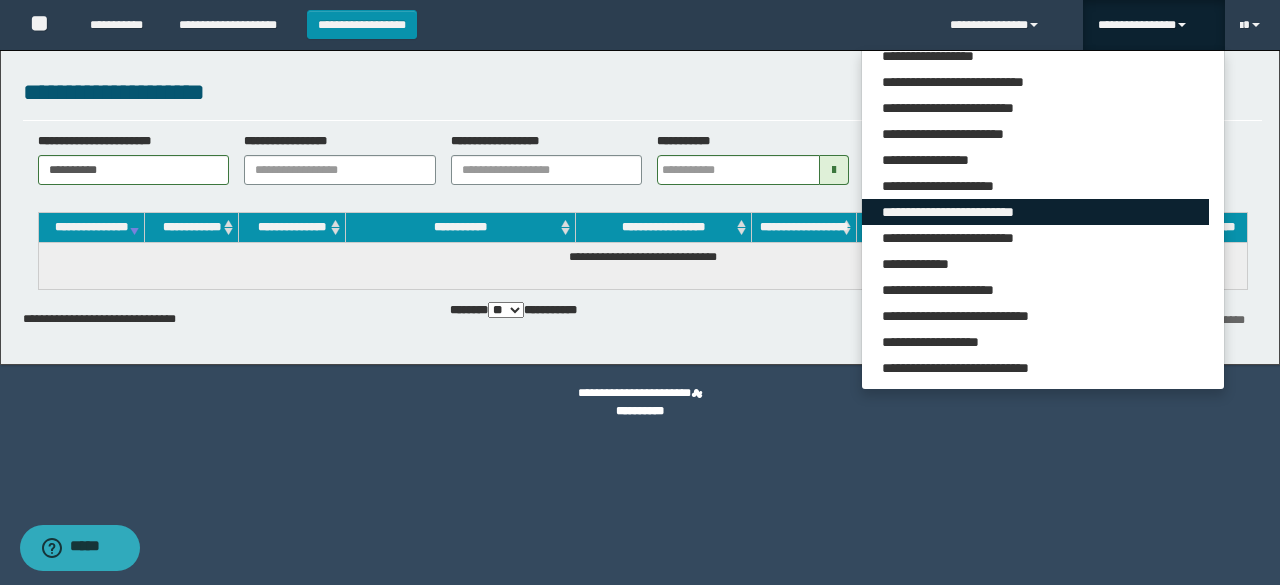 scroll, scrollTop: 165, scrollLeft: 0, axis: vertical 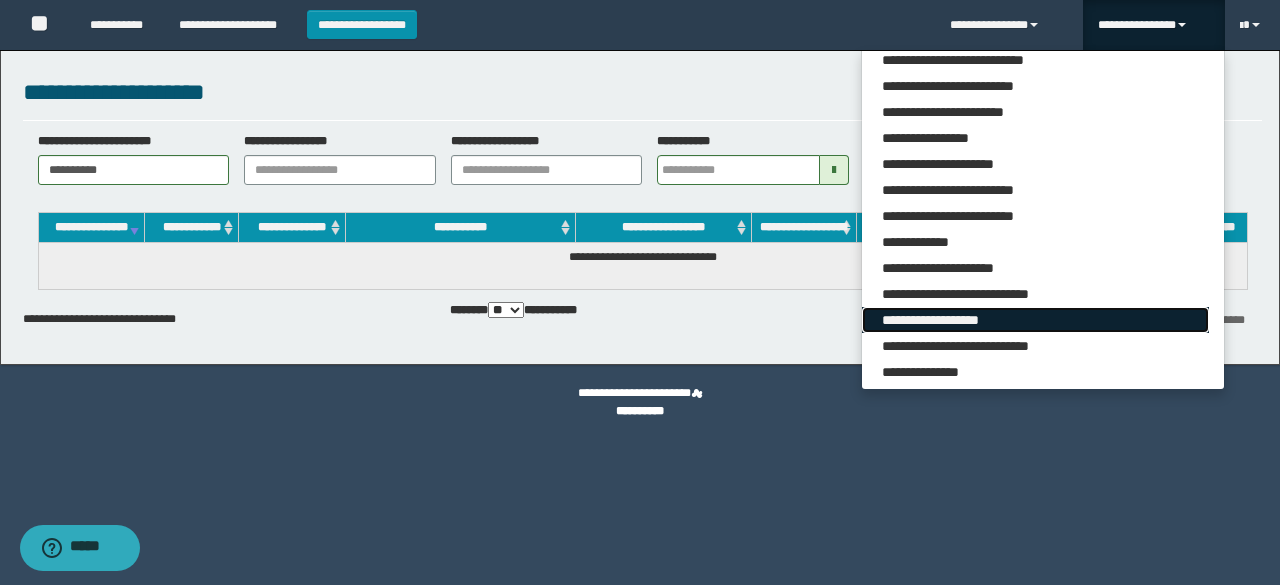 click on "**********" at bounding box center [1035, 320] 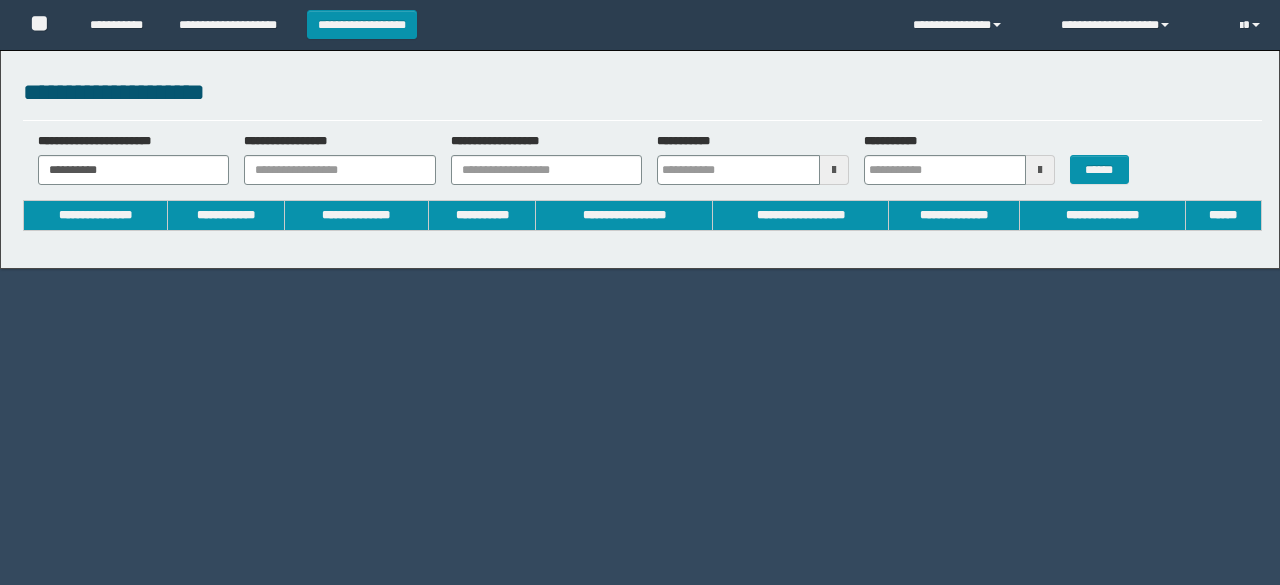 type 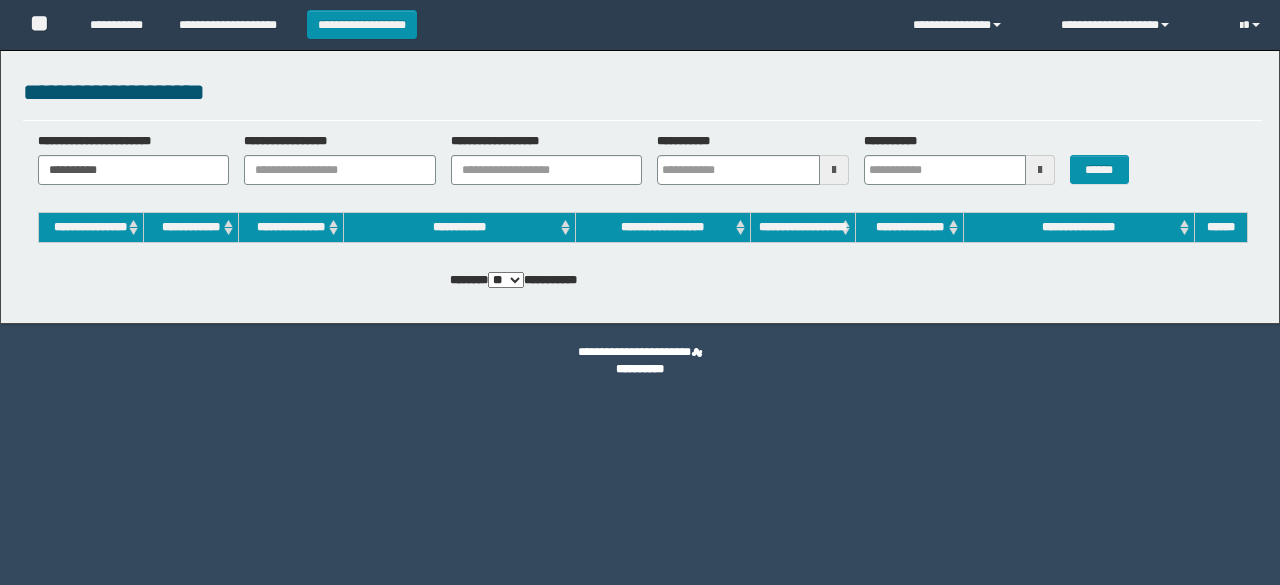scroll, scrollTop: 0, scrollLeft: 0, axis: both 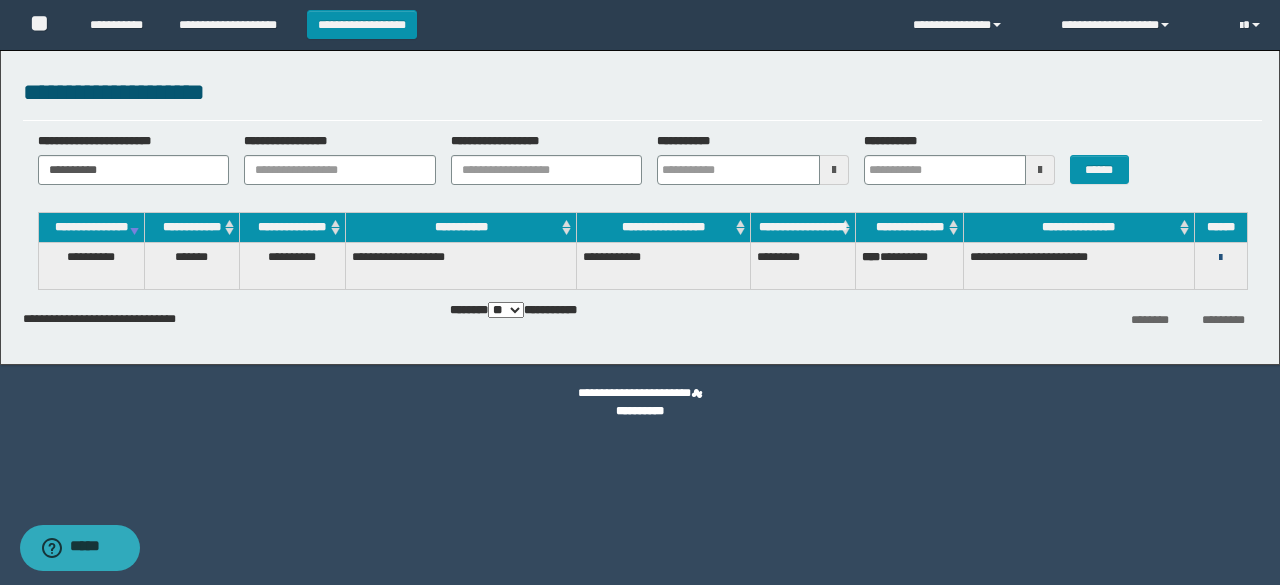 click at bounding box center [1220, 258] 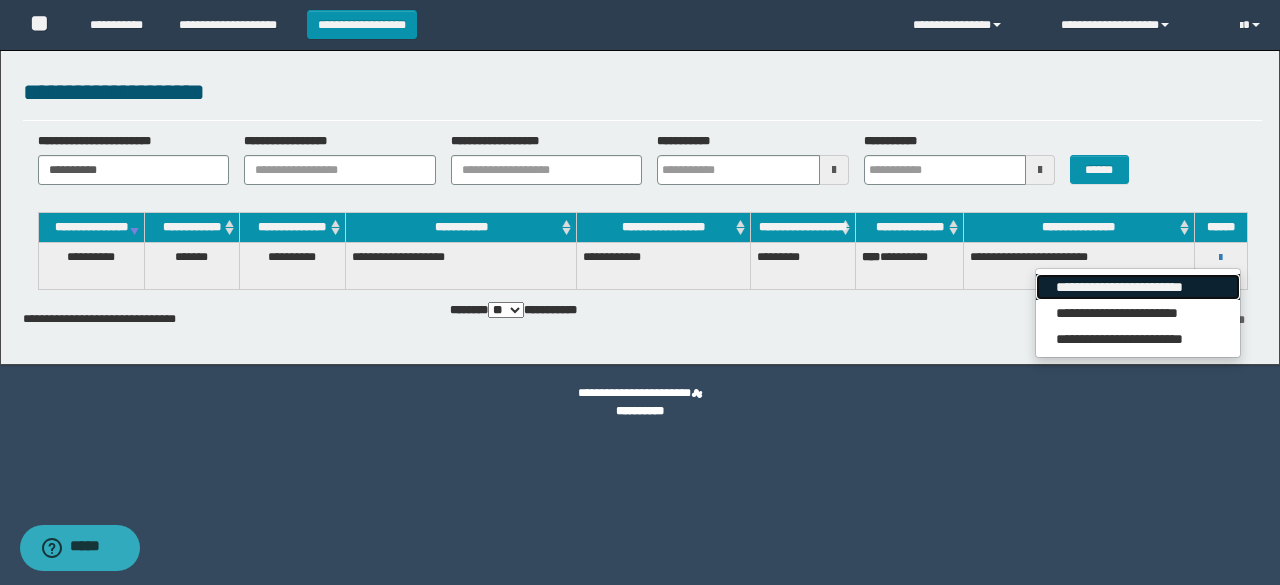 click on "**********" at bounding box center (1137, 287) 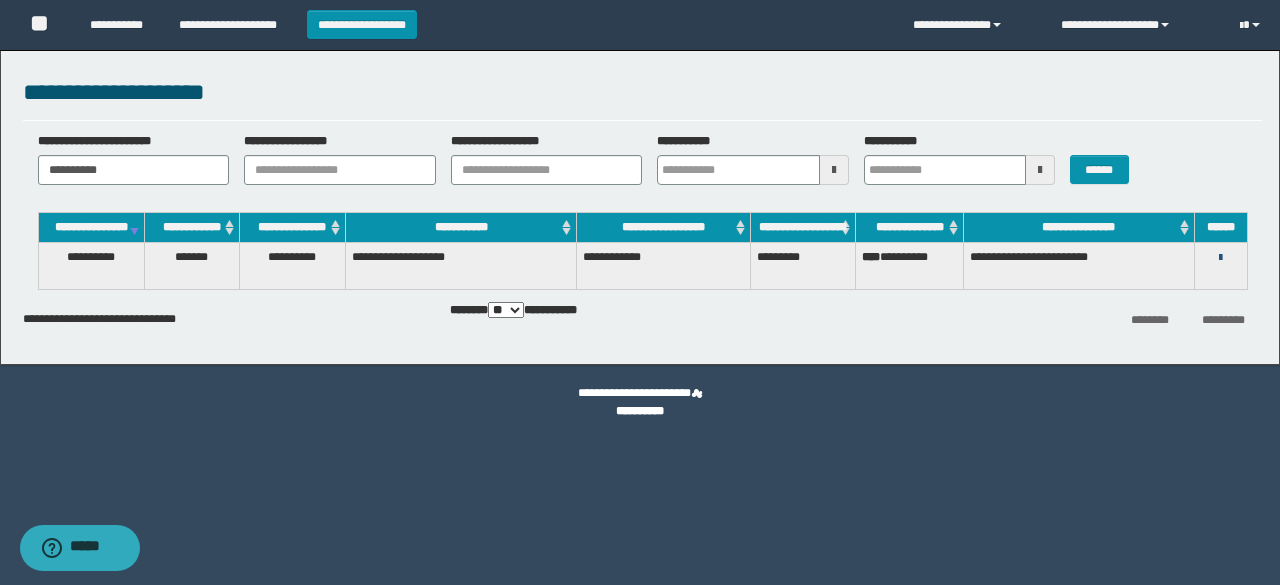 click at bounding box center (1220, 258) 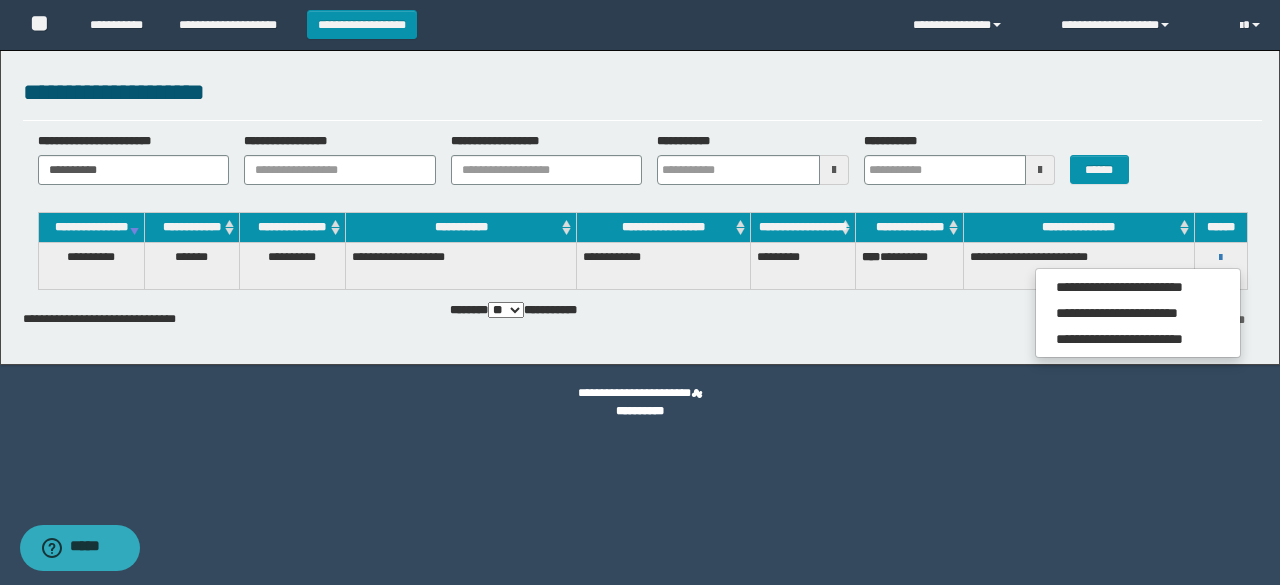 click on "**********" at bounding box center [640, 411] 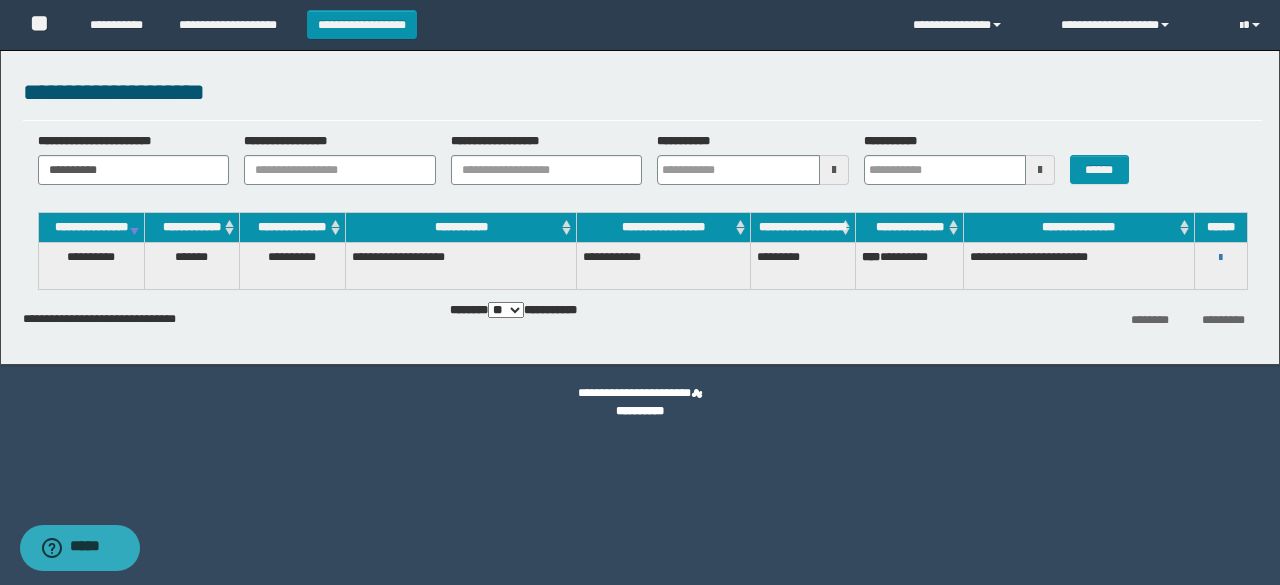 click on "**********" at bounding box center (1221, 257) 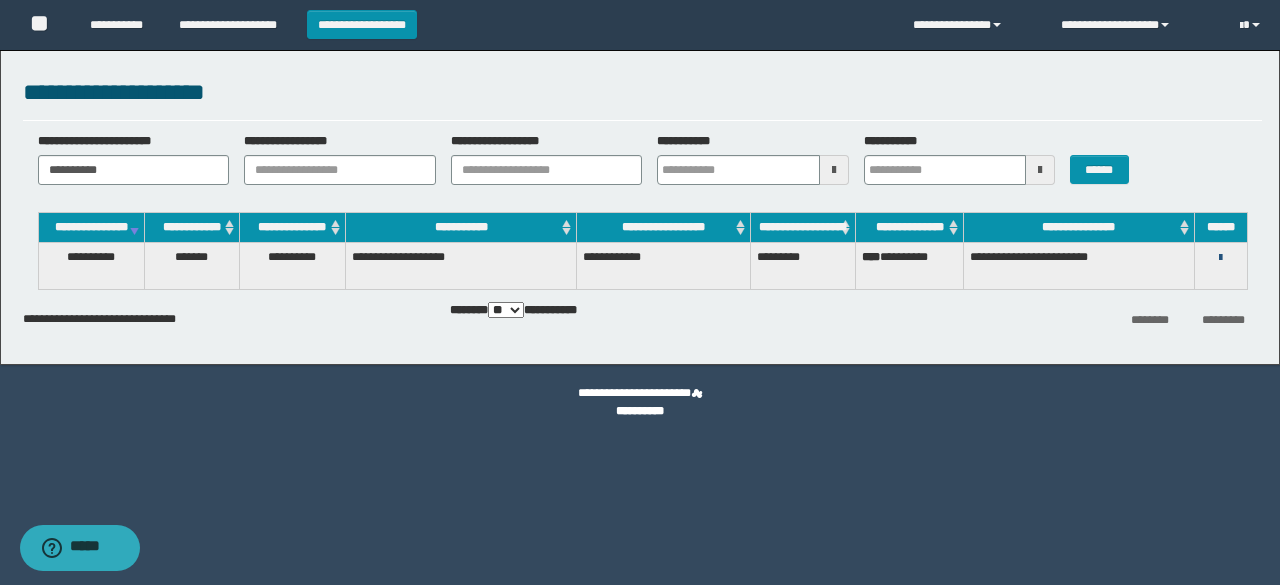 click at bounding box center [1220, 258] 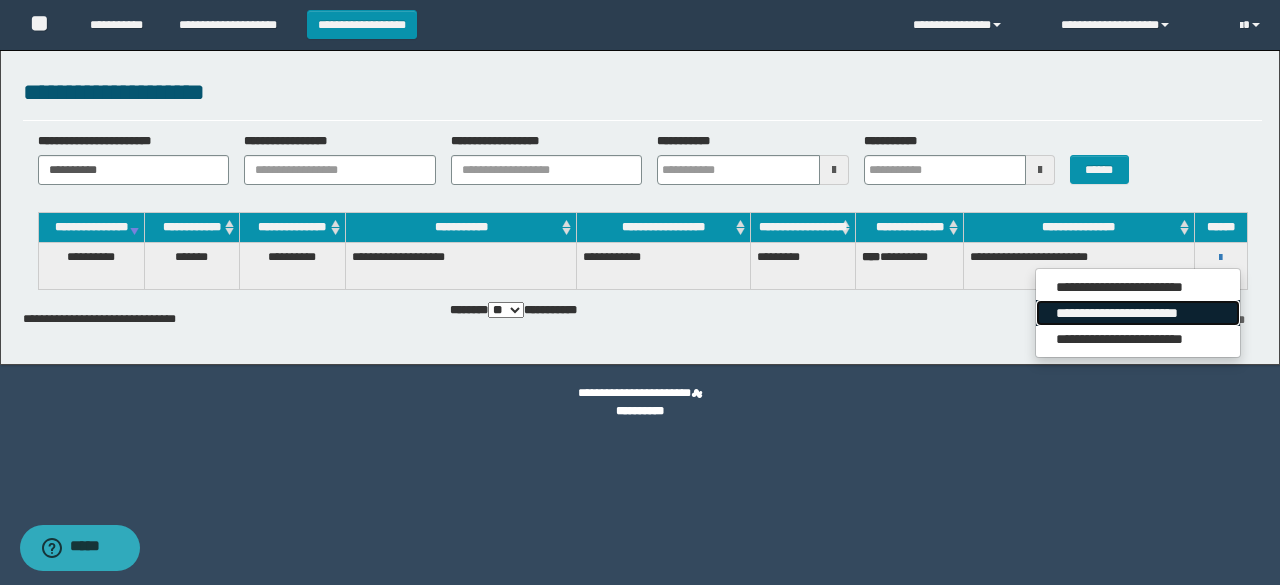 click on "**********" at bounding box center [1137, 313] 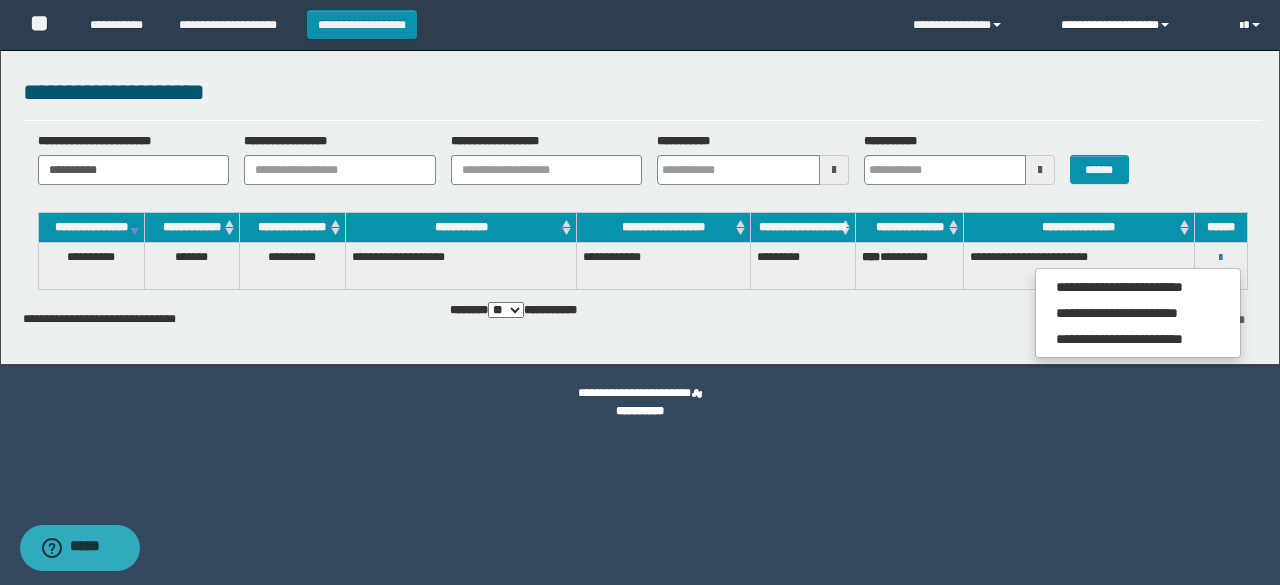 click on "**********" at bounding box center [1135, 25] 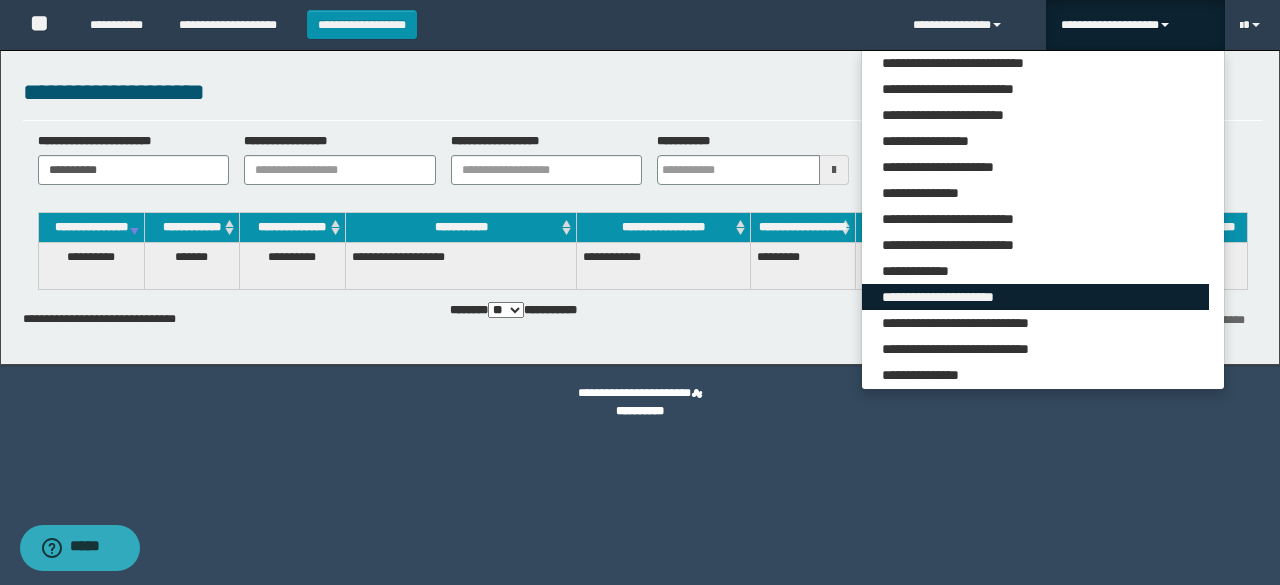 scroll, scrollTop: 165, scrollLeft: 0, axis: vertical 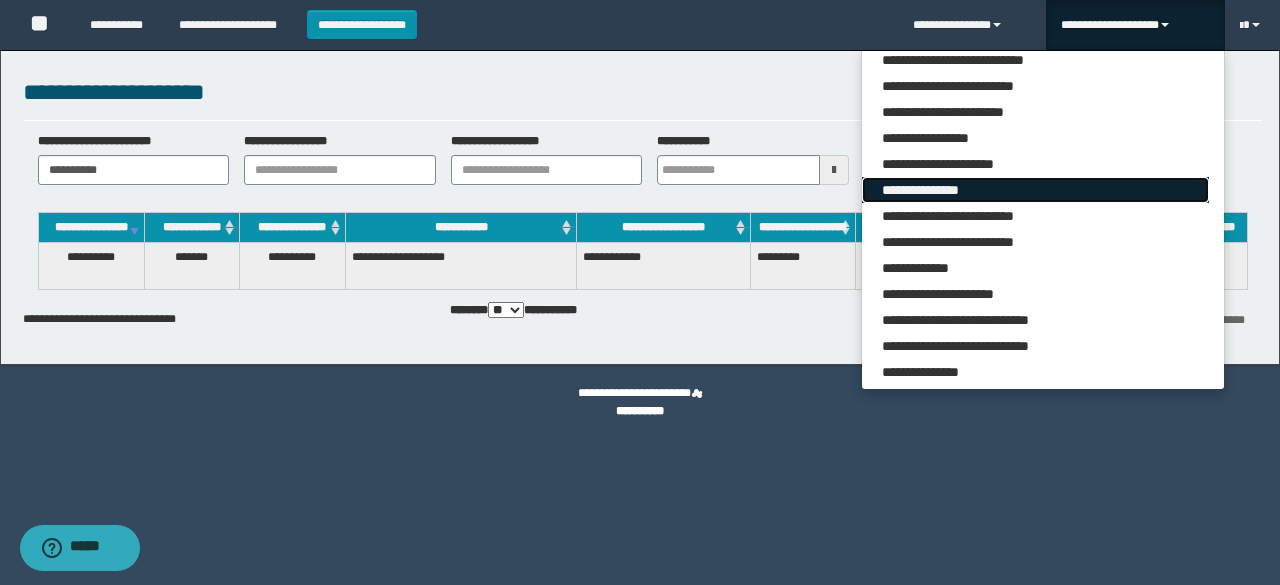 drag, startPoint x: 996, startPoint y: 191, endPoint x: 960, endPoint y: 182, distance: 37.107952 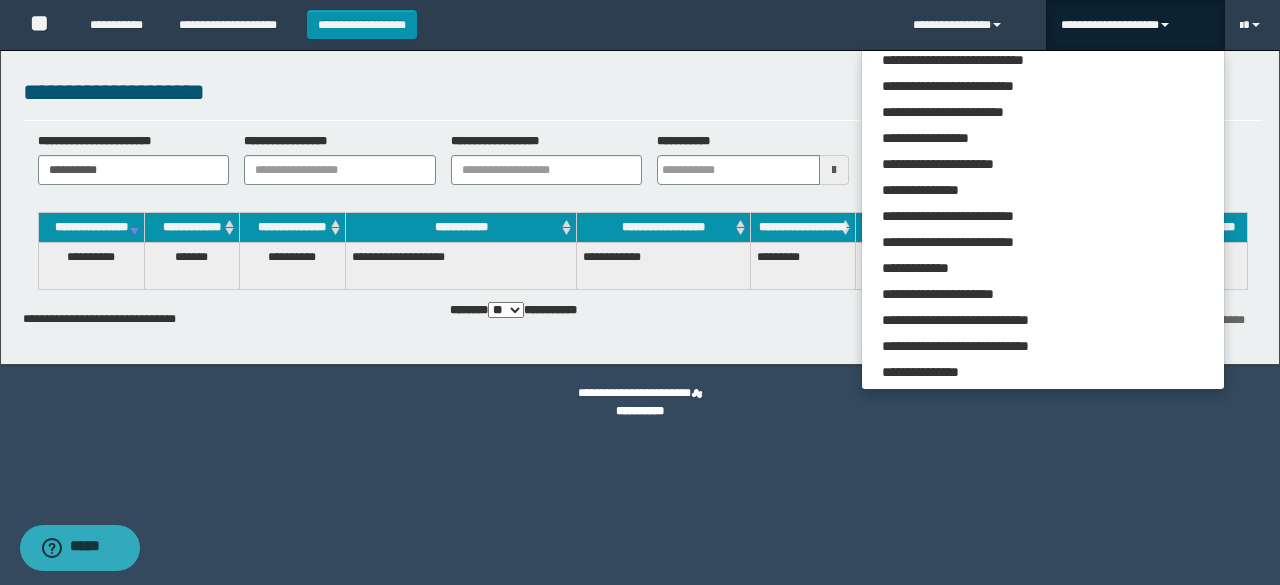 type 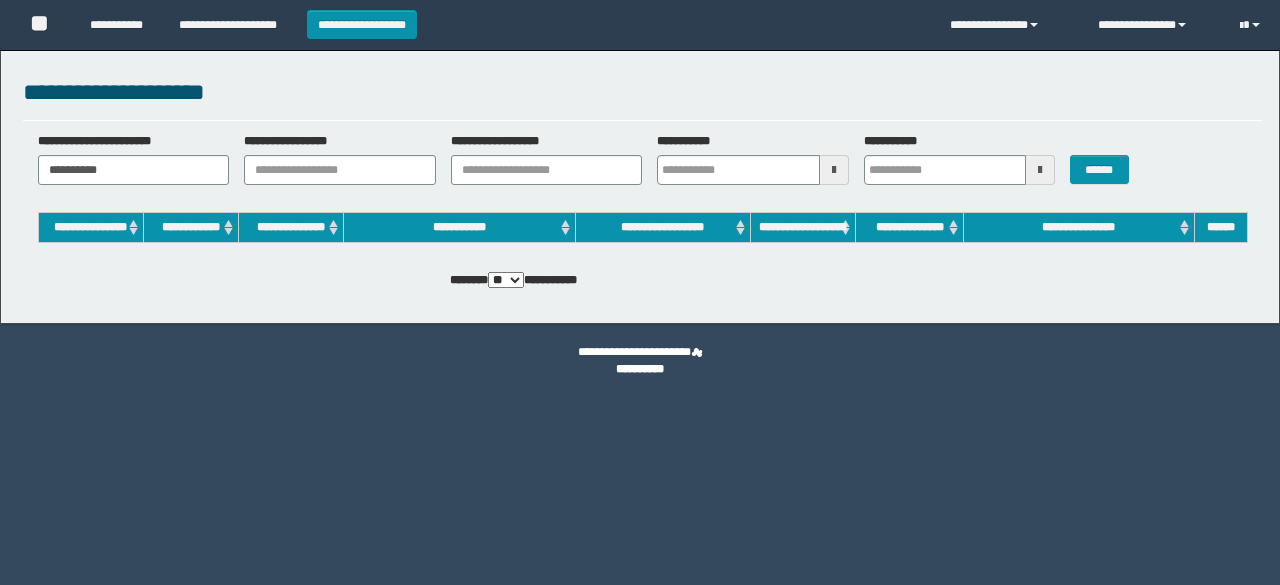 scroll, scrollTop: 0, scrollLeft: 0, axis: both 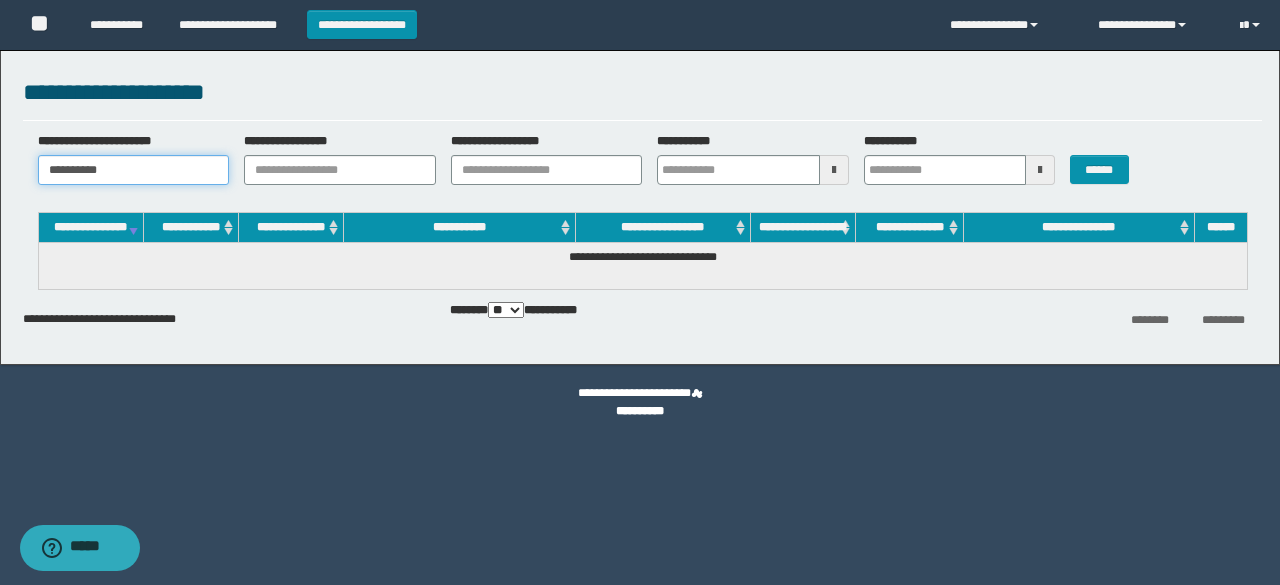 drag, startPoint x: 122, startPoint y: 166, endPoint x: 0, endPoint y: 112, distance: 133.41664 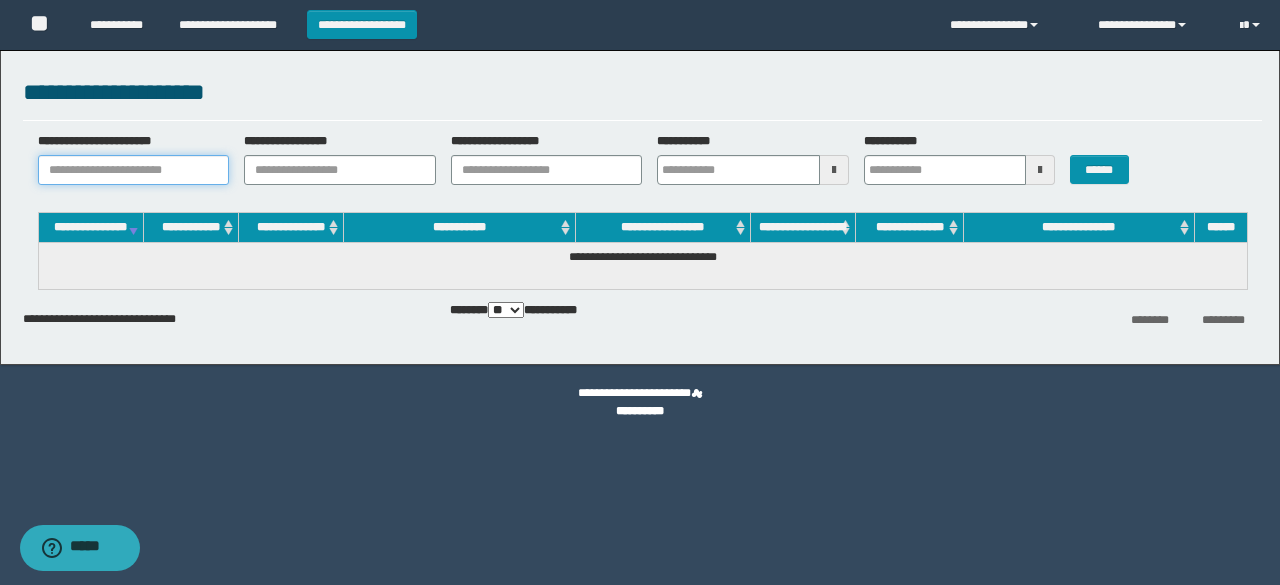 paste on "********" 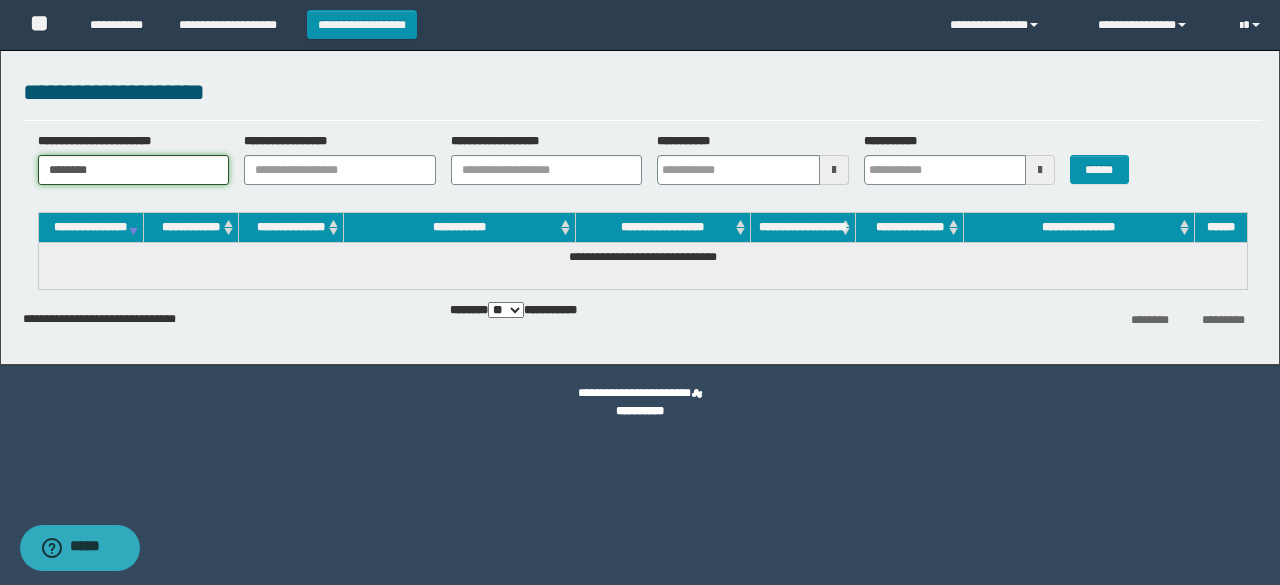 type on "********" 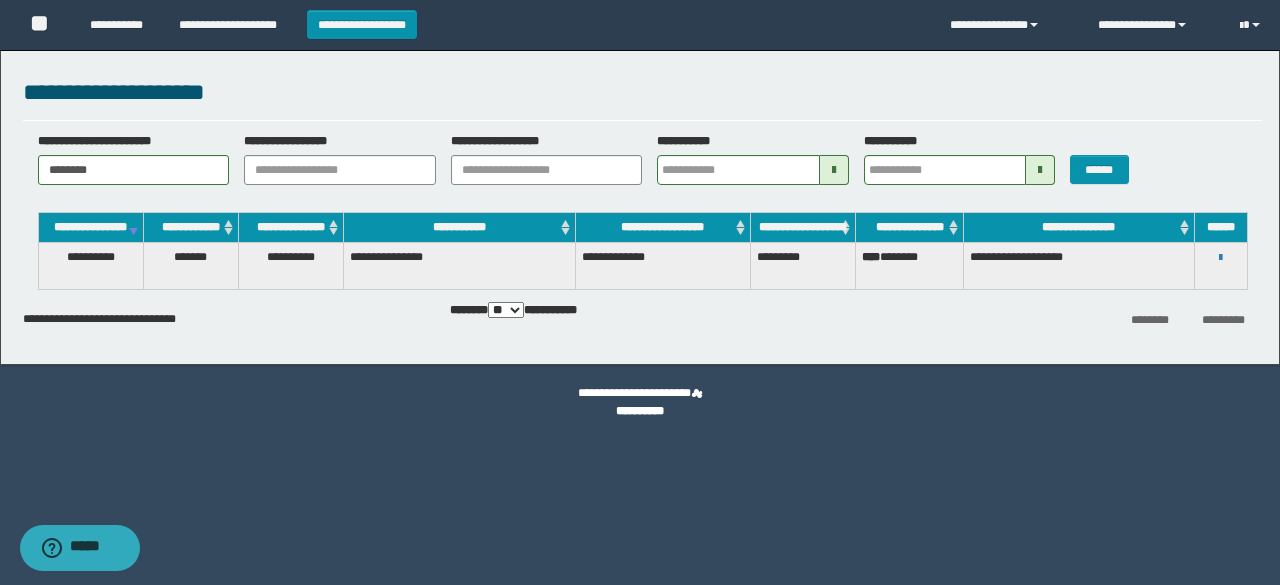 click on "**********" at bounding box center (1221, 257) 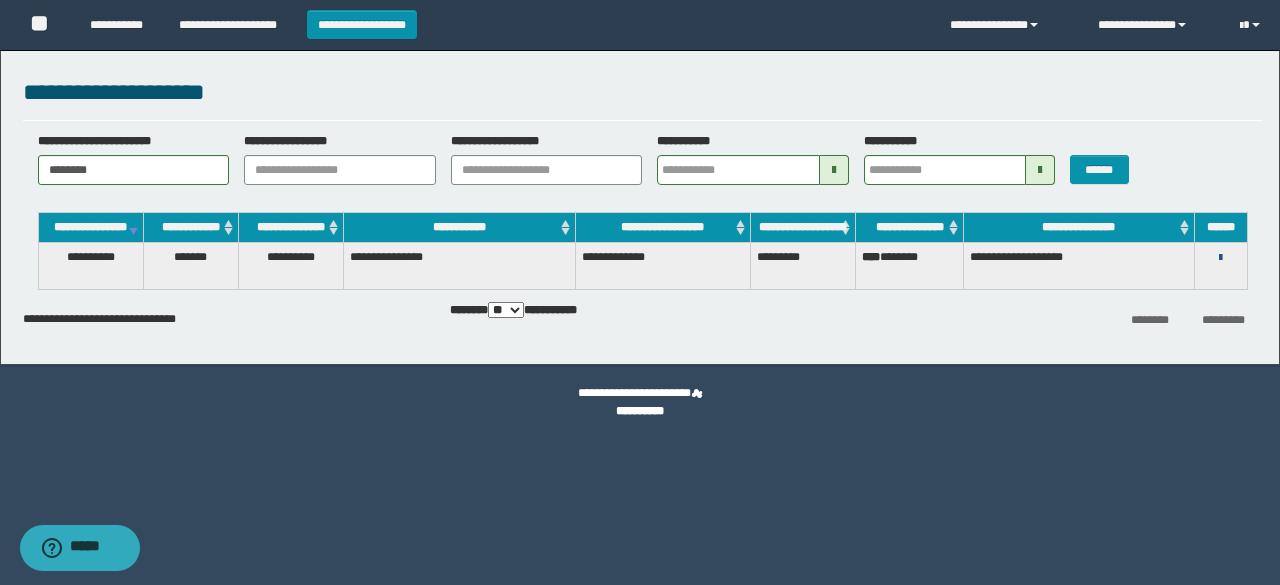 click at bounding box center (1220, 258) 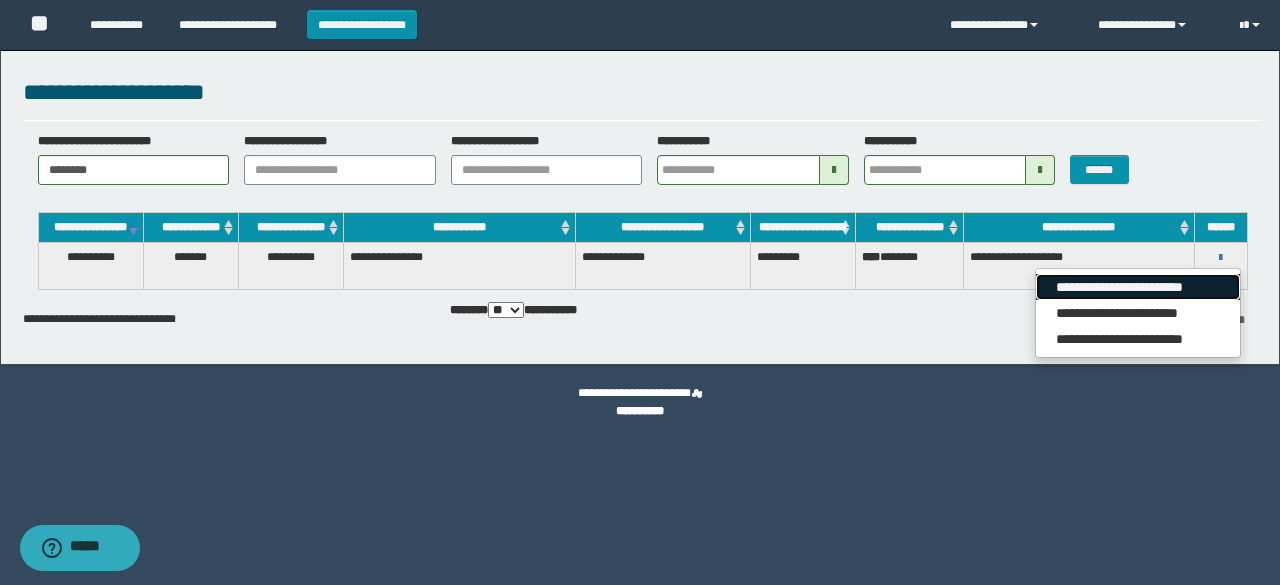 click on "**********" at bounding box center (1137, 287) 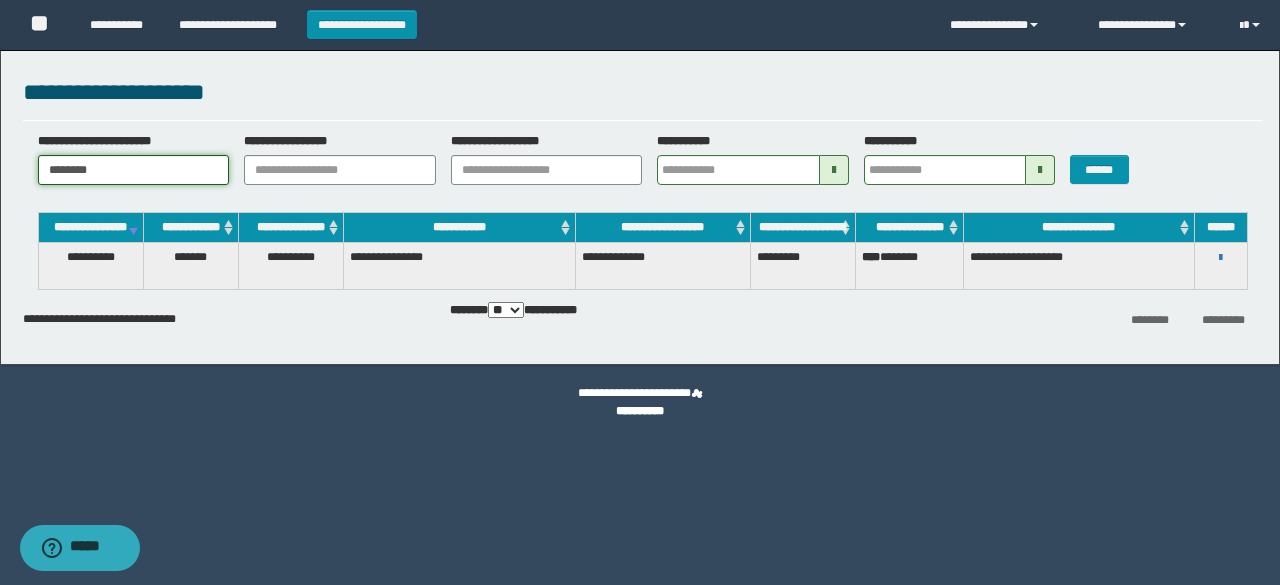 click on "**********" at bounding box center (640, 202) 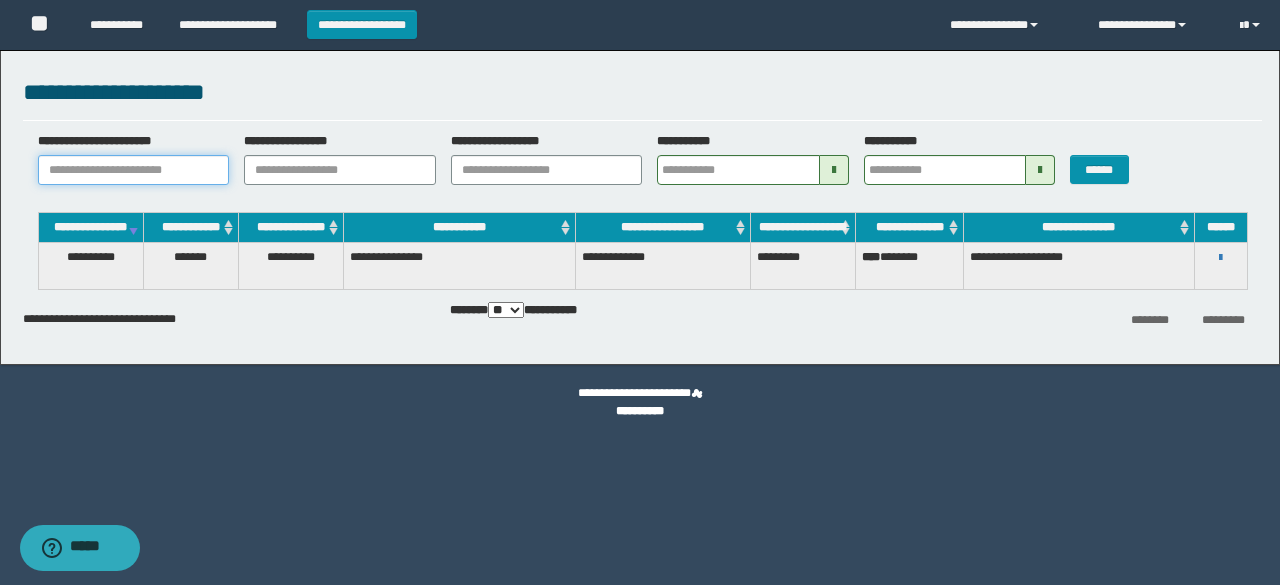 paste on "********" 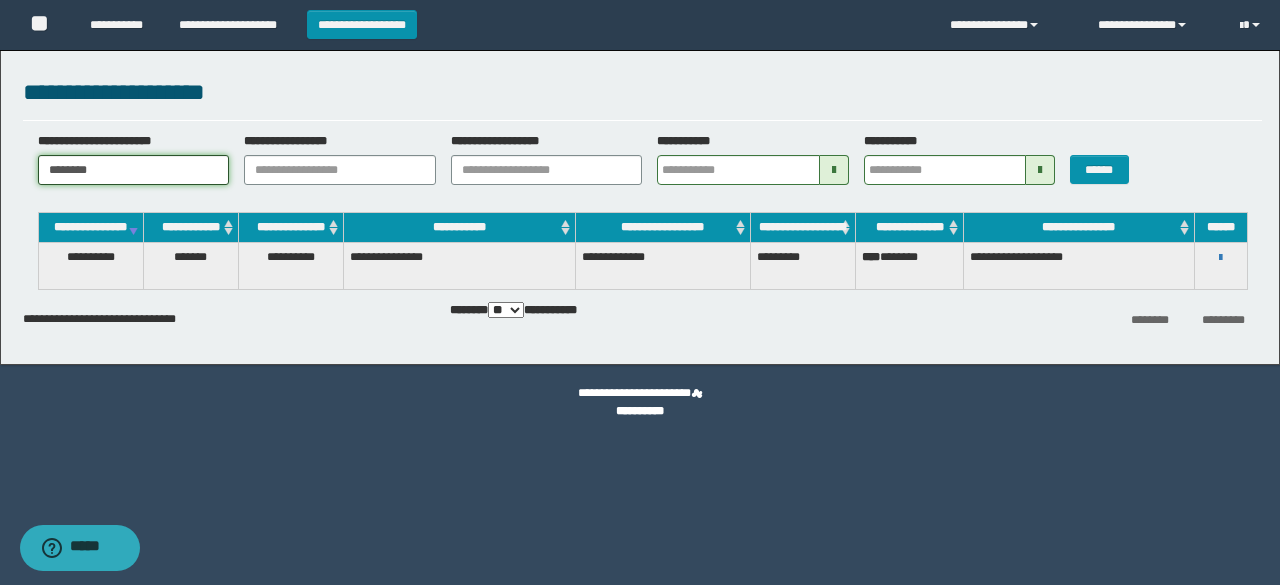 type on "********" 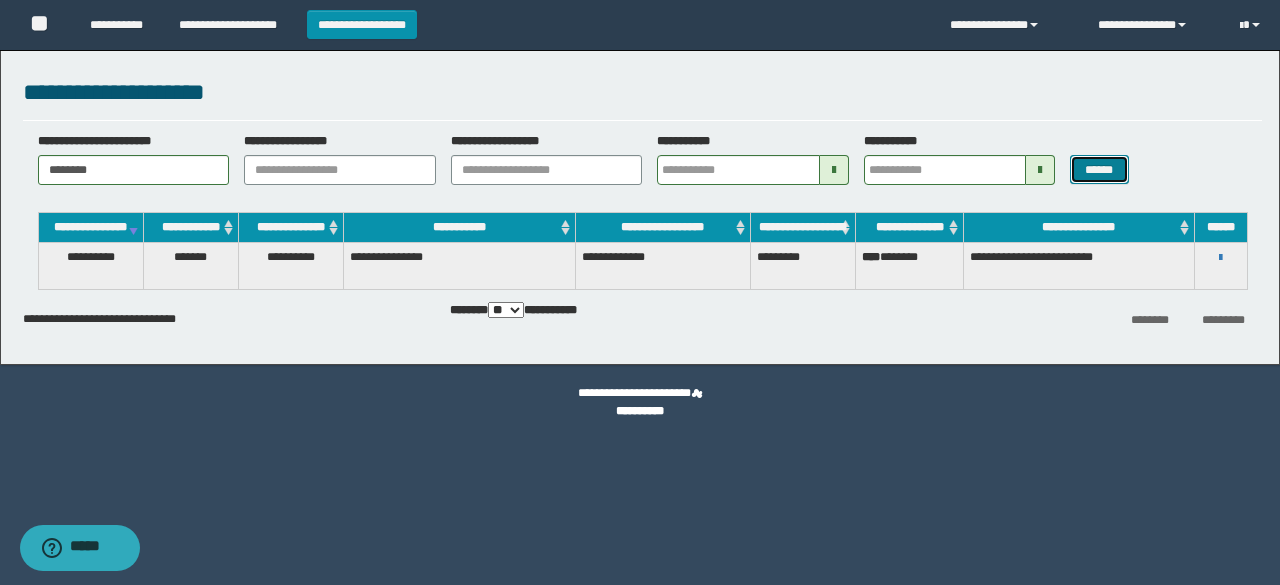click on "******" at bounding box center [1099, 169] 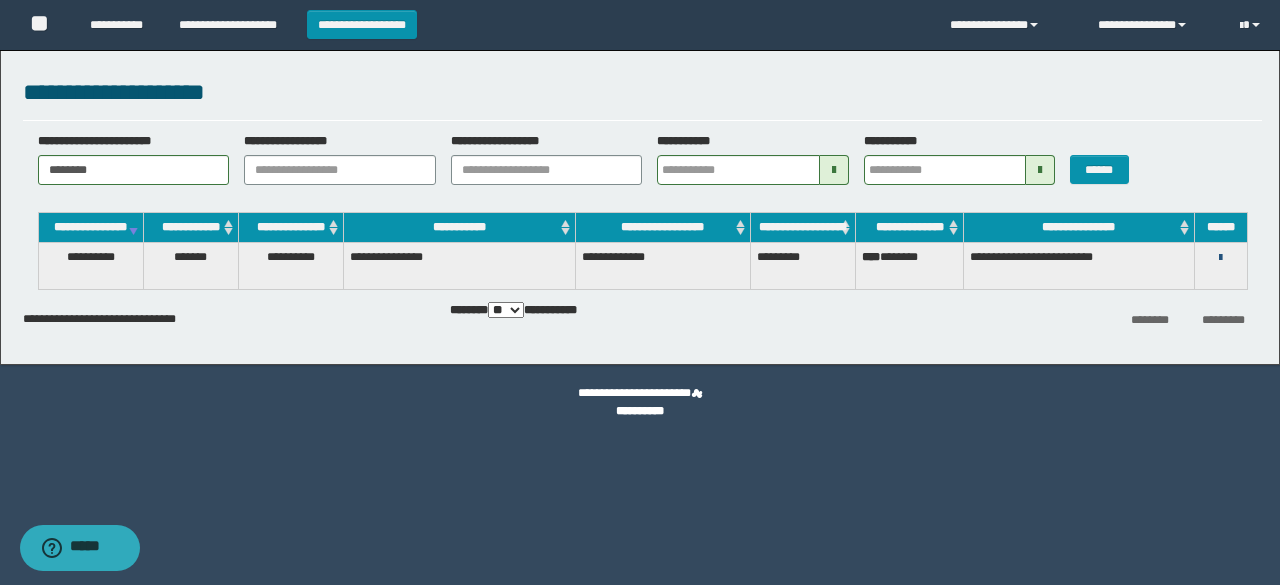 click at bounding box center [1220, 258] 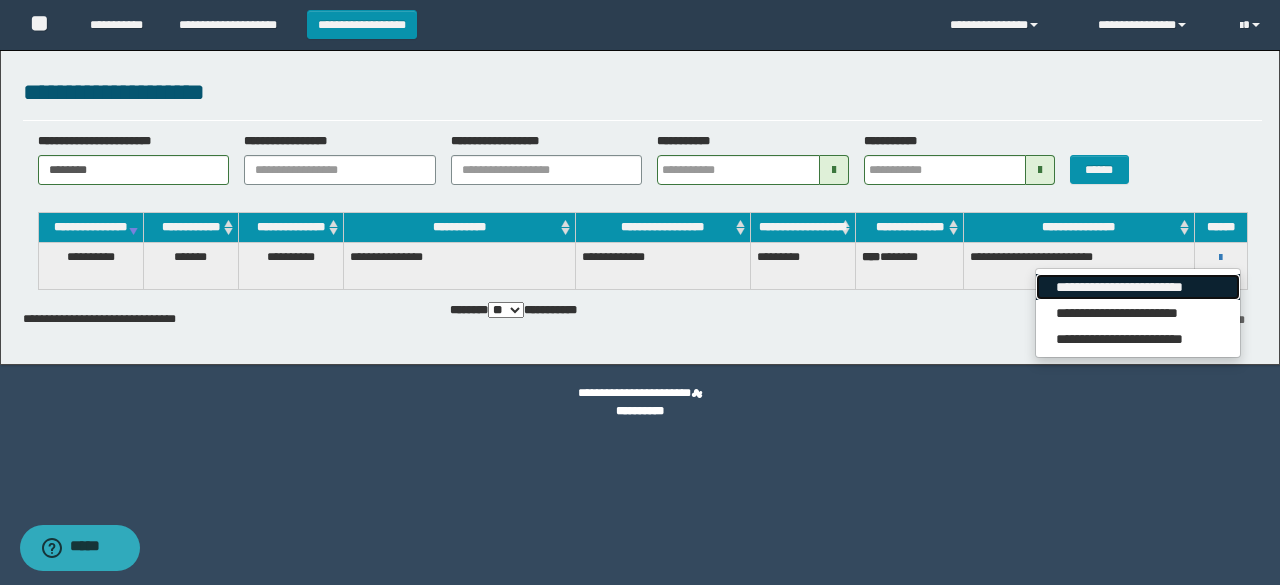 click on "**********" at bounding box center [1137, 287] 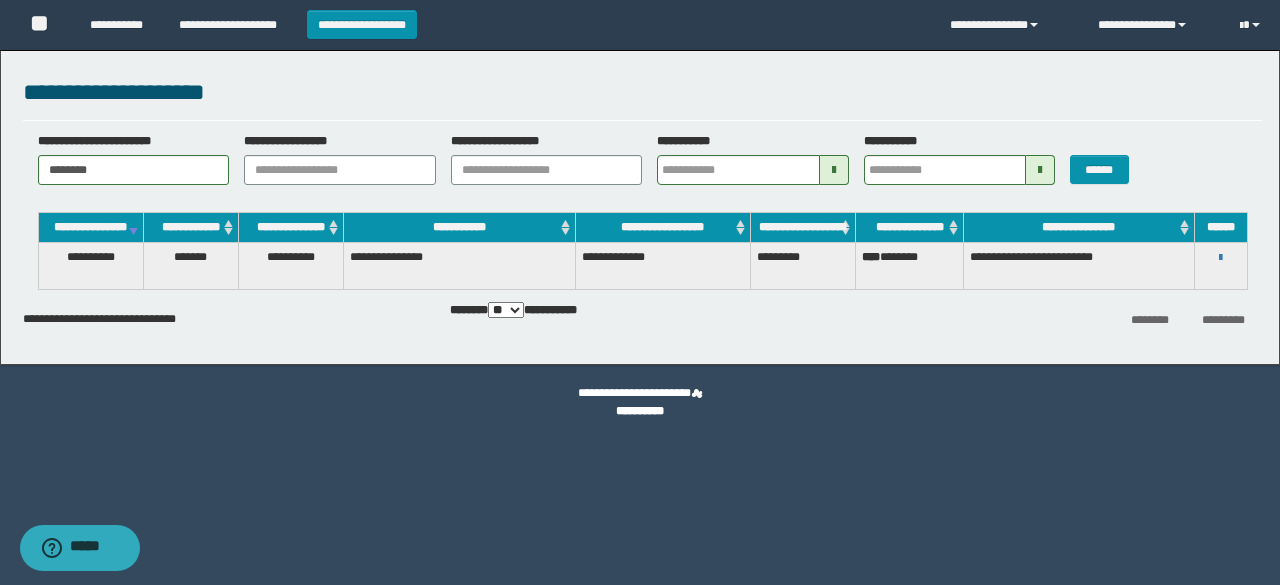 click on "**********" at bounding box center [1221, 257] 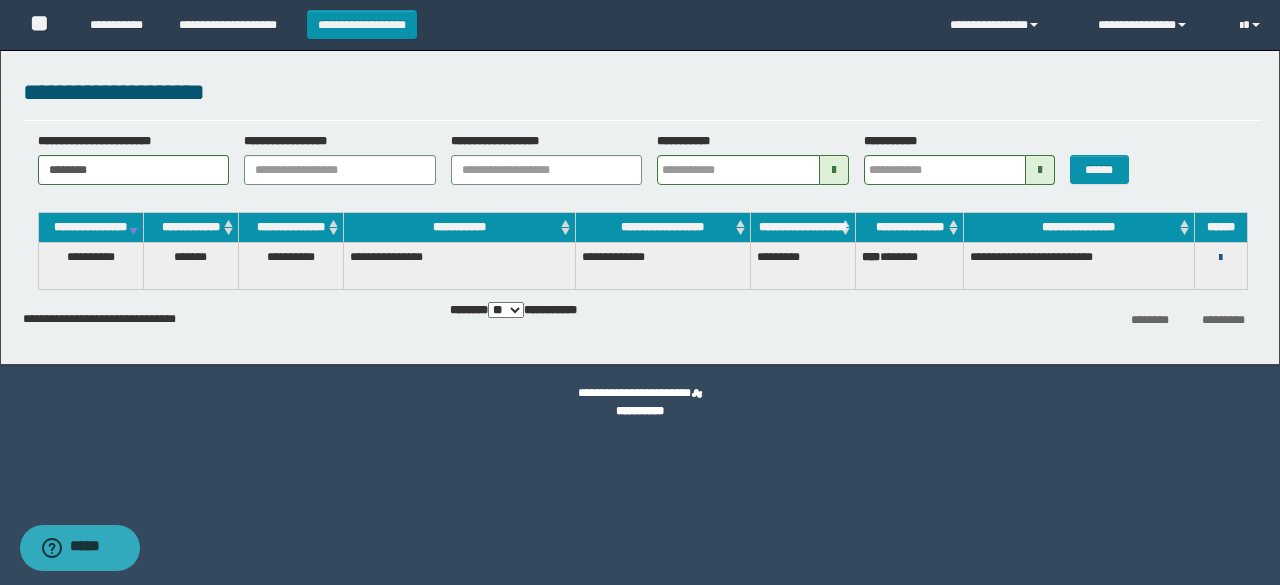 click at bounding box center [1220, 258] 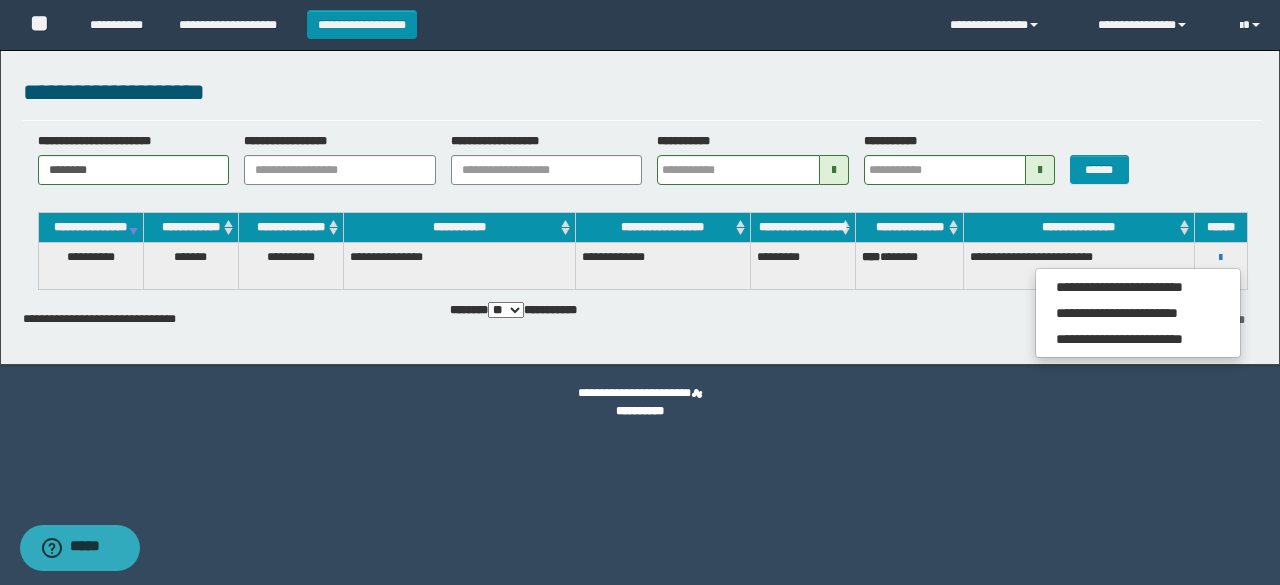 click on "**********" at bounding box center (640, 292) 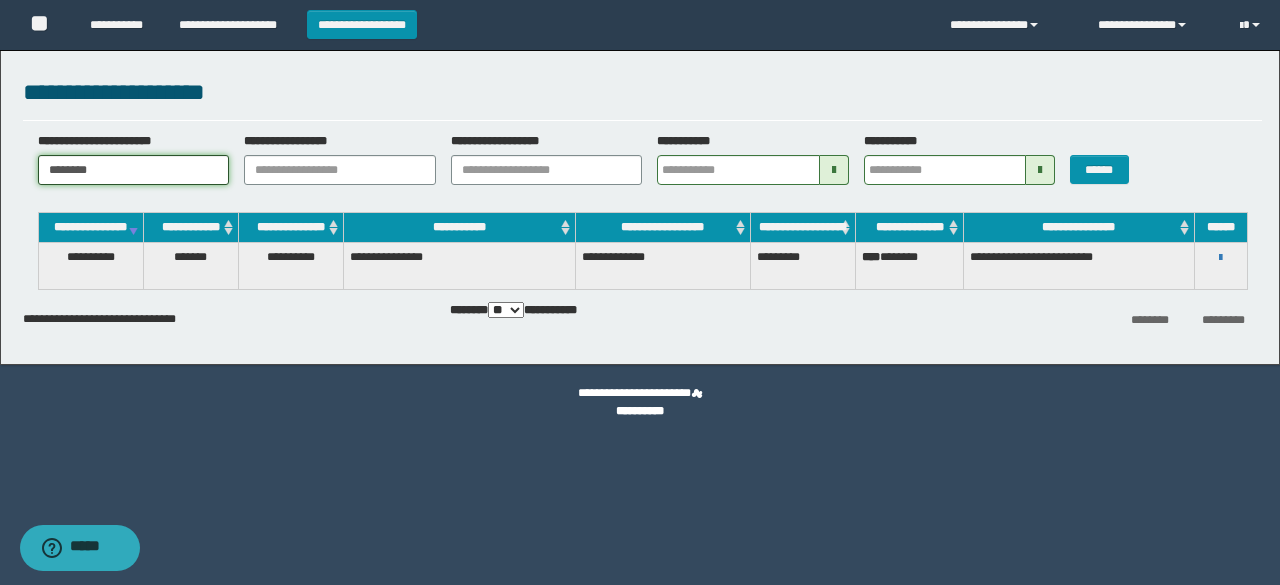 drag, startPoint x: 113, startPoint y: 169, endPoint x: 39, endPoint y: 177, distance: 74.431175 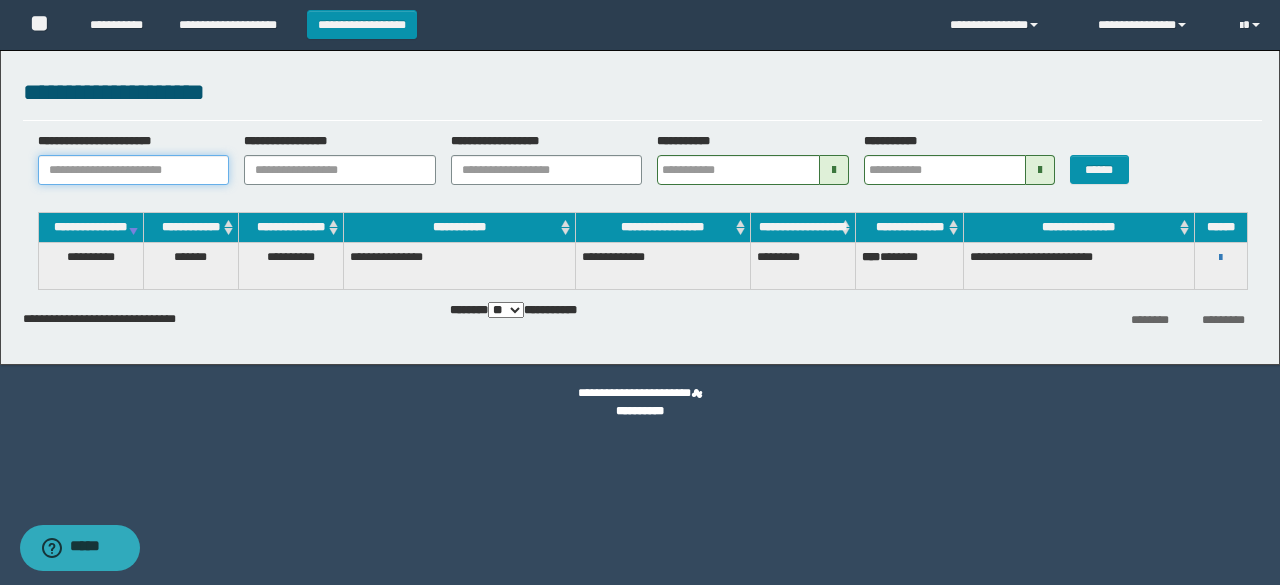 paste on "**********" 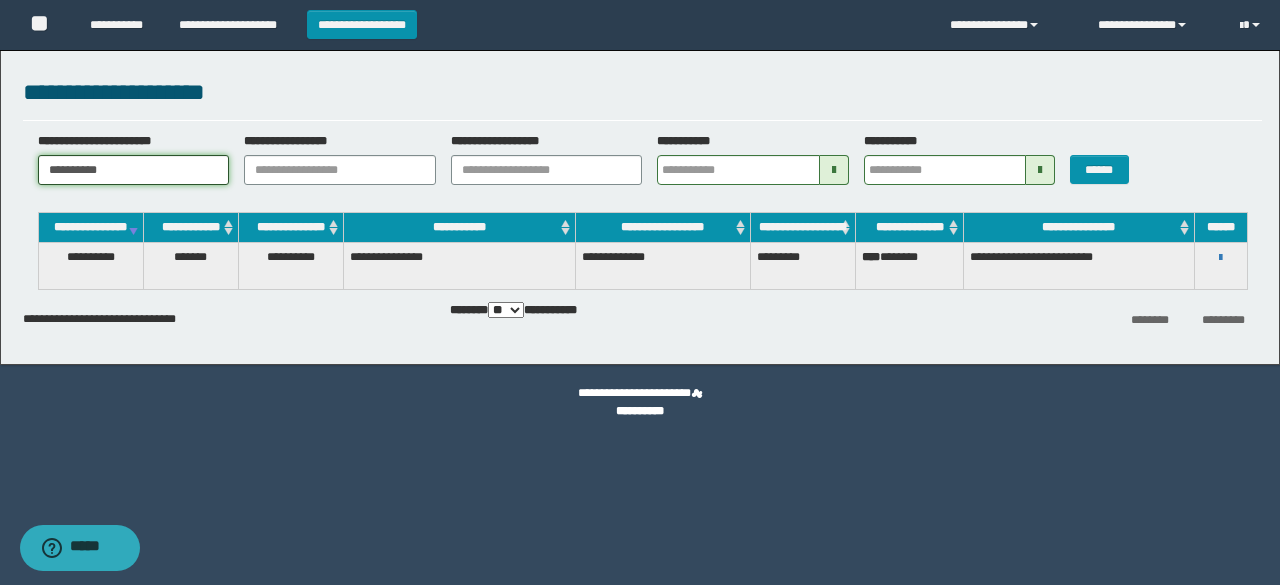 type on "**********" 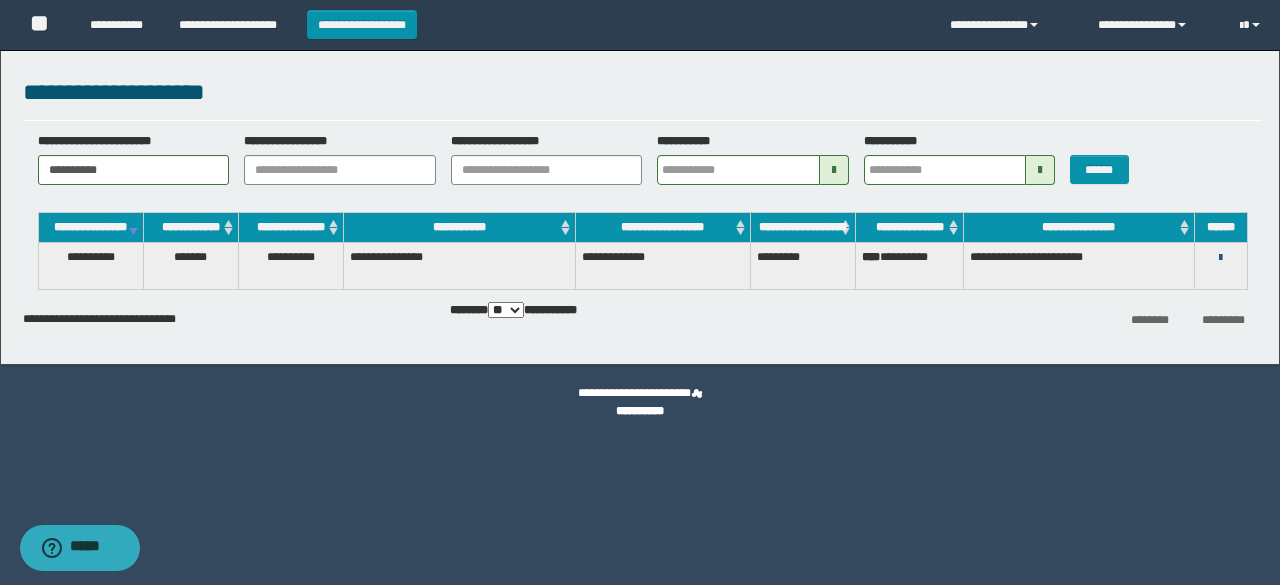 click on "**********" at bounding box center [1221, 257] 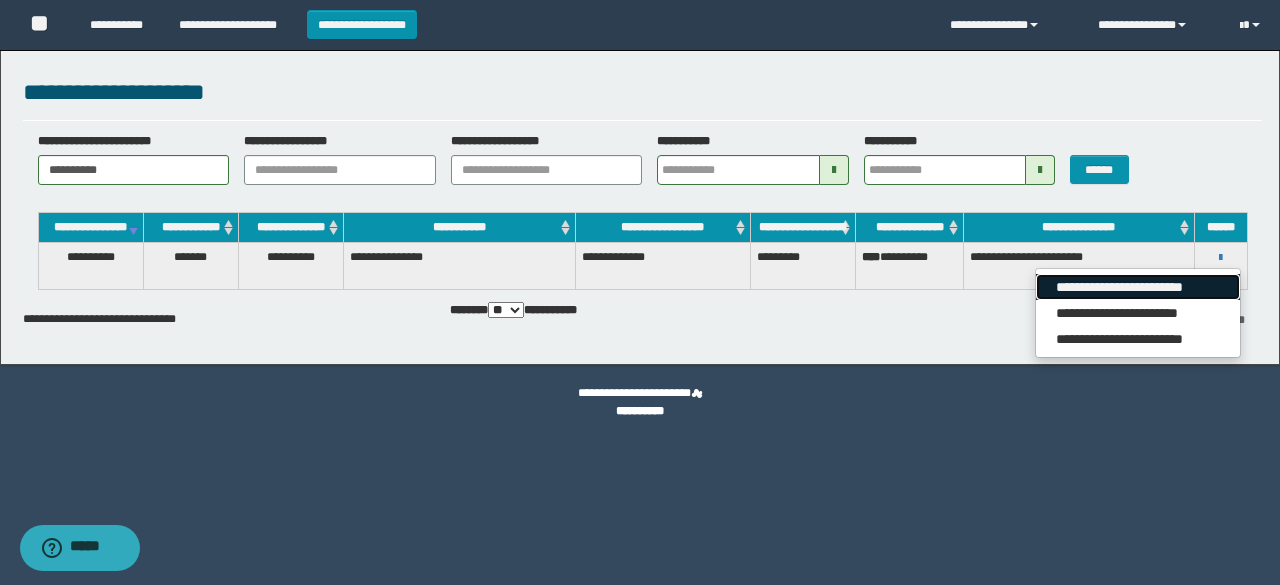click on "**********" at bounding box center (1137, 287) 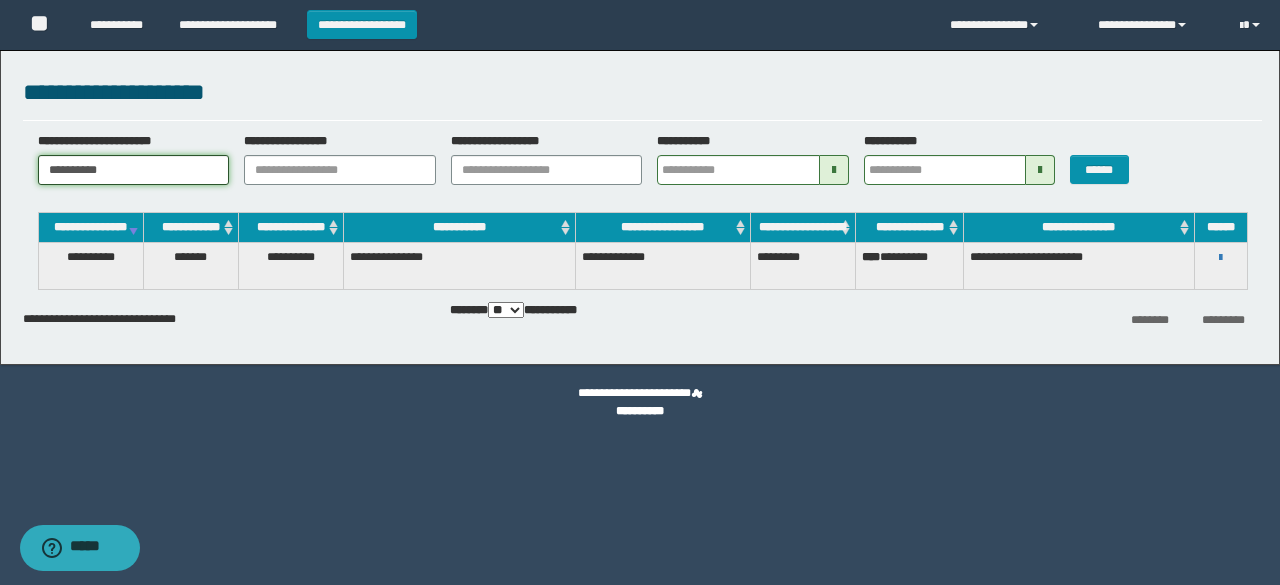 drag, startPoint x: 173, startPoint y: 181, endPoint x: 0, endPoint y: 165, distance: 173.73831 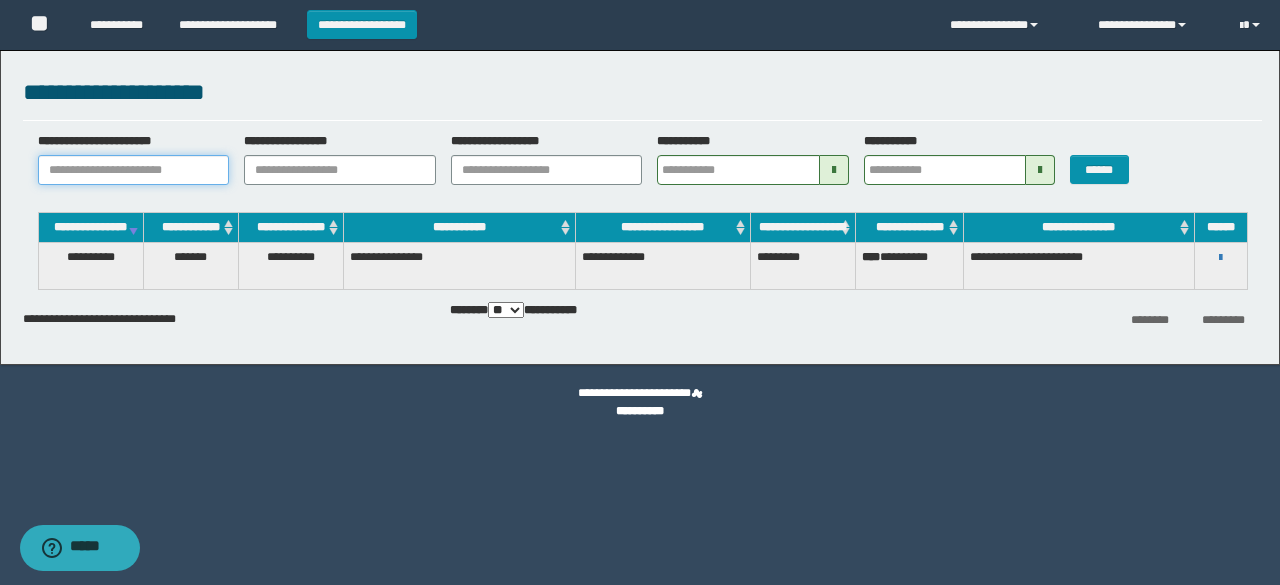 paste on "**********" 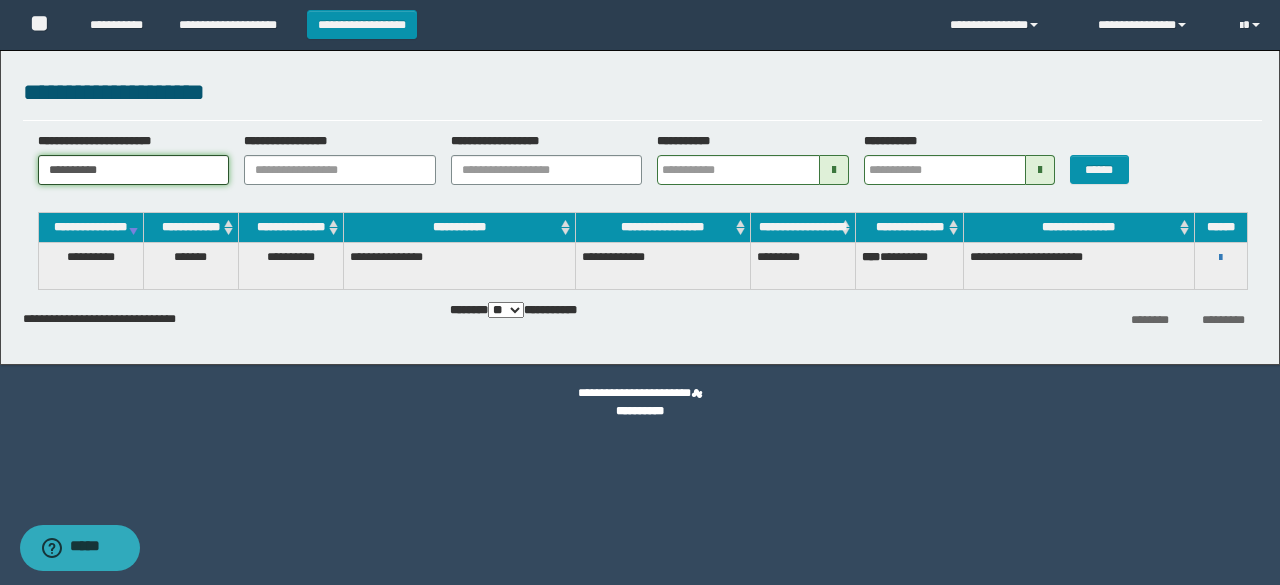 type on "**********" 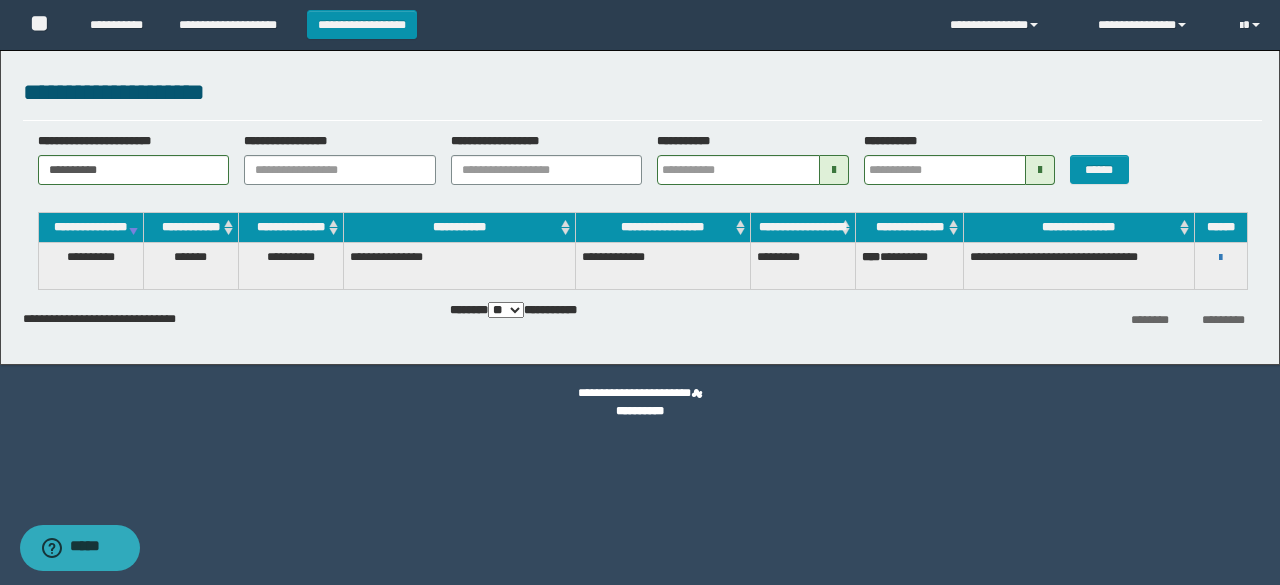 click on "**********" at bounding box center [1221, 257] 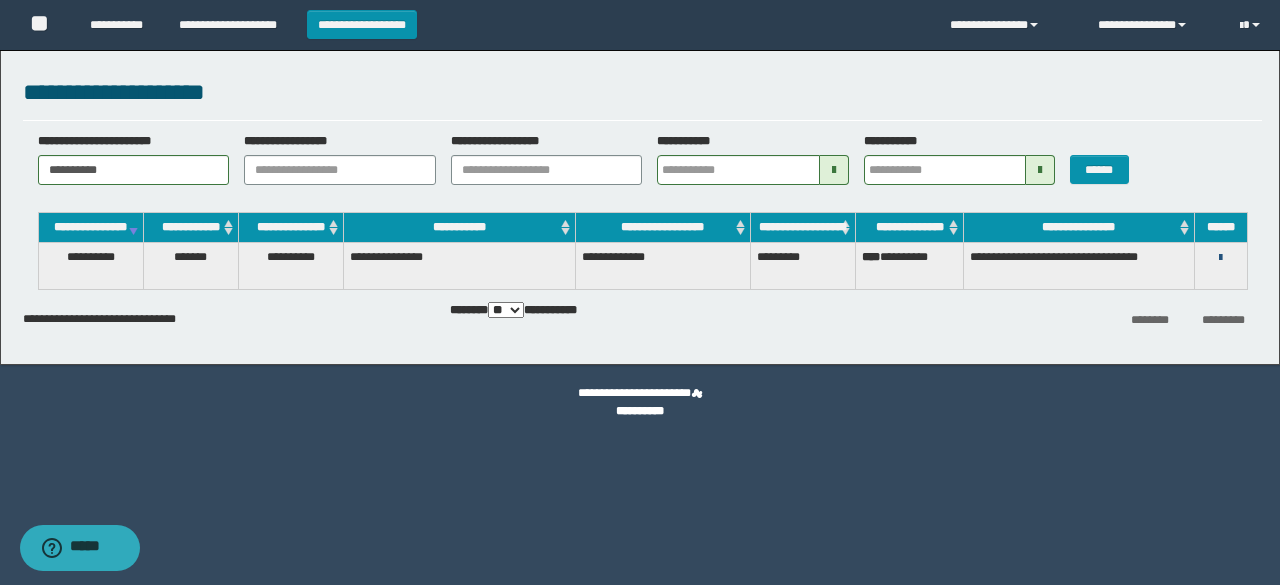 click at bounding box center (1220, 258) 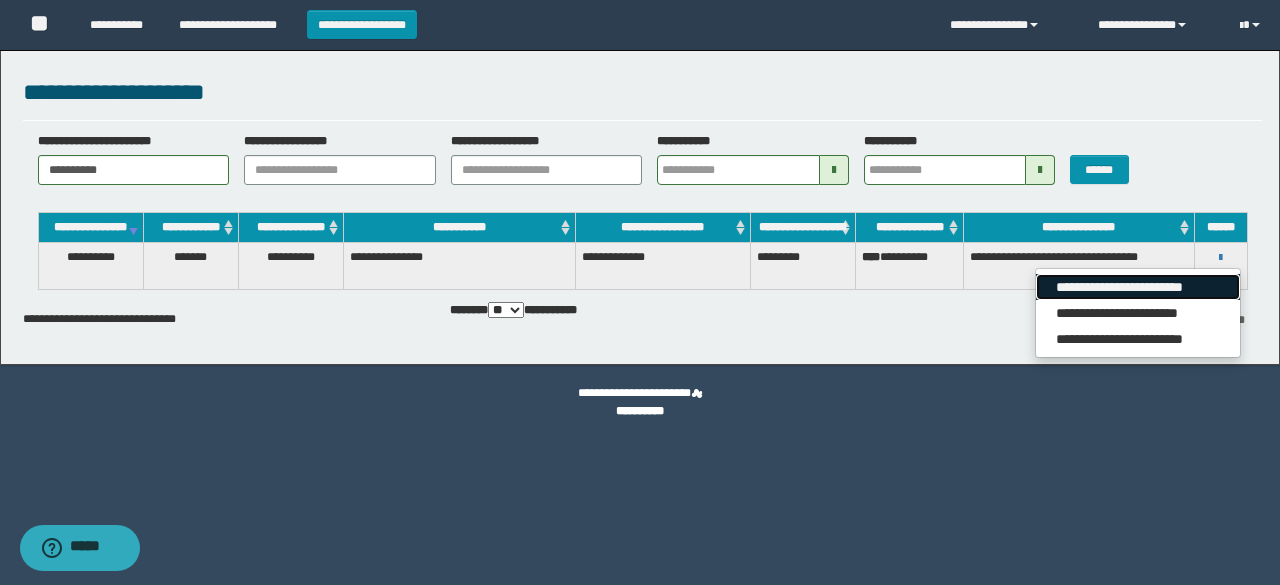 click on "**********" at bounding box center (1137, 287) 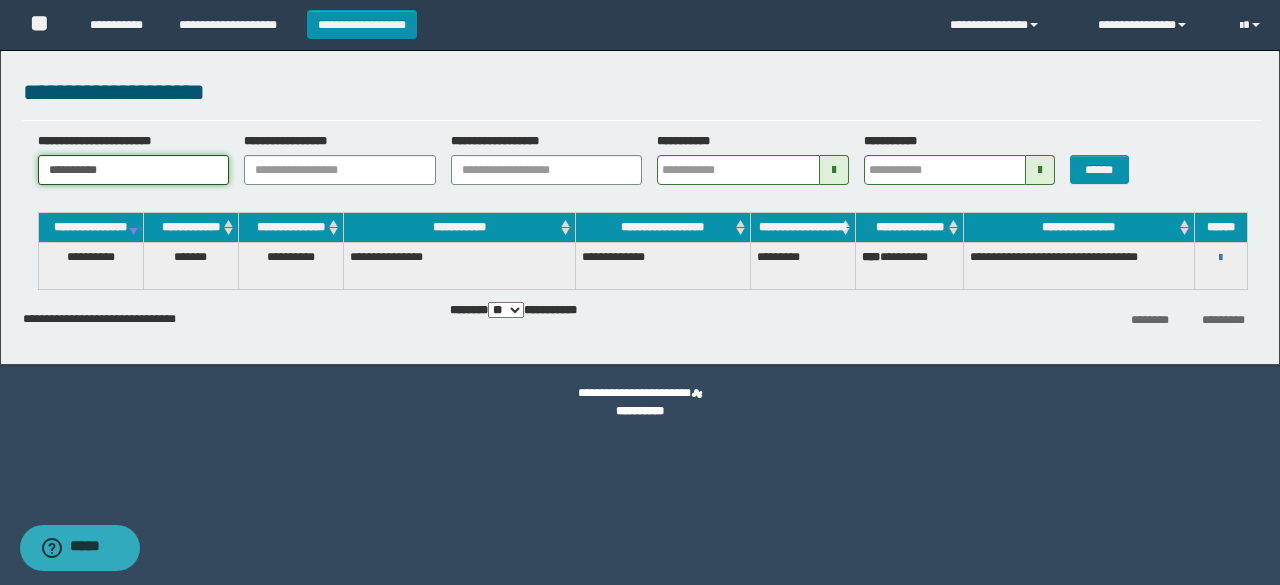 drag, startPoint x: 134, startPoint y: 170, endPoint x: 0, endPoint y: 178, distance: 134.23859 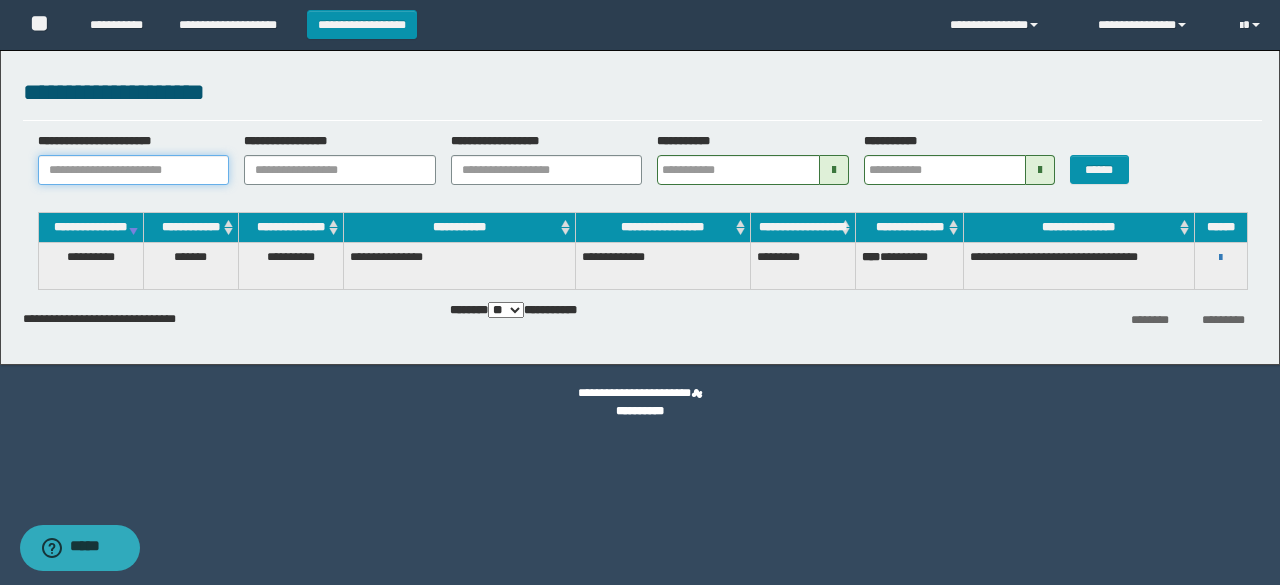 paste on "********" 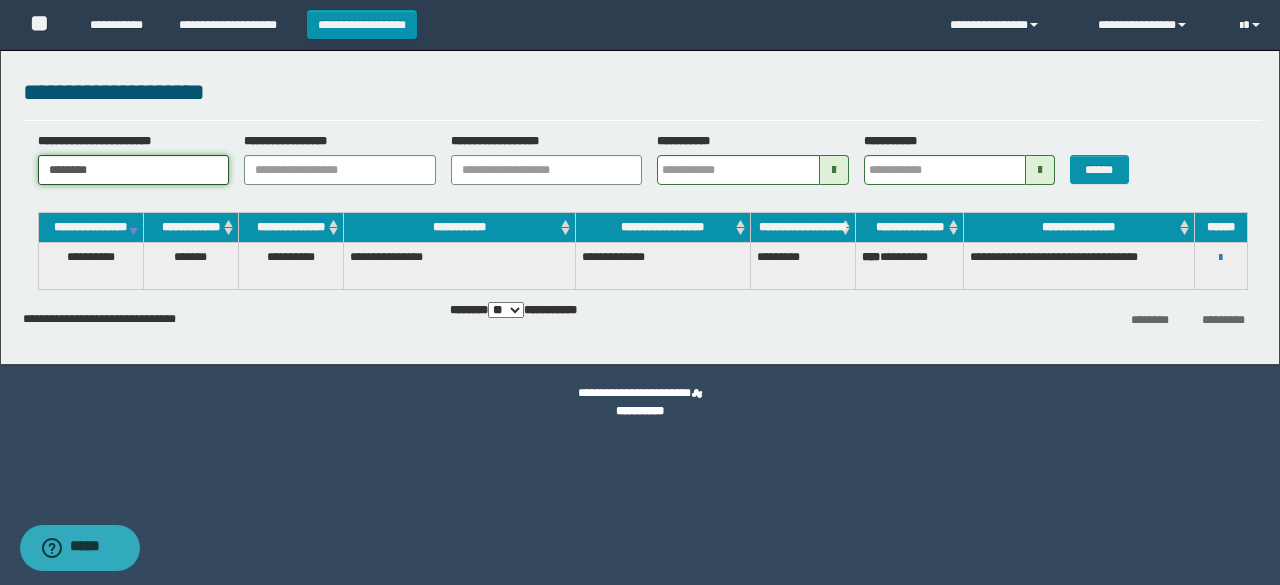 type on "********" 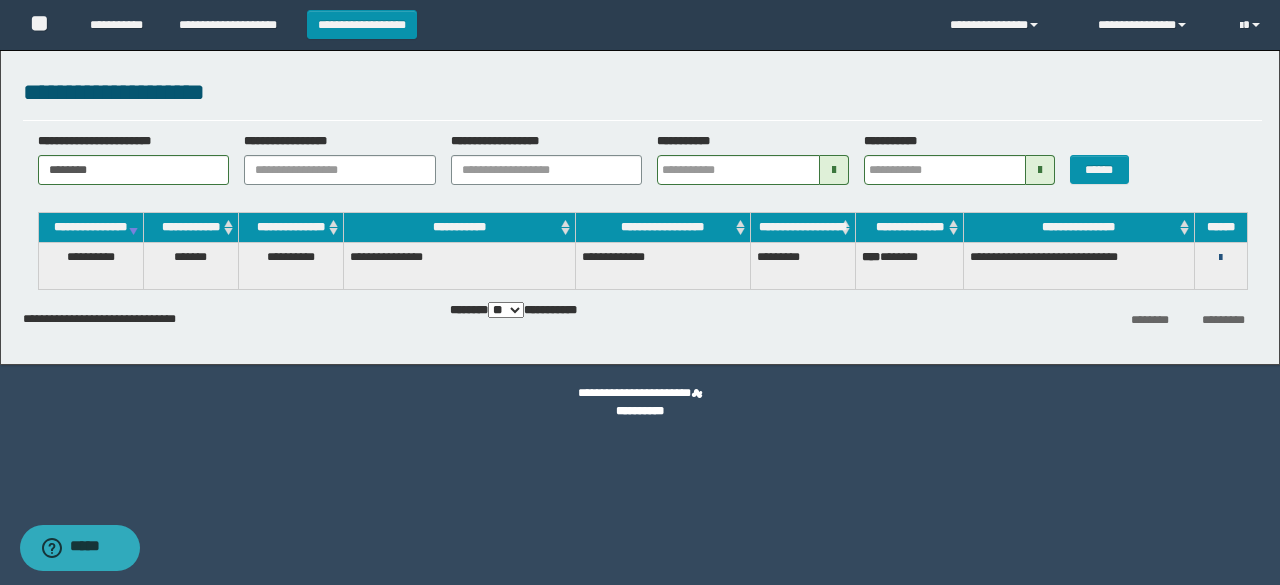 click at bounding box center (1220, 258) 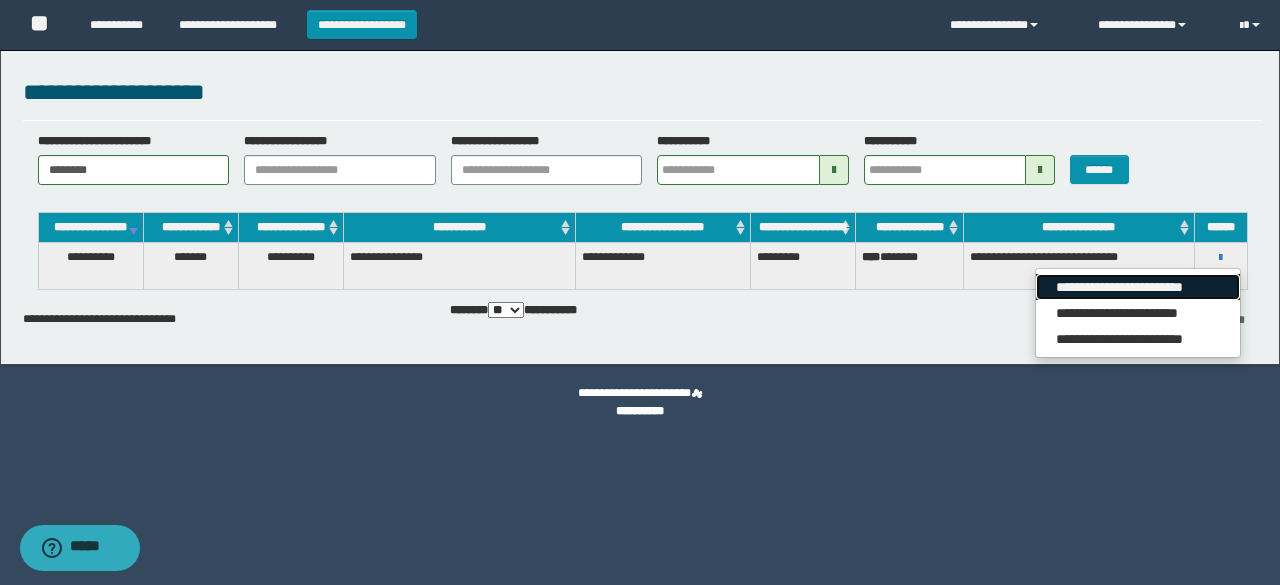 click on "**********" at bounding box center (1137, 287) 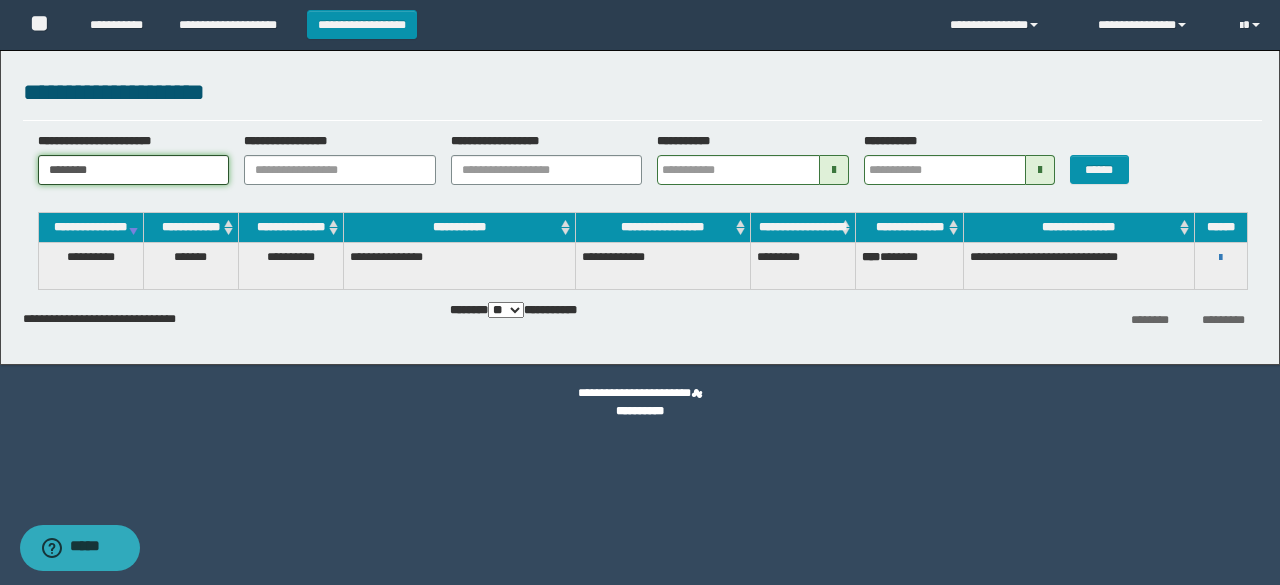 drag, startPoint x: 146, startPoint y: 167, endPoint x: 0, endPoint y: 167, distance: 146 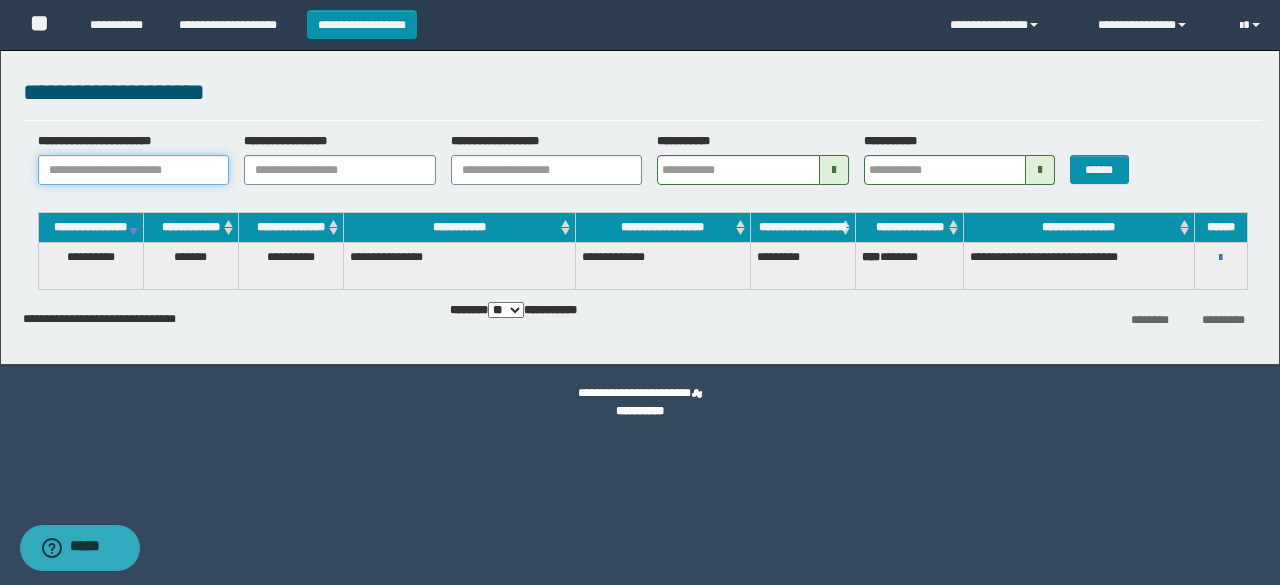 paste on "**********" 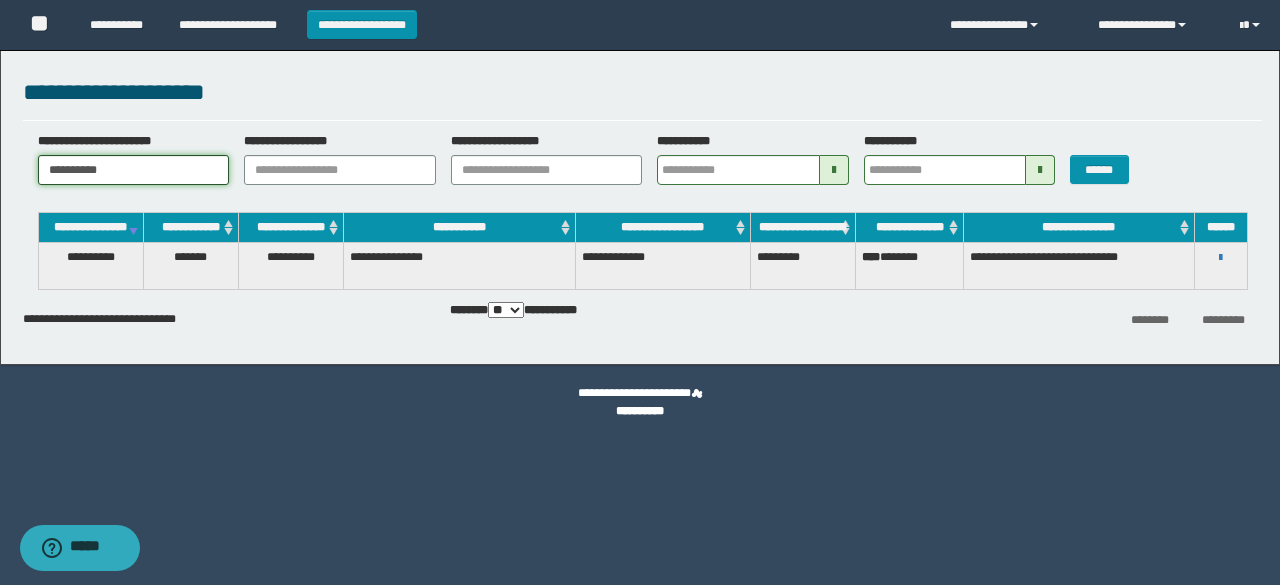 type on "**********" 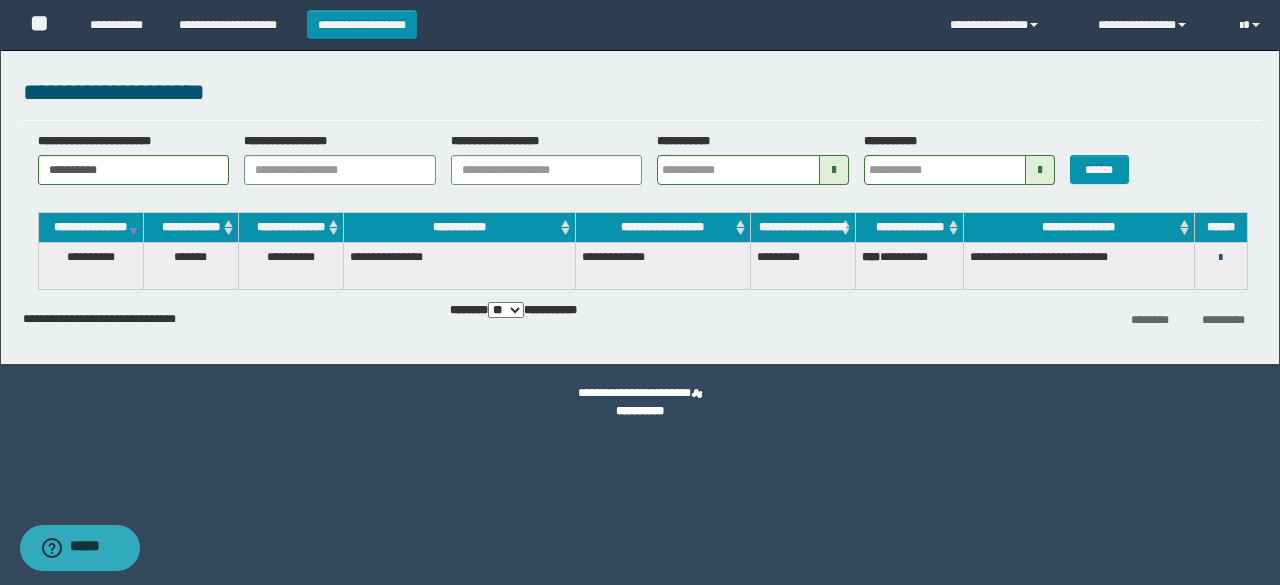 click at bounding box center (1220, 258) 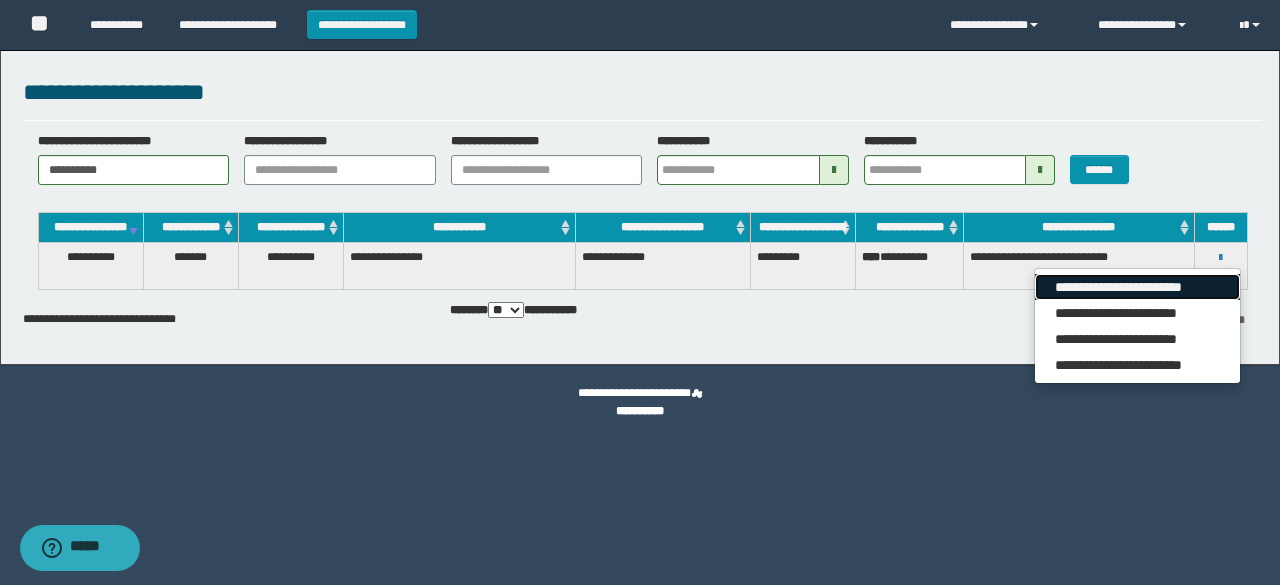 click on "**********" at bounding box center [1137, 287] 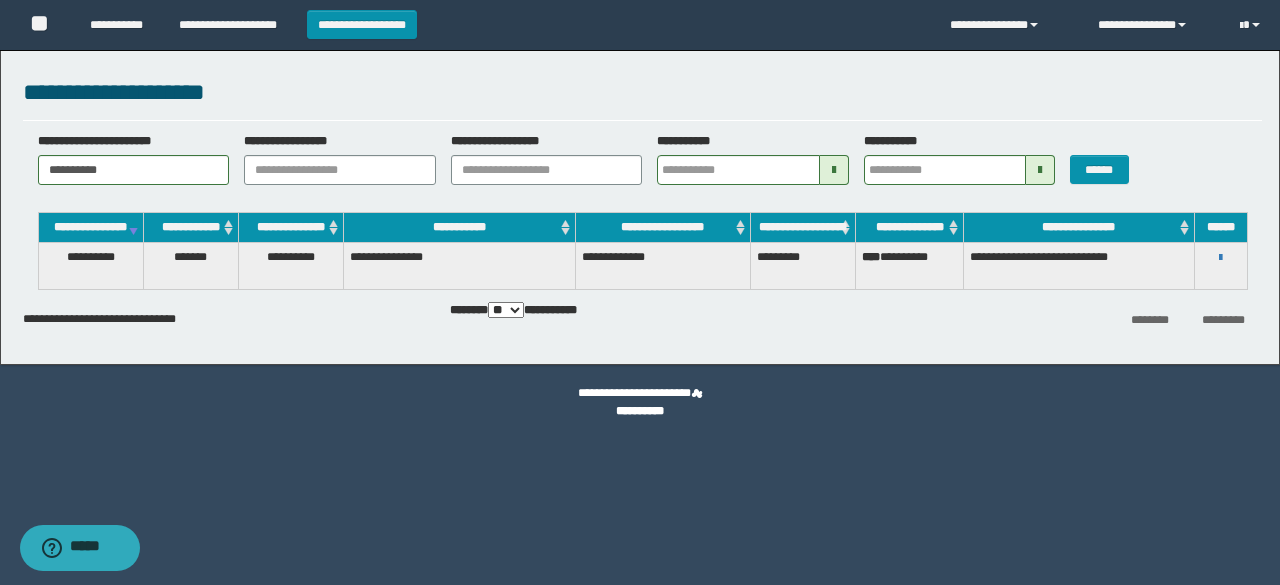 click on "**********" at bounding box center [1221, 257] 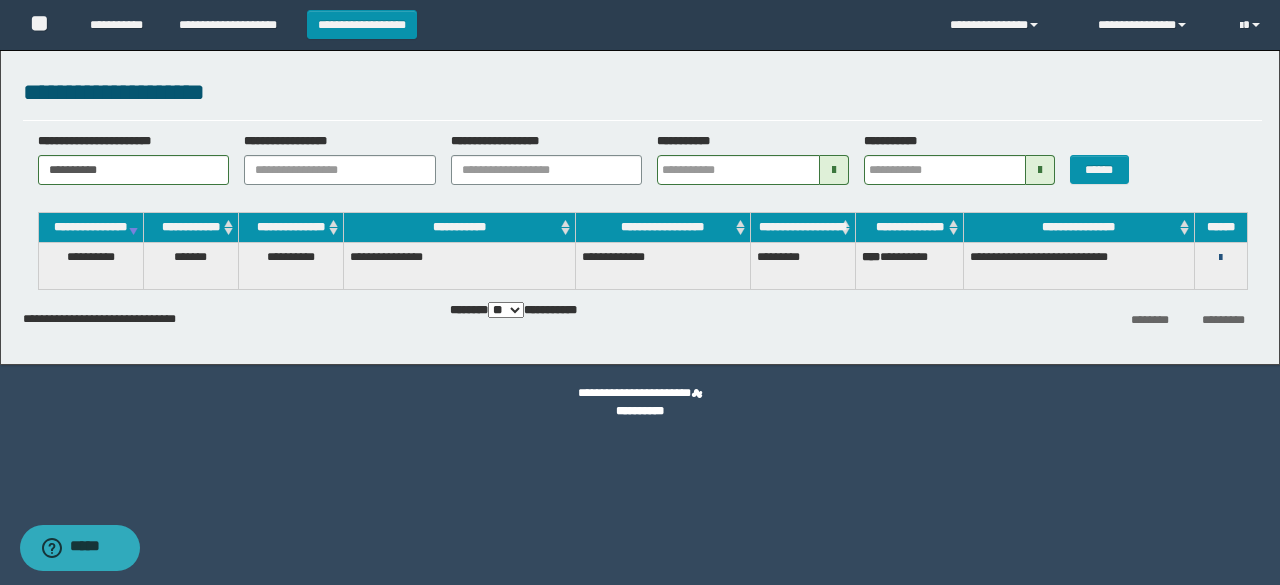 click at bounding box center [1220, 258] 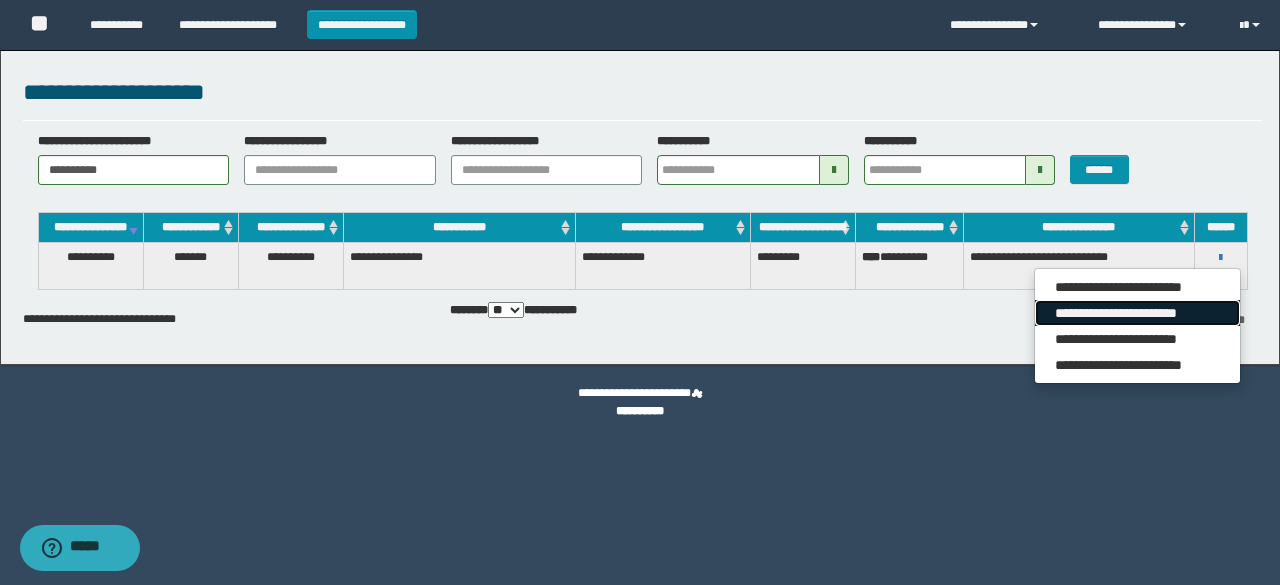 click on "**********" at bounding box center (1137, 313) 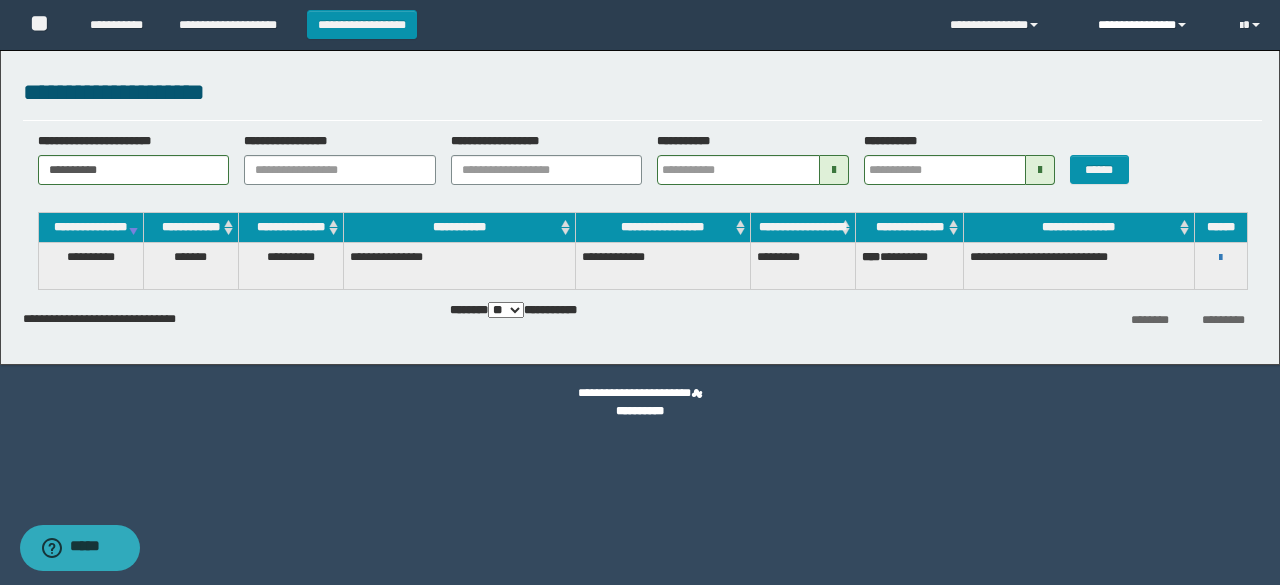 click on "**********" at bounding box center [1154, 25] 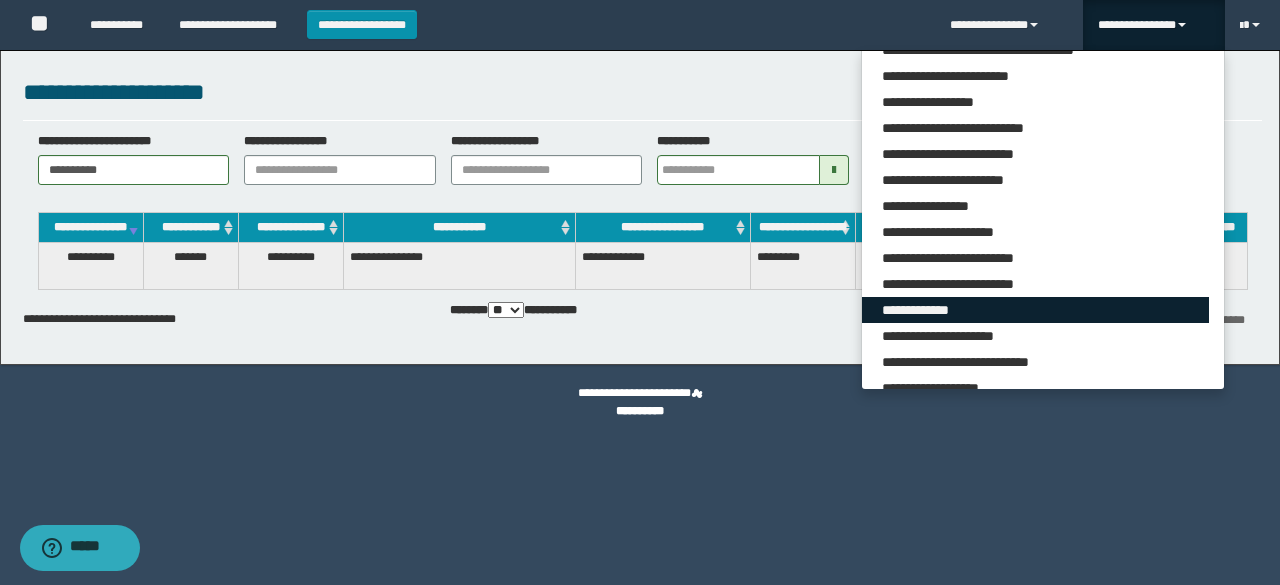 scroll, scrollTop: 165, scrollLeft: 0, axis: vertical 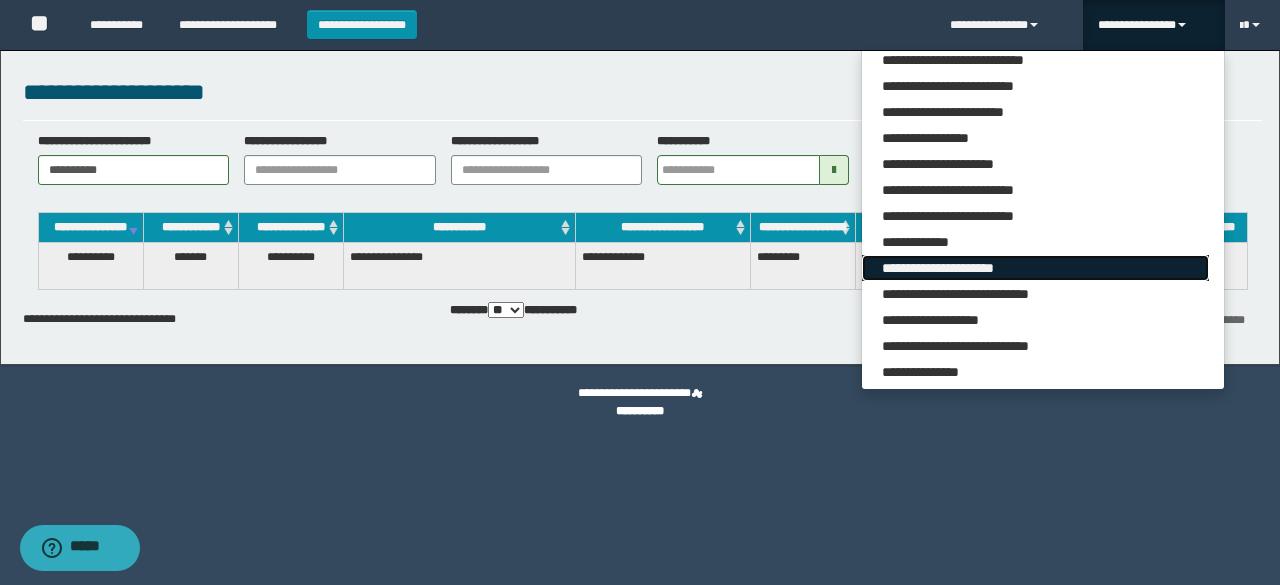 click on "**********" at bounding box center (1035, 268) 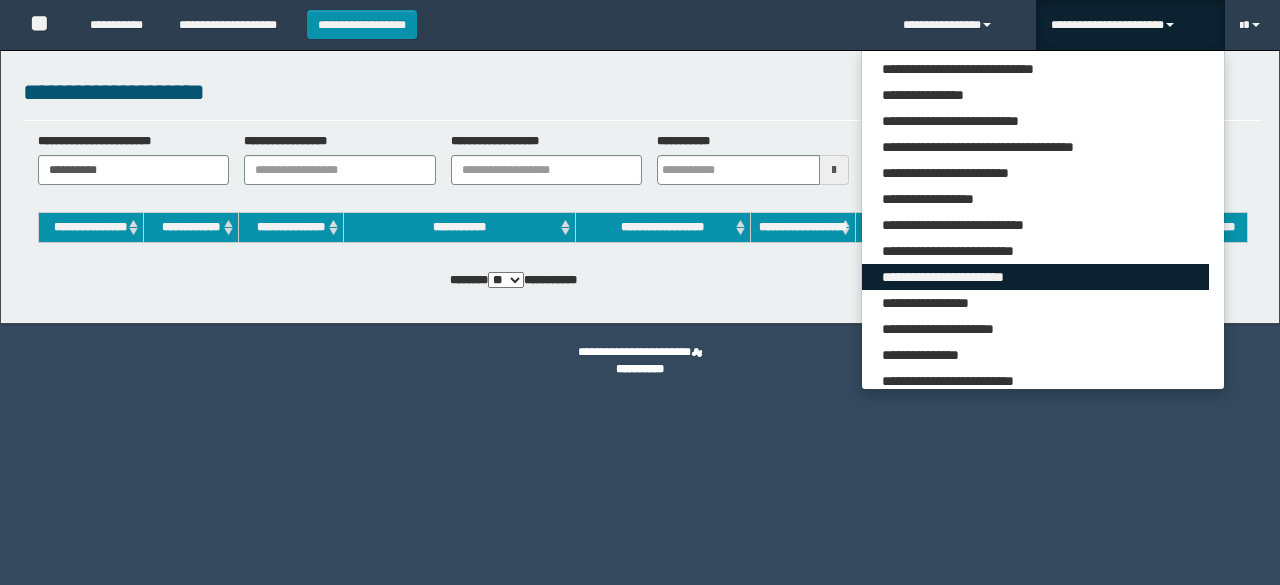 scroll, scrollTop: 0, scrollLeft: 0, axis: both 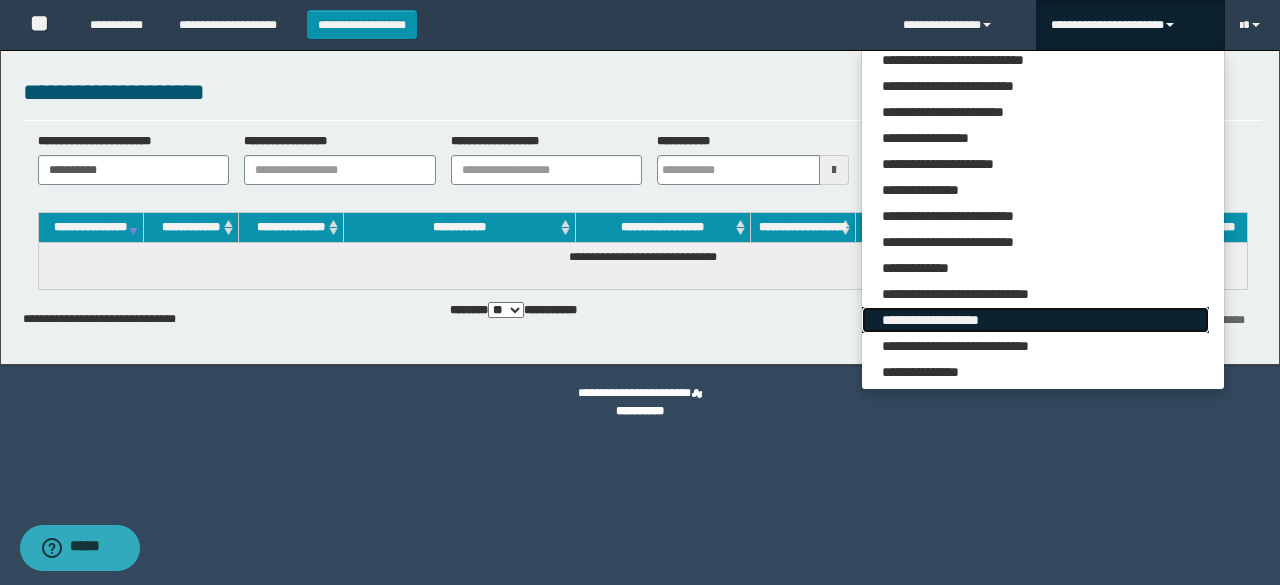 click on "**********" at bounding box center (1035, 320) 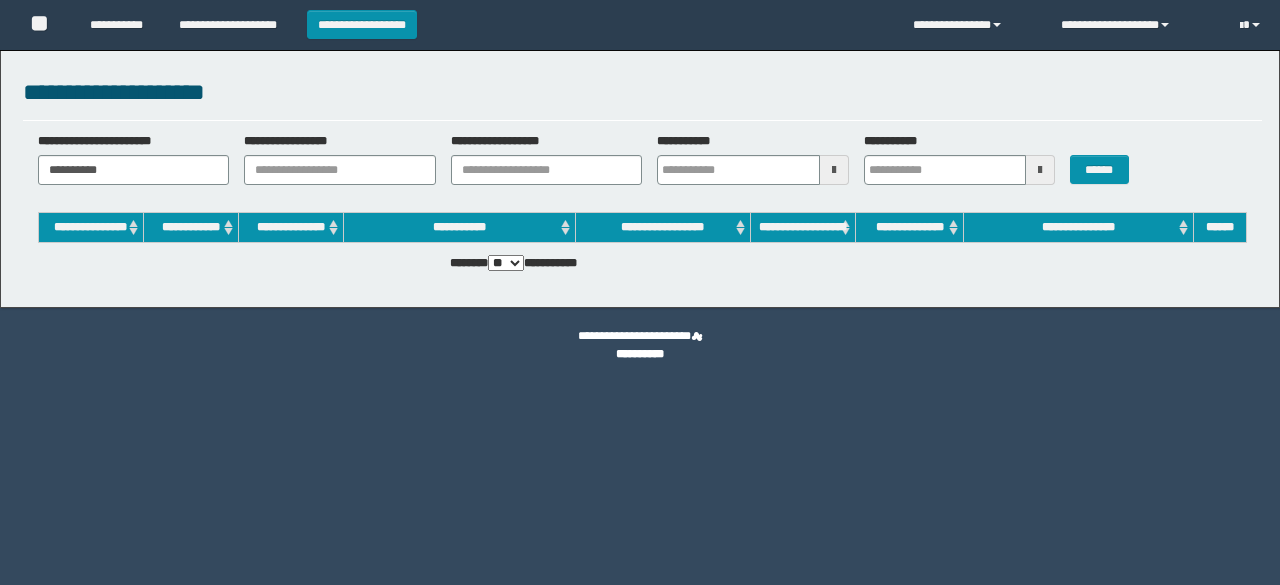 scroll, scrollTop: 0, scrollLeft: 0, axis: both 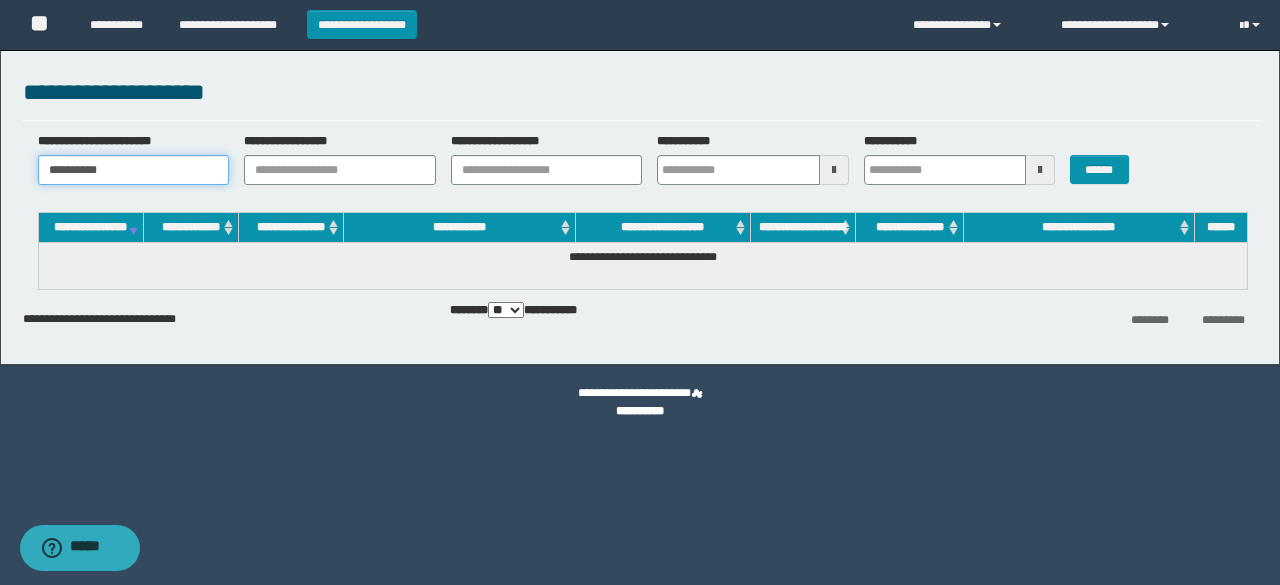 drag, startPoint x: 32, startPoint y: 175, endPoint x: 0, endPoint y: 179, distance: 32.24903 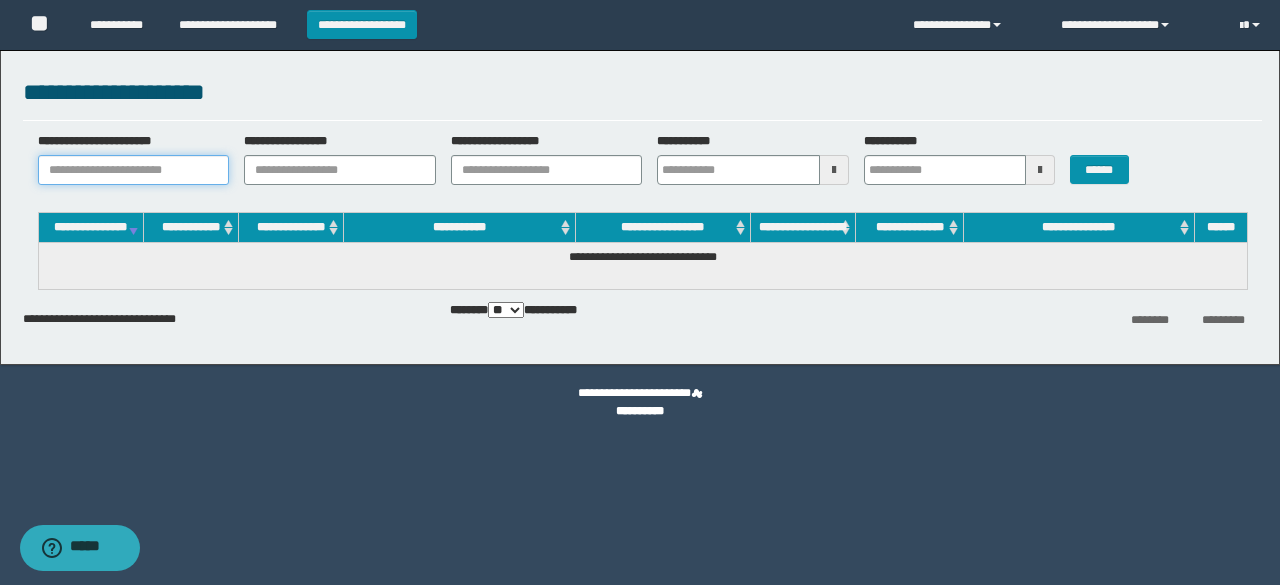 paste on "********" 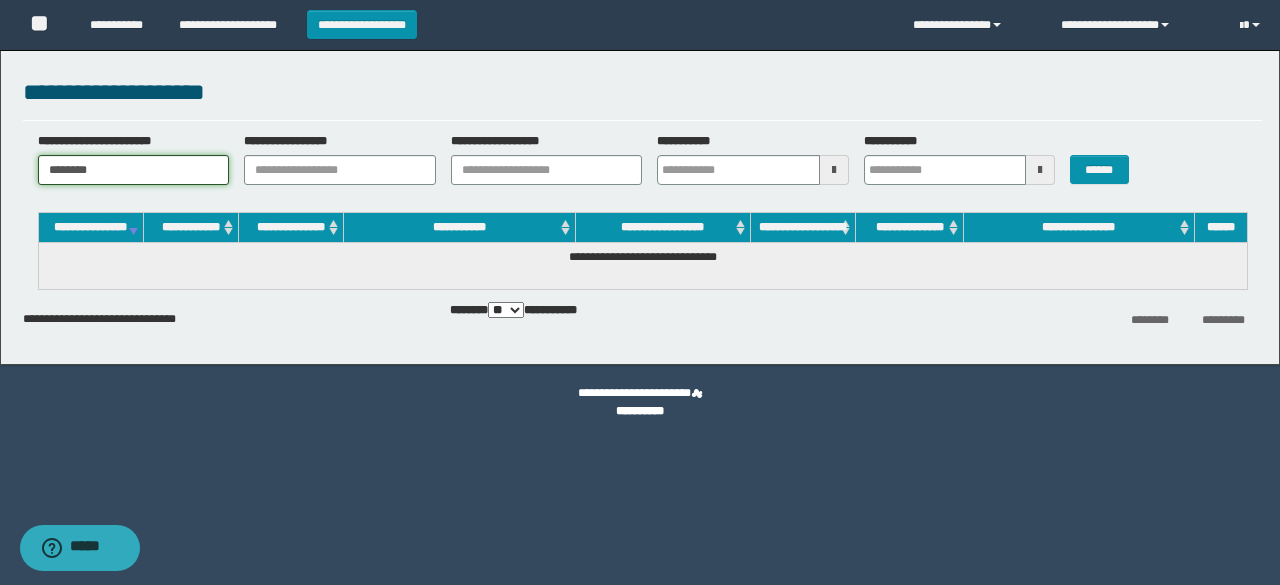 type on "********" 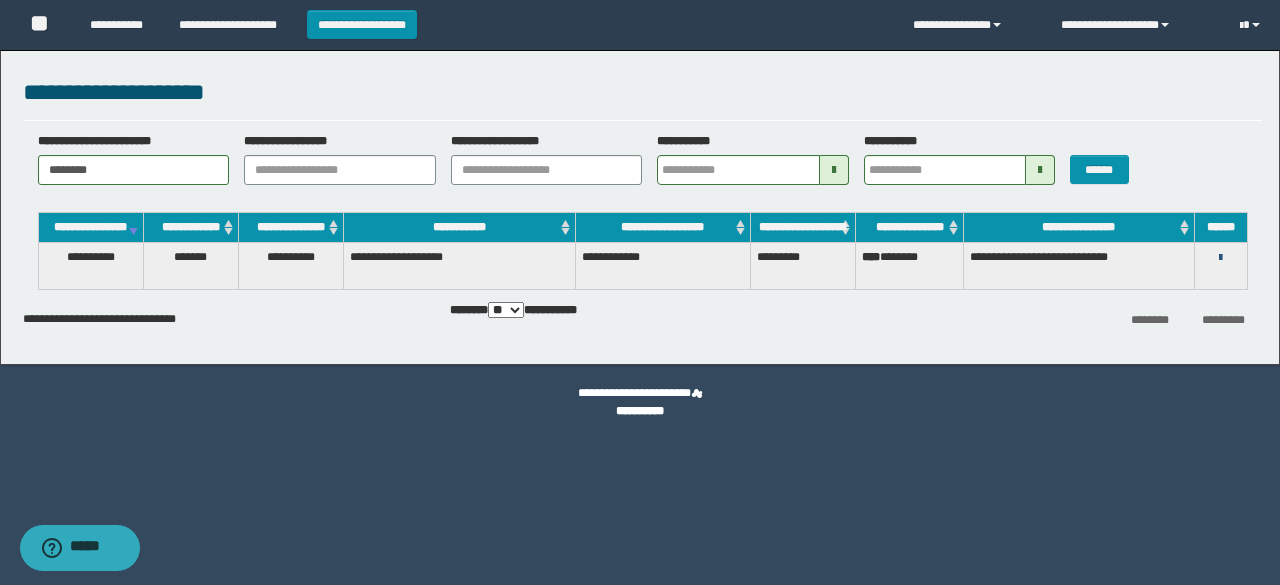 click at bounding box center (1220, 258) 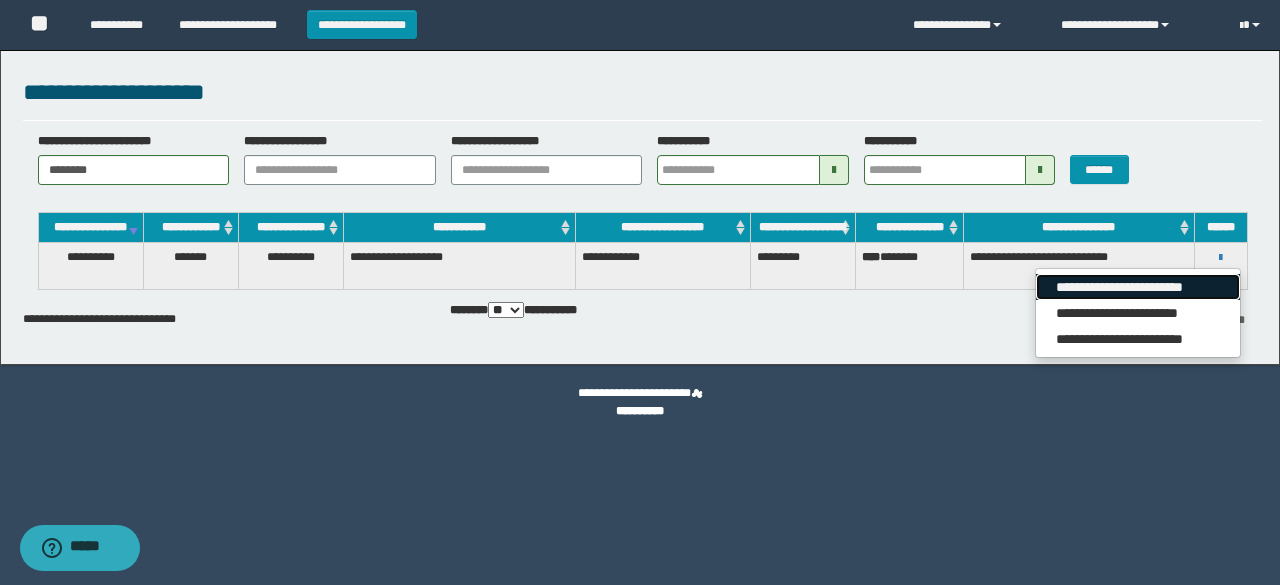 click on "**********" at bounding box center [1137, 287] 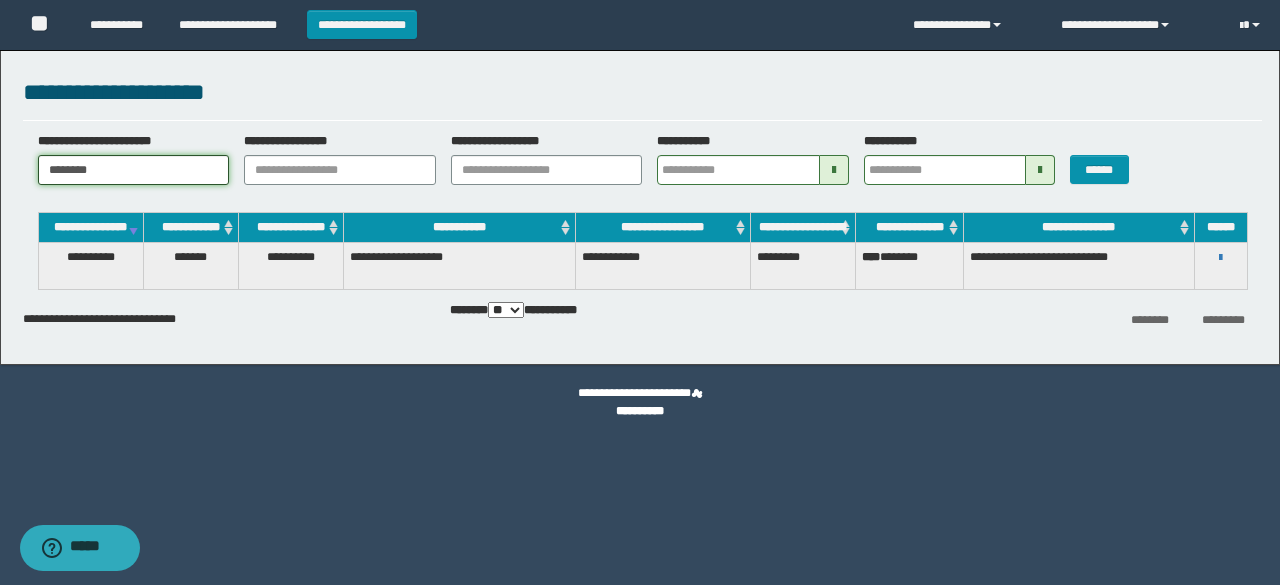 drag, startPoint x: 160, startPoint y: 175, endPoint x: 160, endPoint y: 201, distance: 26 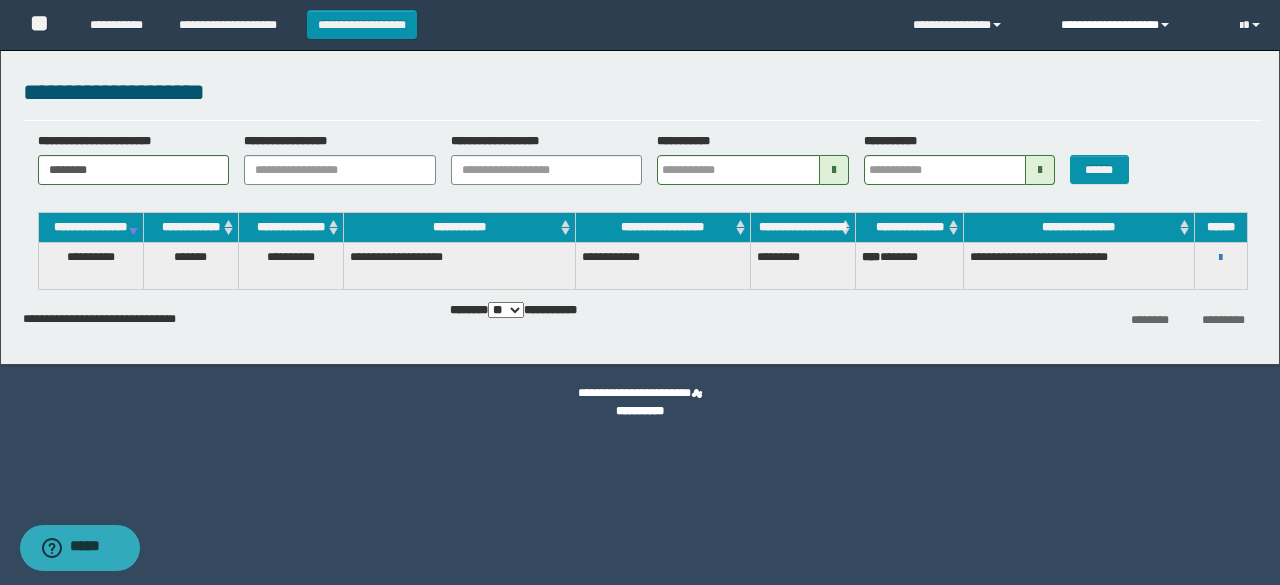 click on "**********" at bounding box center (1135, 25) 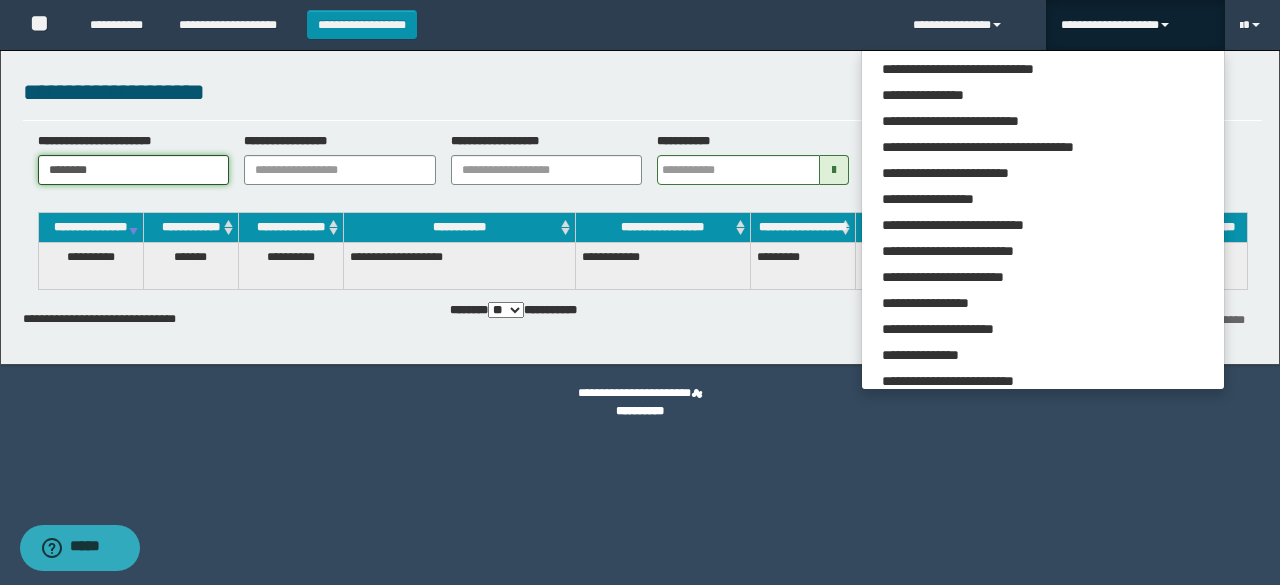click on "********" at bounding box center (134, 170) 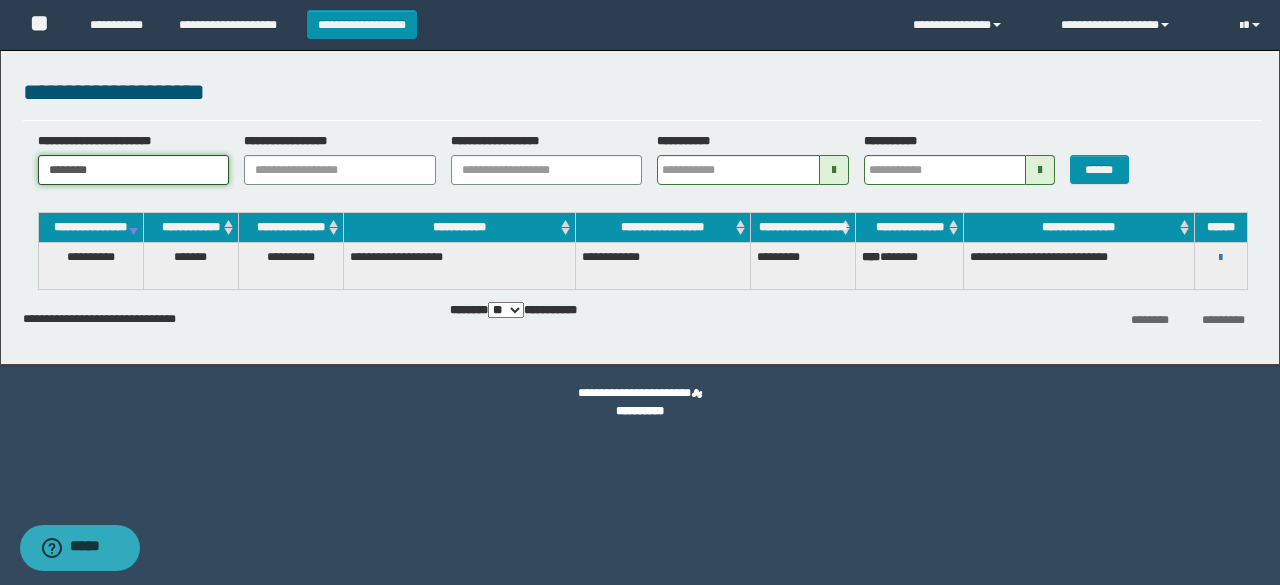 drag, startPoint x: 143, startPoint y: 171, endPoint x: 104, endPoint y: 172, distance: 39.012817 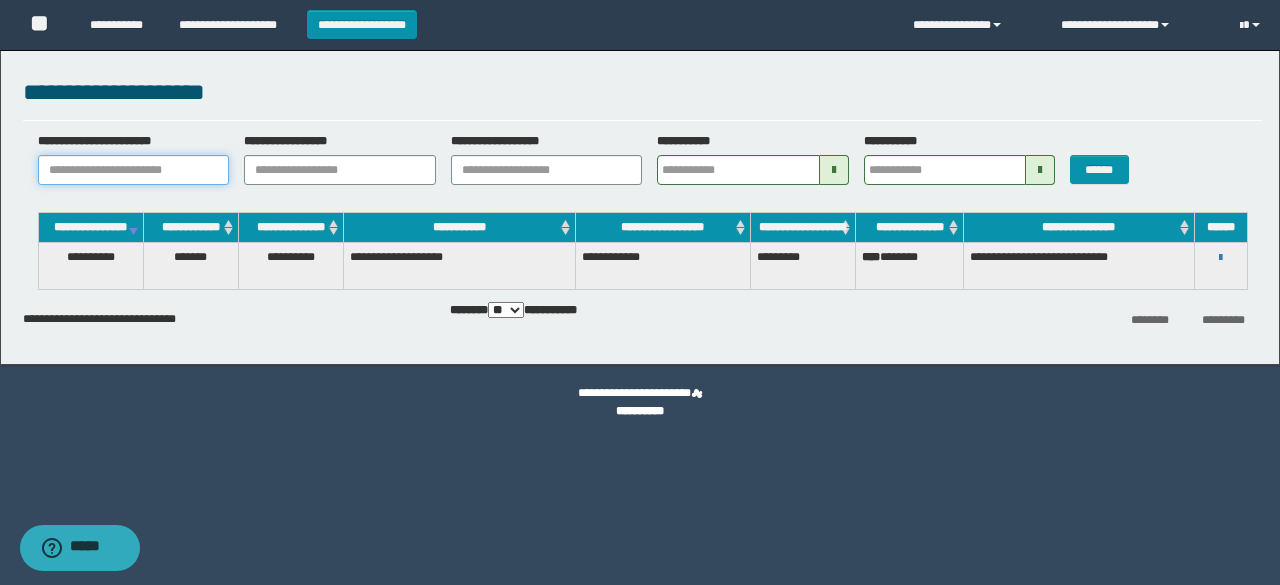 paste on "**********" 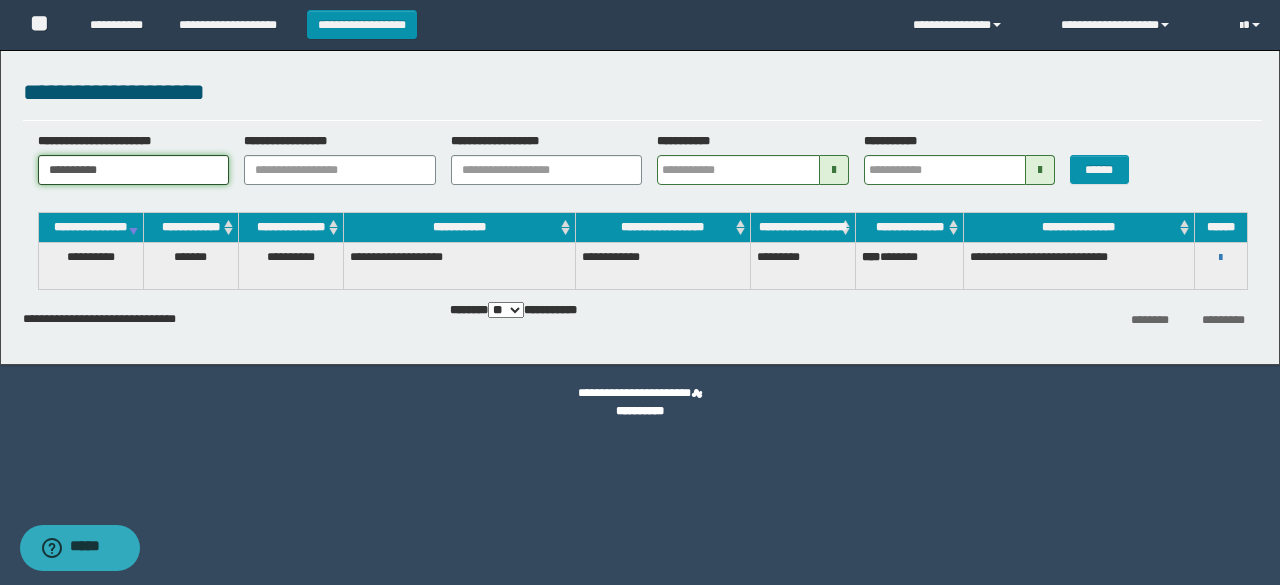 type on "**********" 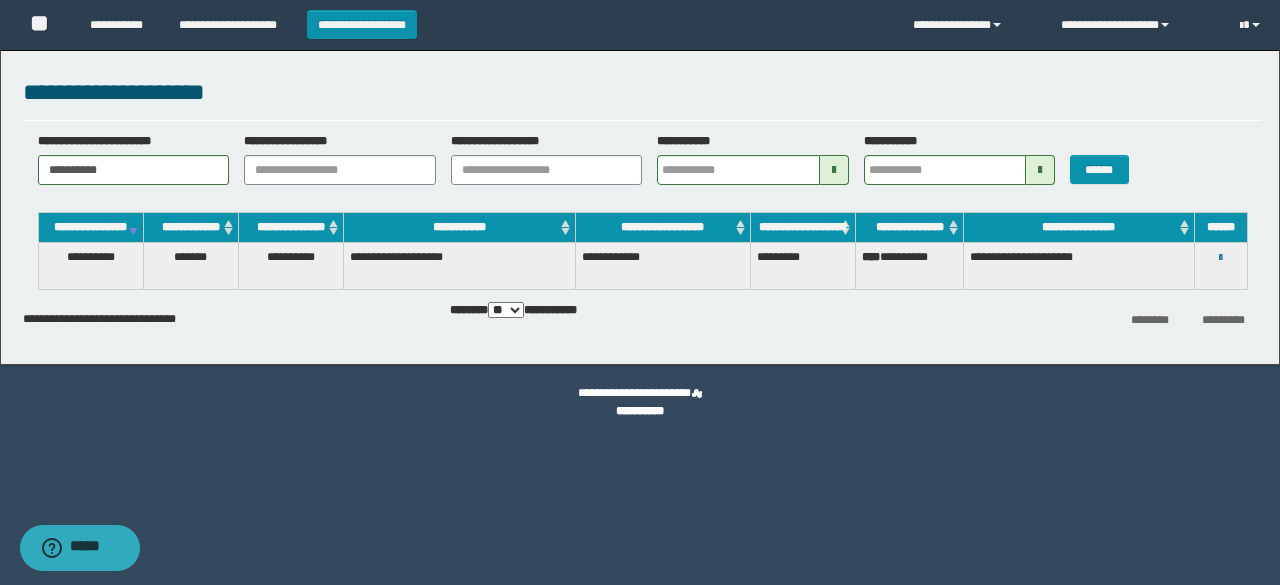 click on "**********" at bounding box center [1221, 257] 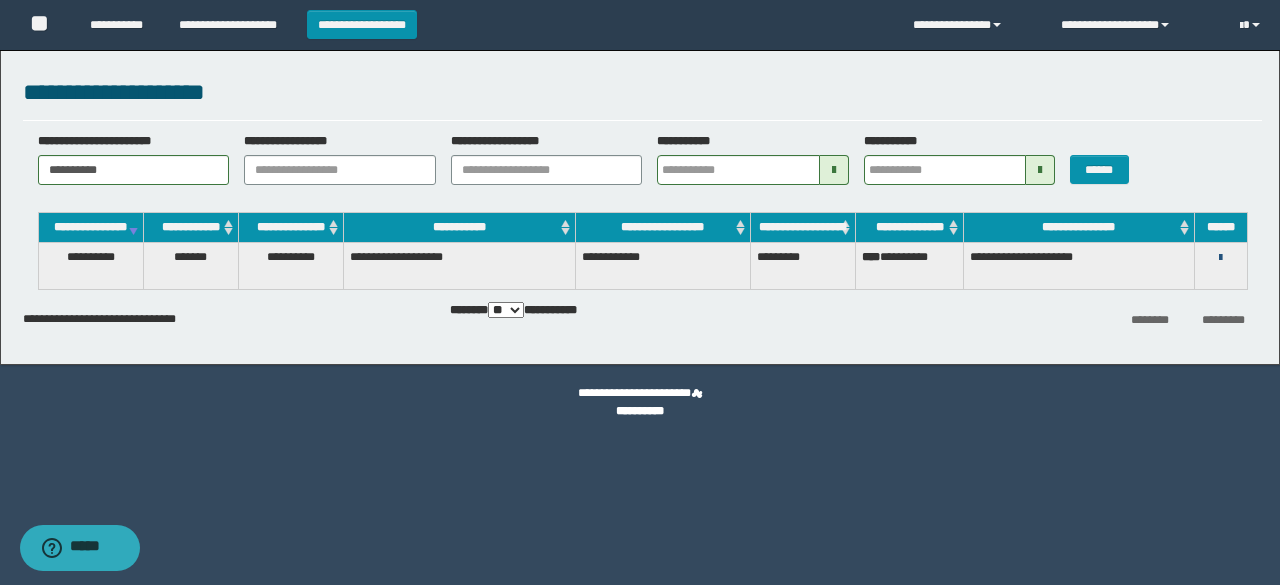 click at bounding box center (1220, 258) 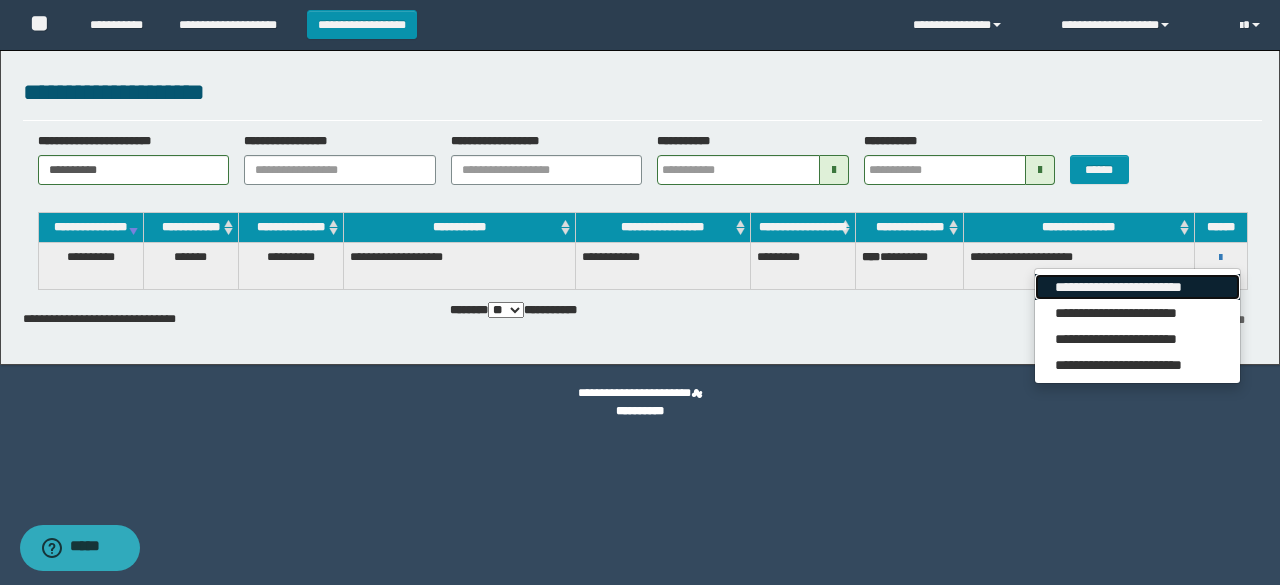click on "**********" at bounding box center (1137, 287) 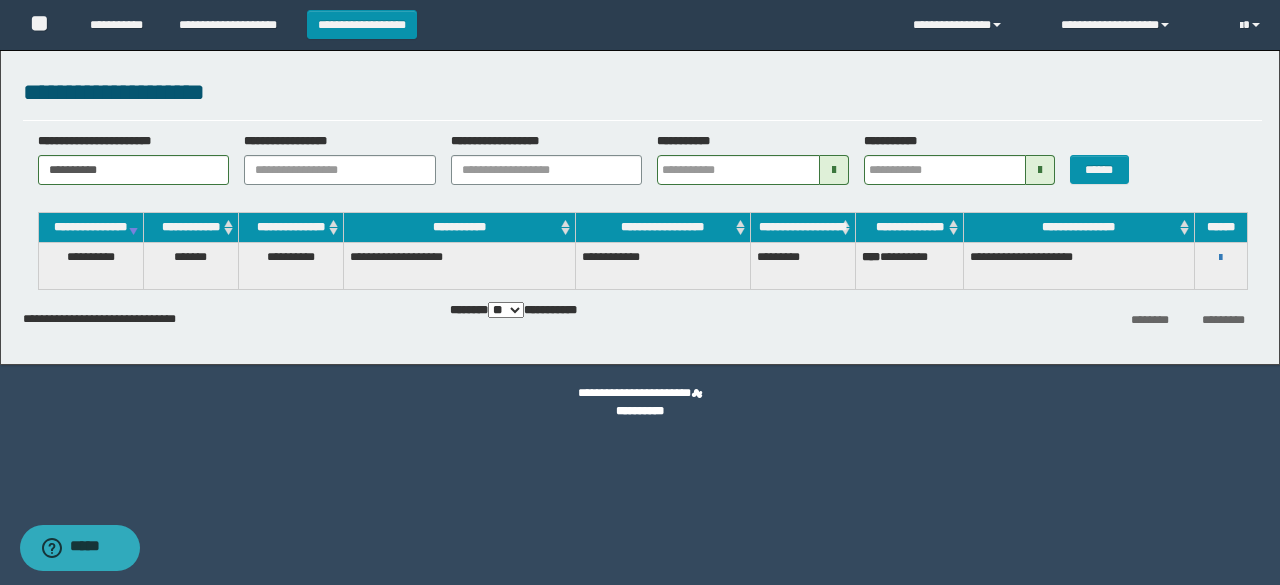 click on "**********" at bounding box center (1221, 257) 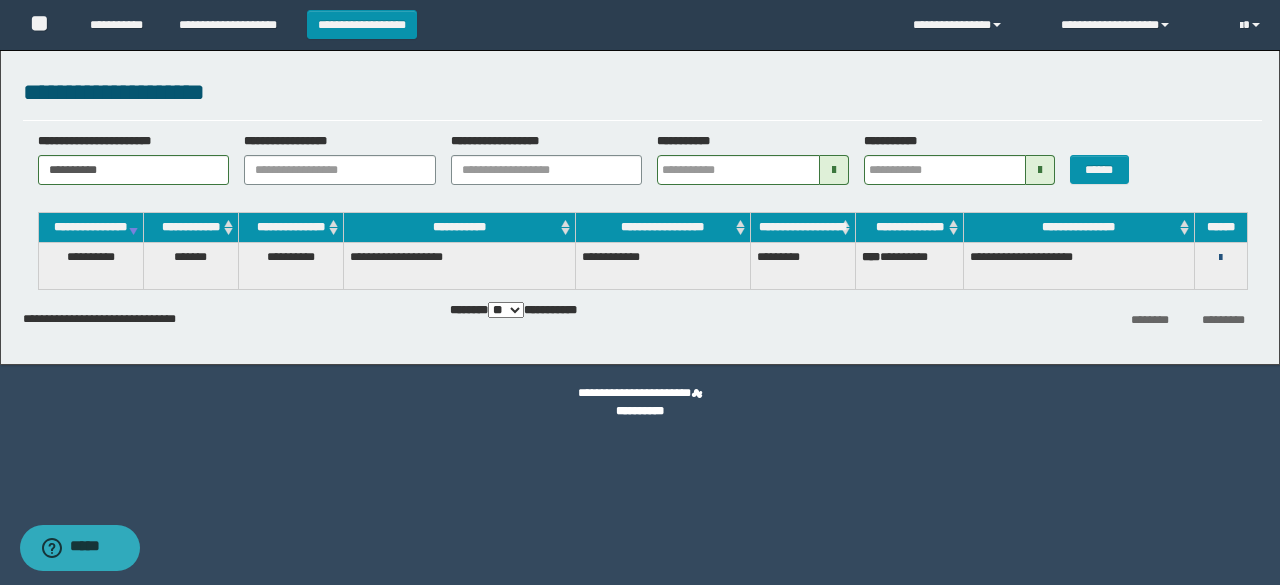 click at bounding box center (1220, 258) 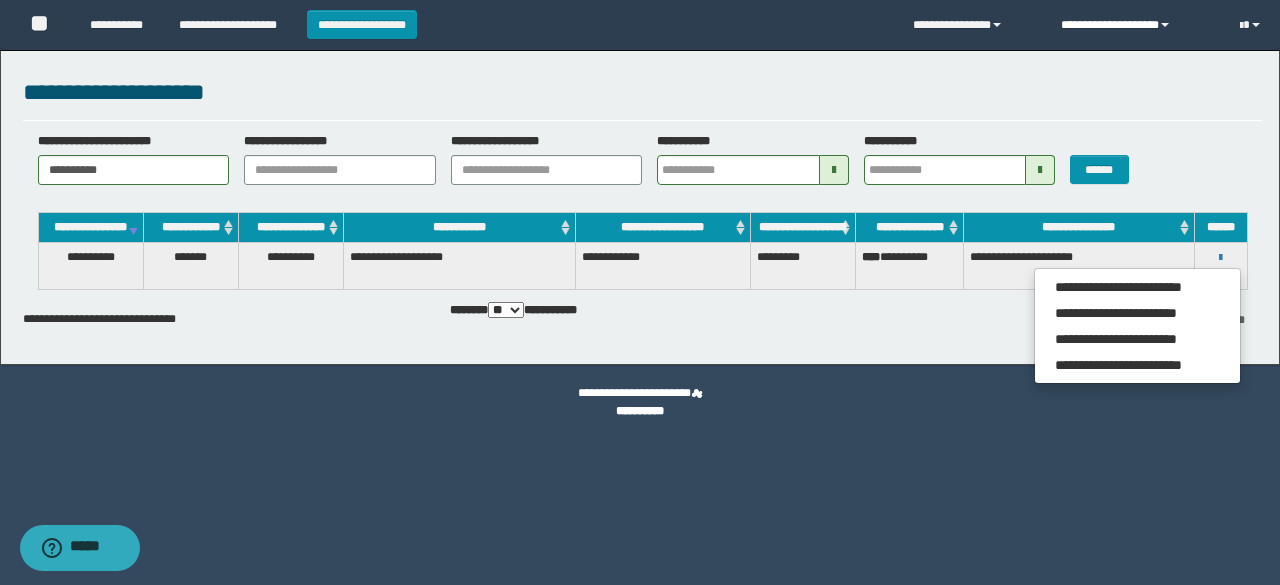 click on "**********" at bounding box center (1135, 25) 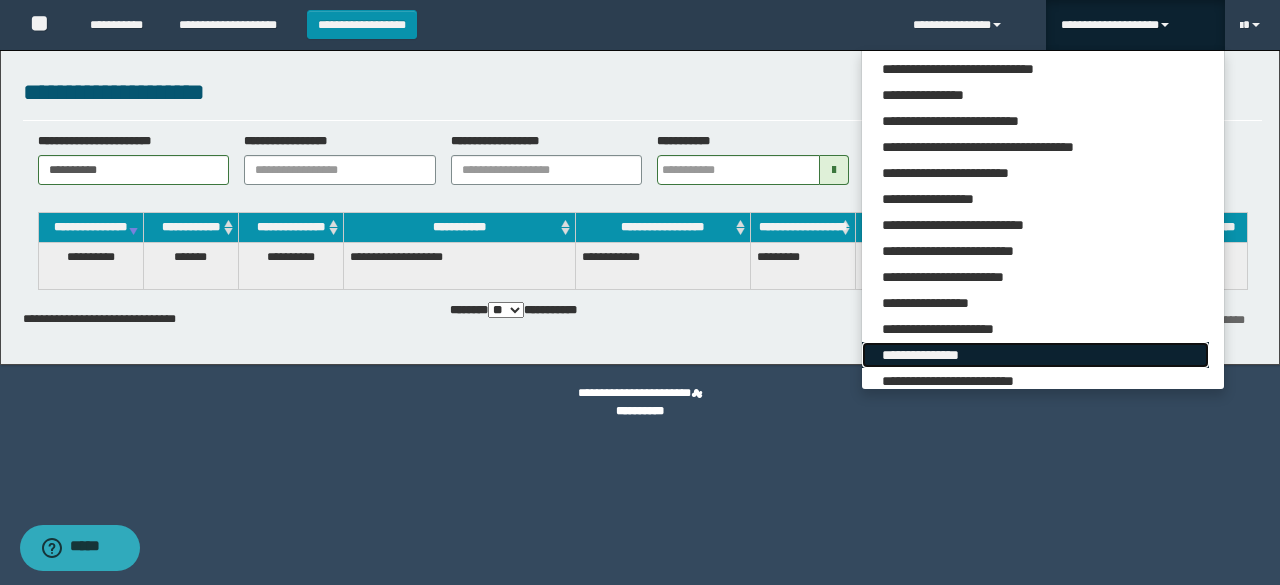 click on "**********" at bounding box center [1035, 355] 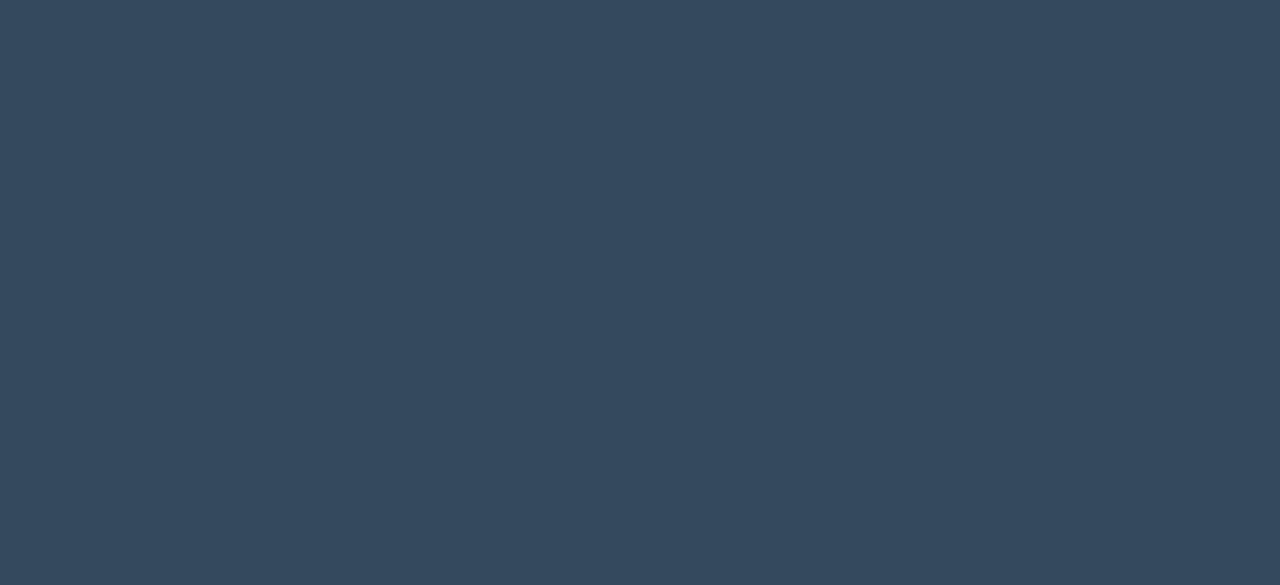 scroll, scrollTop: 0, scrollLeft: 0, axis: both 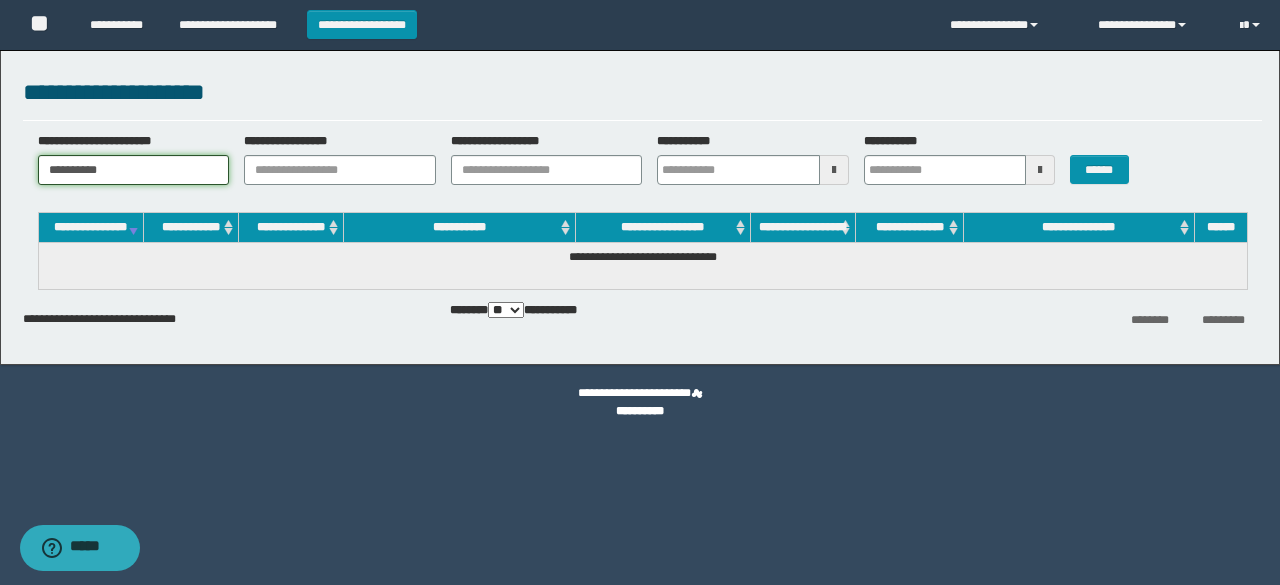 drag, startPoint x: 156, startPoint y: 169, endPoint x: 0, endPoint y: 165, distance: 156.05127 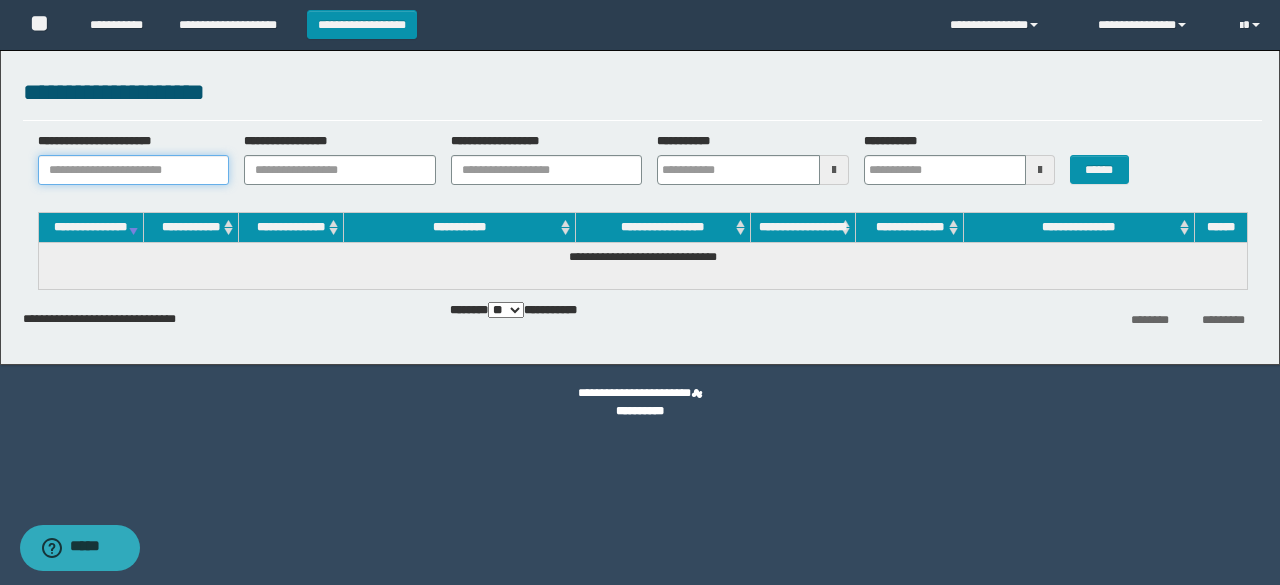 paste on "**********" 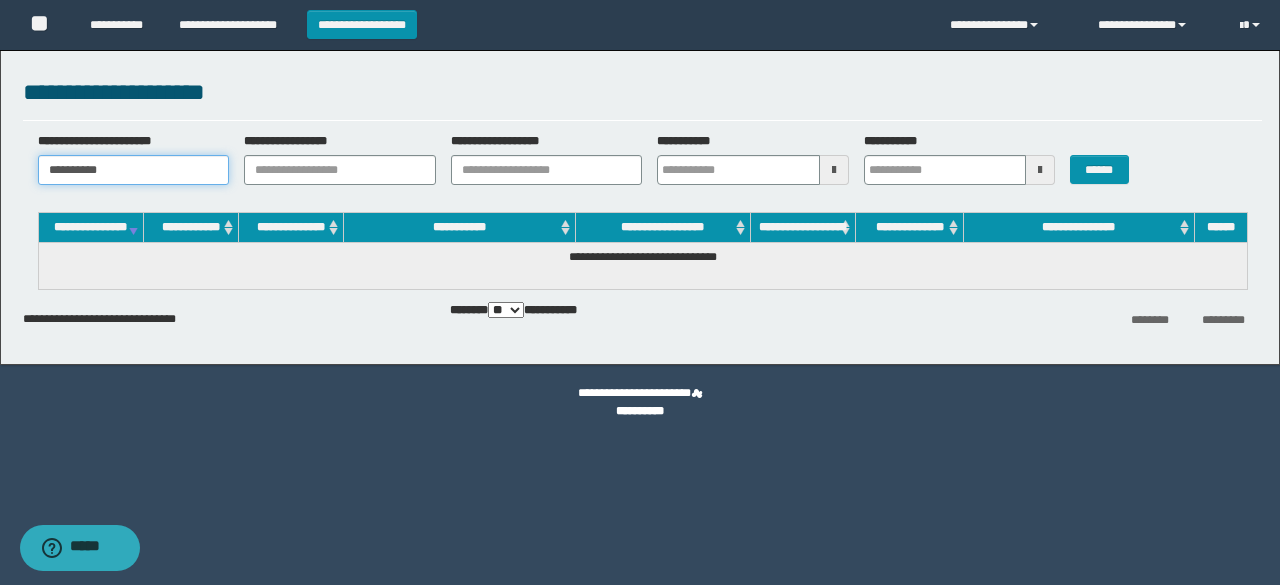 type 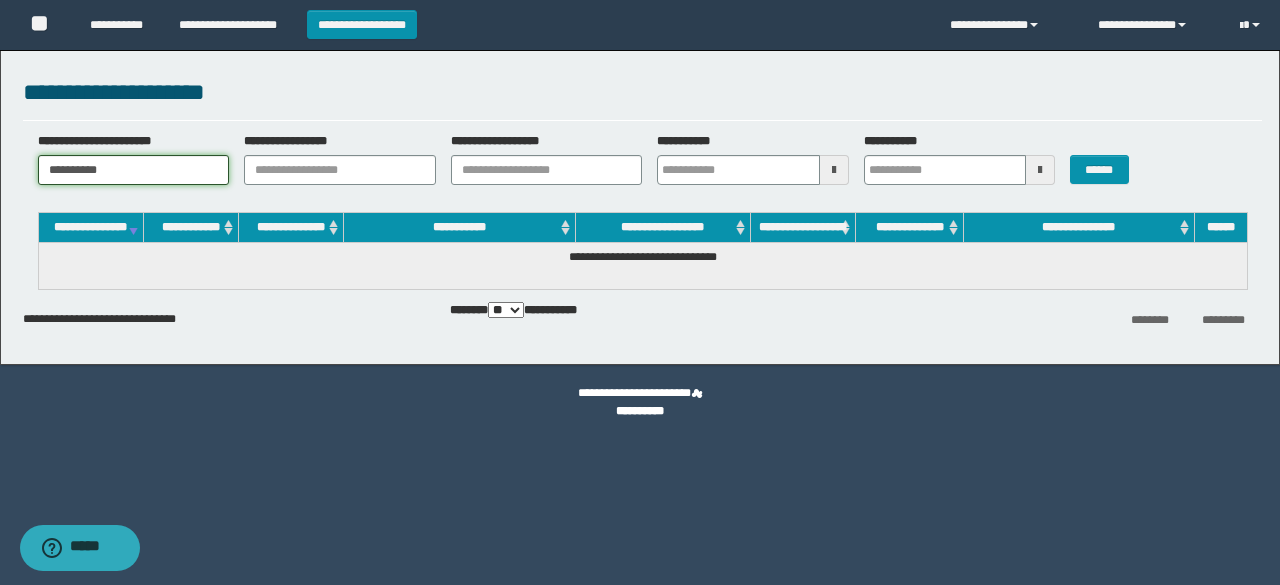 type on "**********" 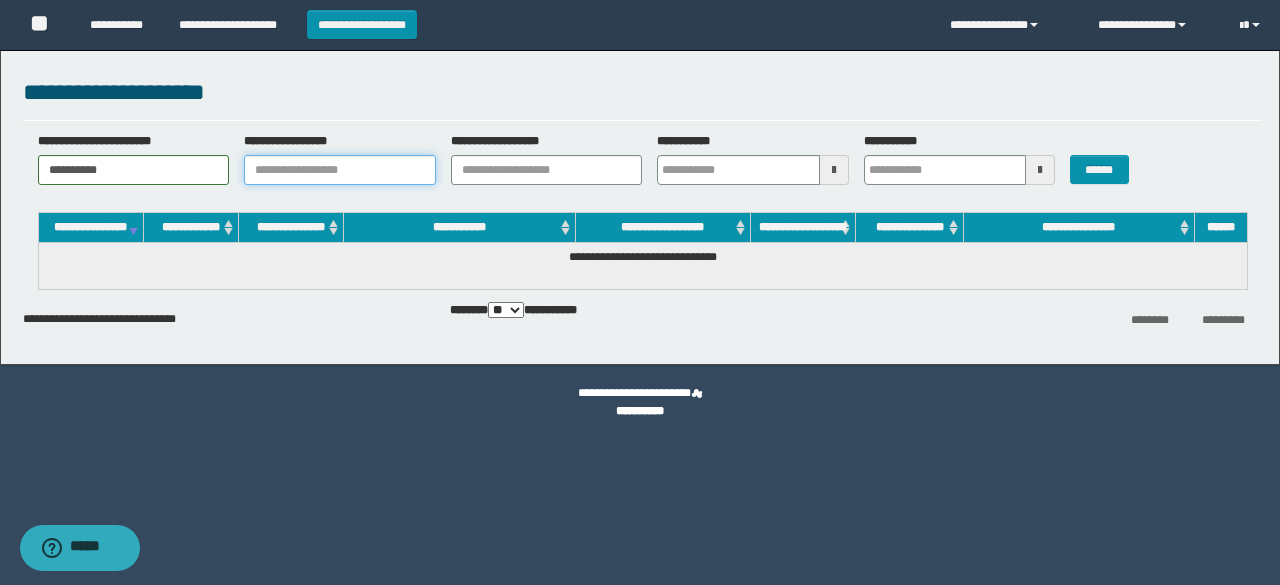 type 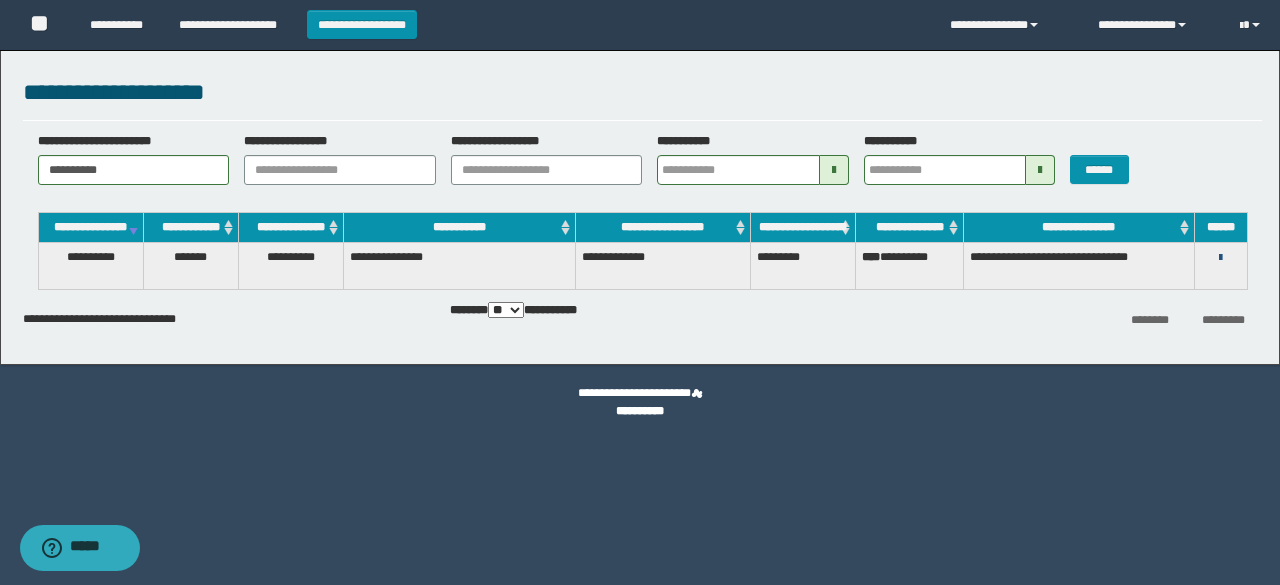 click at bounding box center [1220, 258] 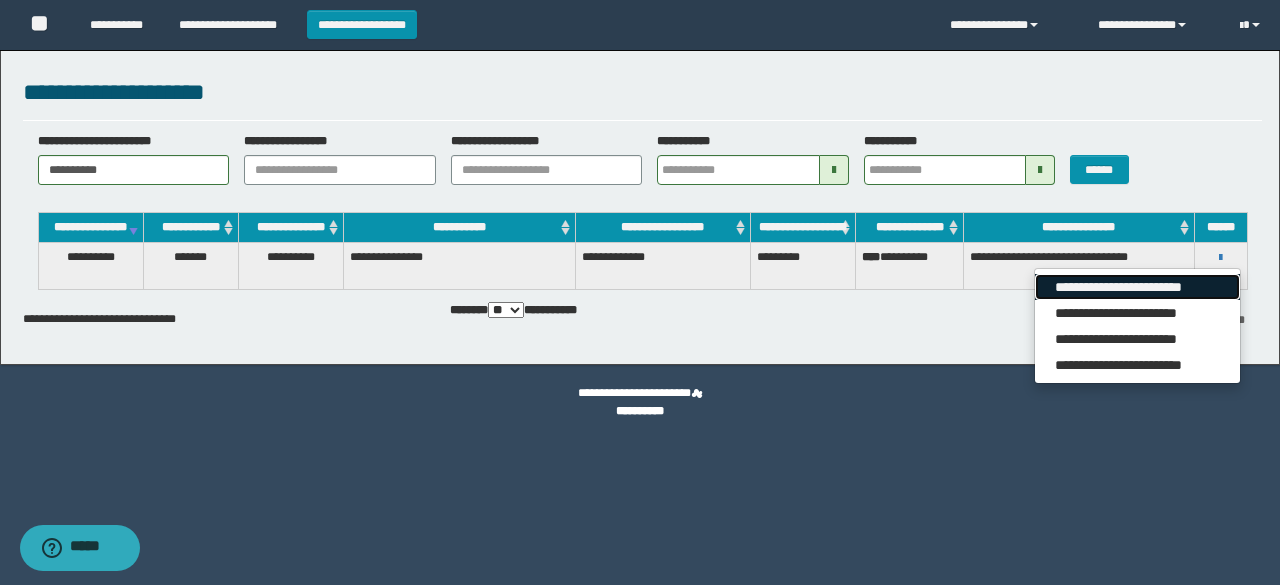 click on "**********" at bounding box center [1137, 287] 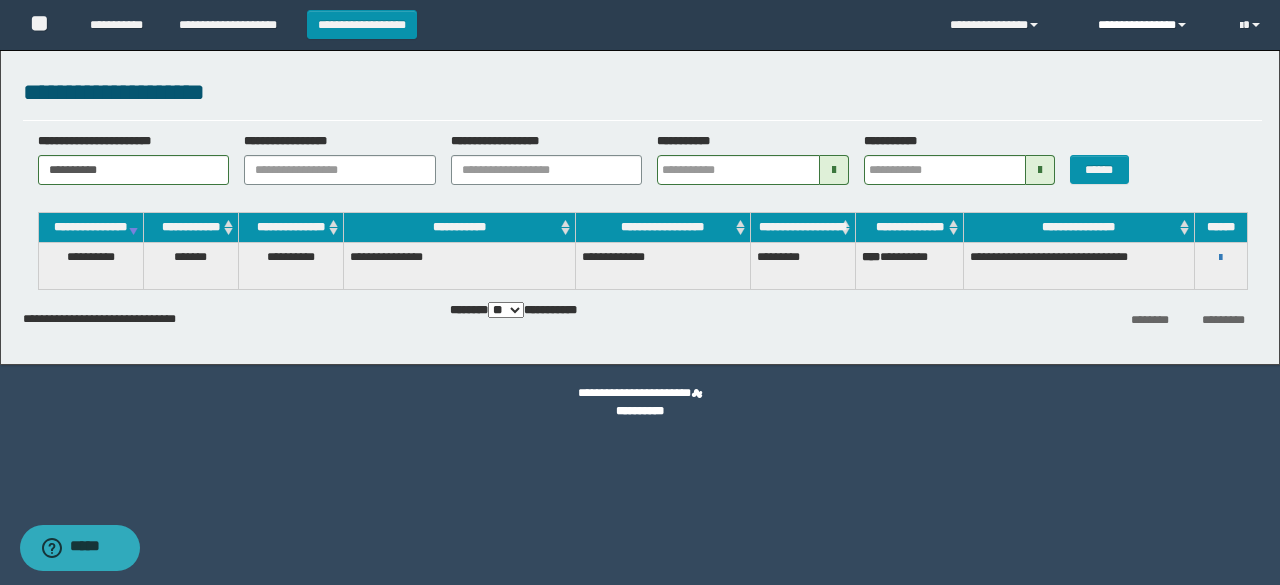 drag, startPoint x: 1195, startPoint y: 33, endPoint x: 1185, endPoint y: 68, distance: 36.40055 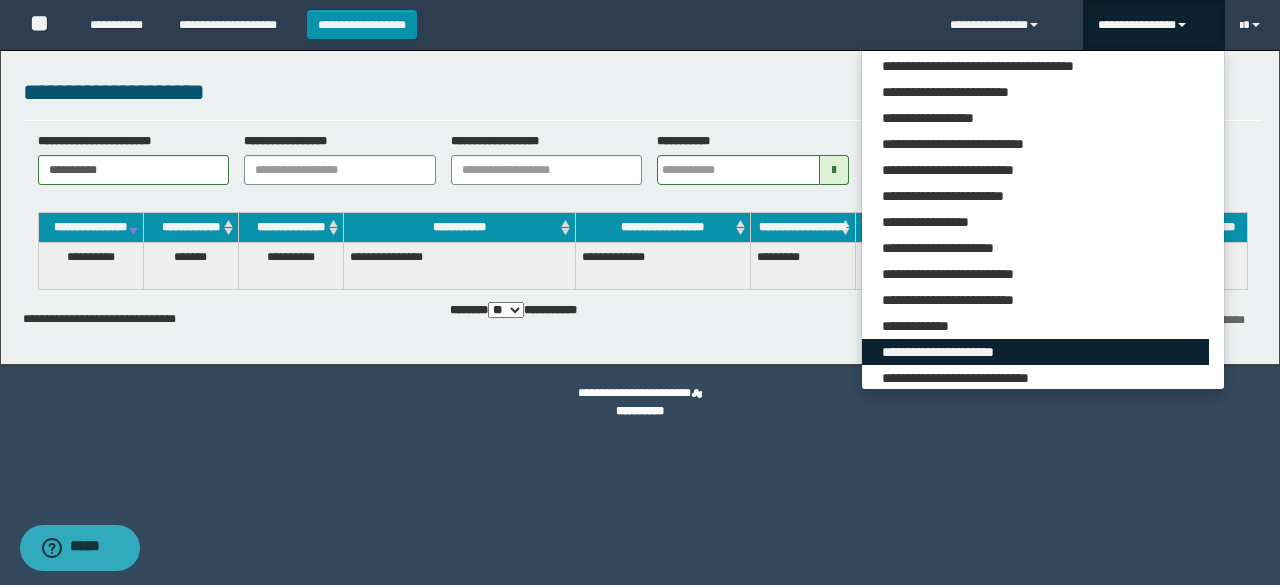 scroll, scrollTop: 165, scrollLeft: 0, axis: vertical 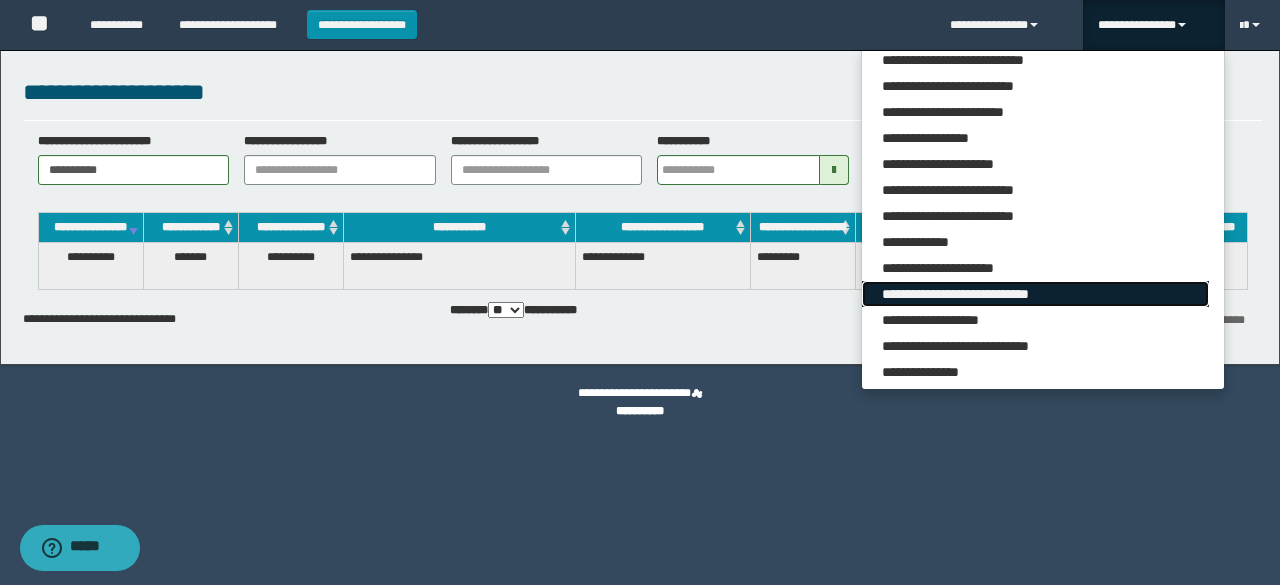 click on "**********" at bounding box center [1035, 294] 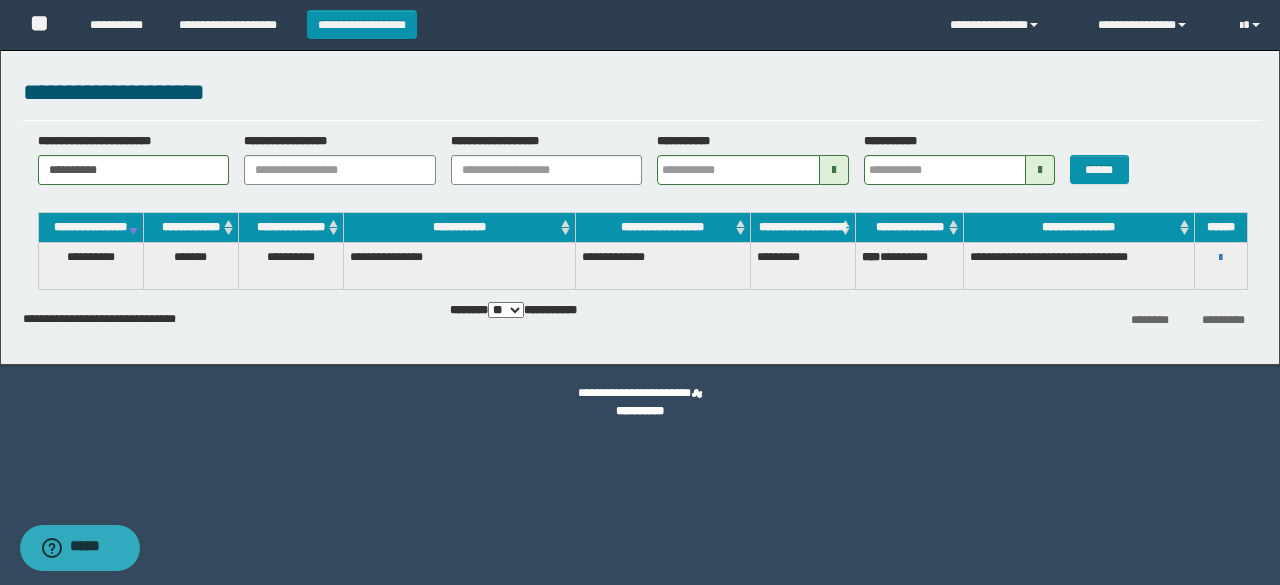 type 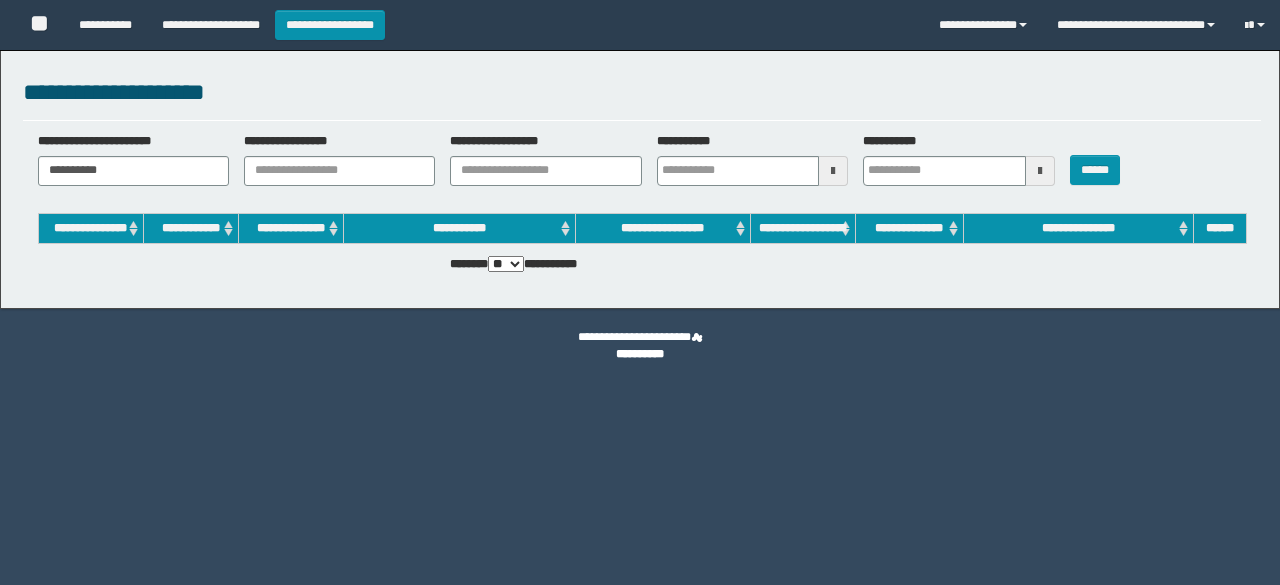 scroll, scrollTop: 0, scrollLeft: 0, axis: both 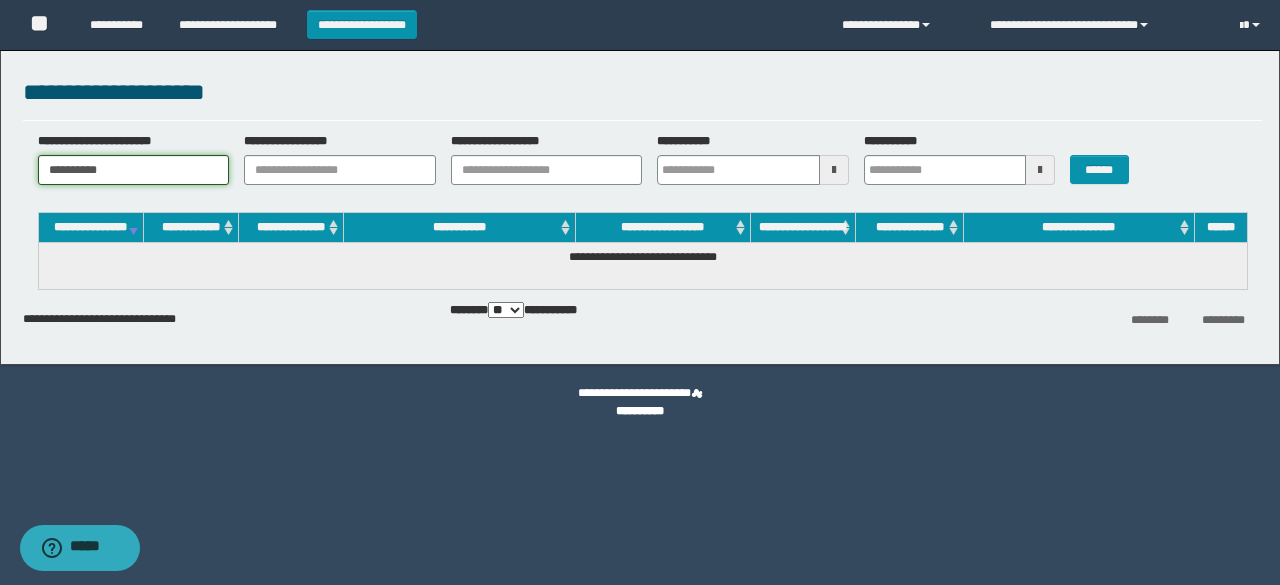 drag, startPoint x: 0, startPoint y: 0, endPoint x: 86, endPoint y: 161, distance: 182.52945 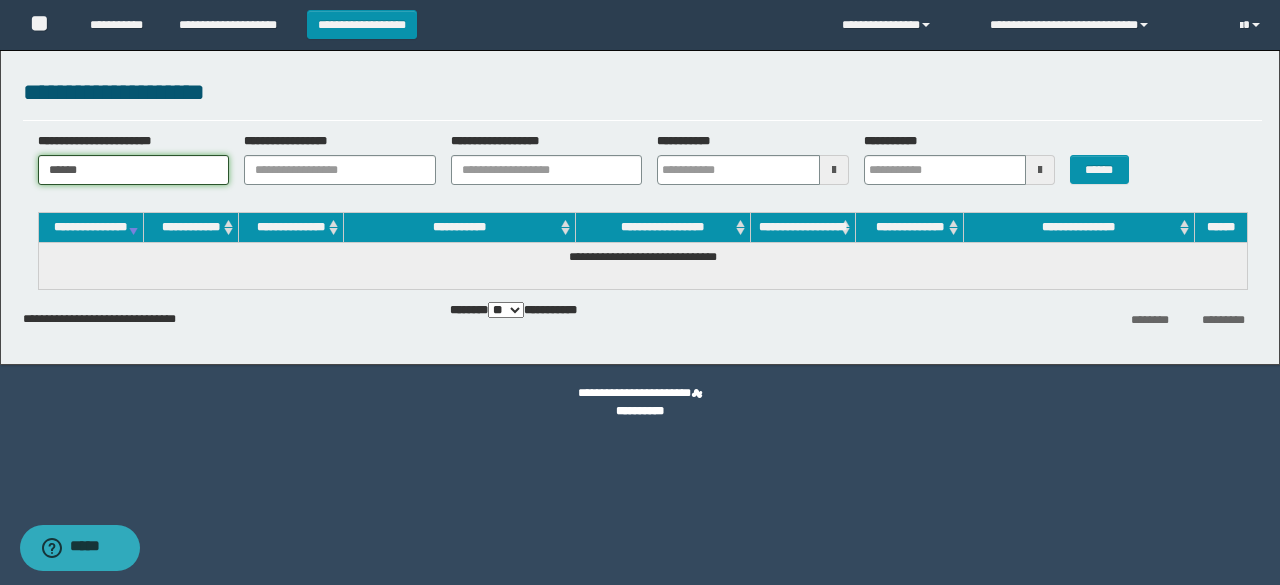 paste on "**********" 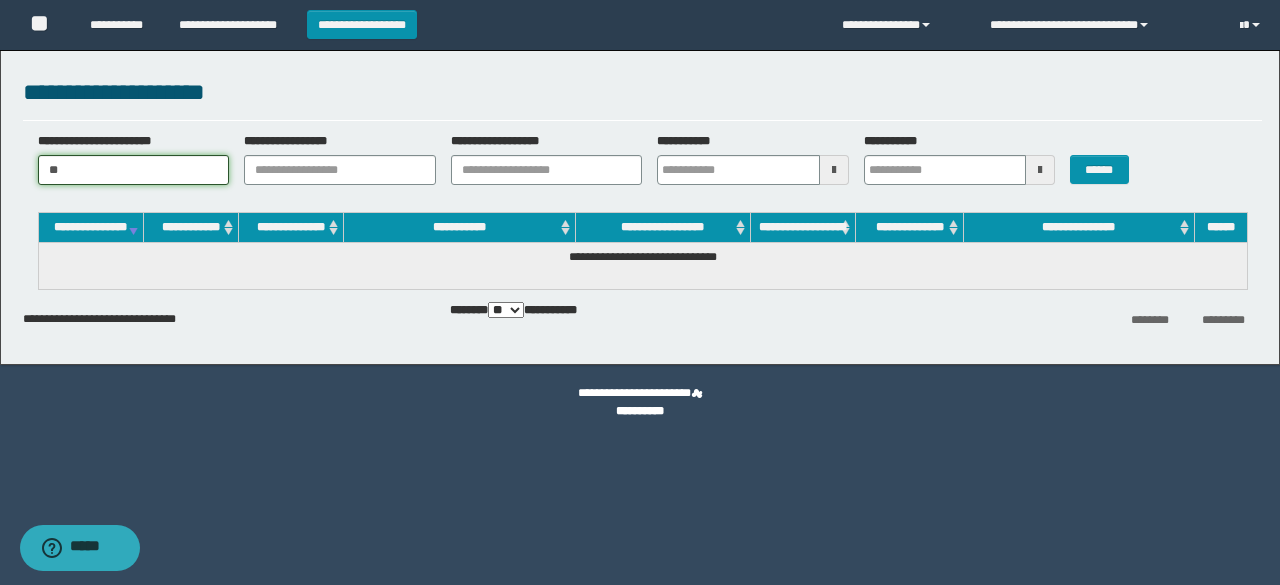 type on "*" 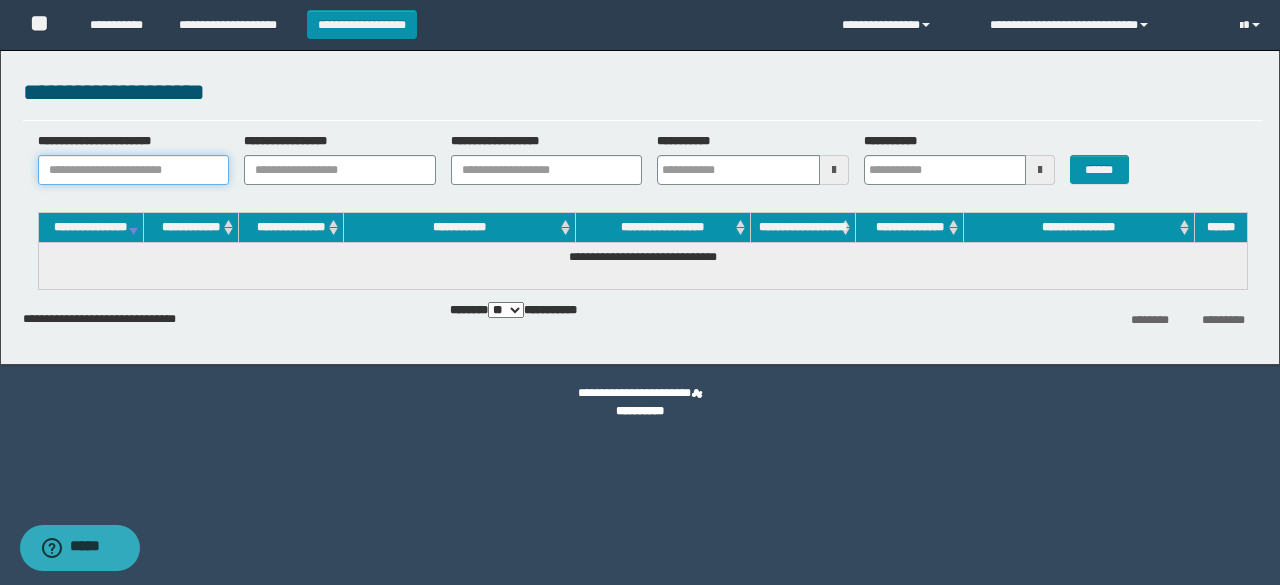 paste on "**********" 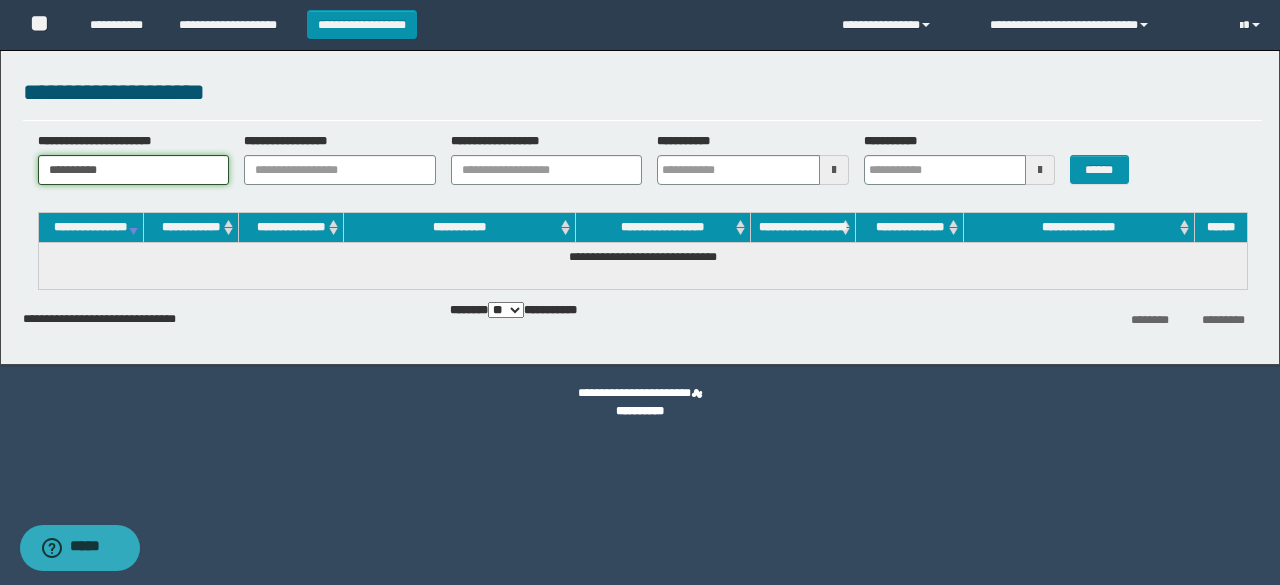 type on "**********" 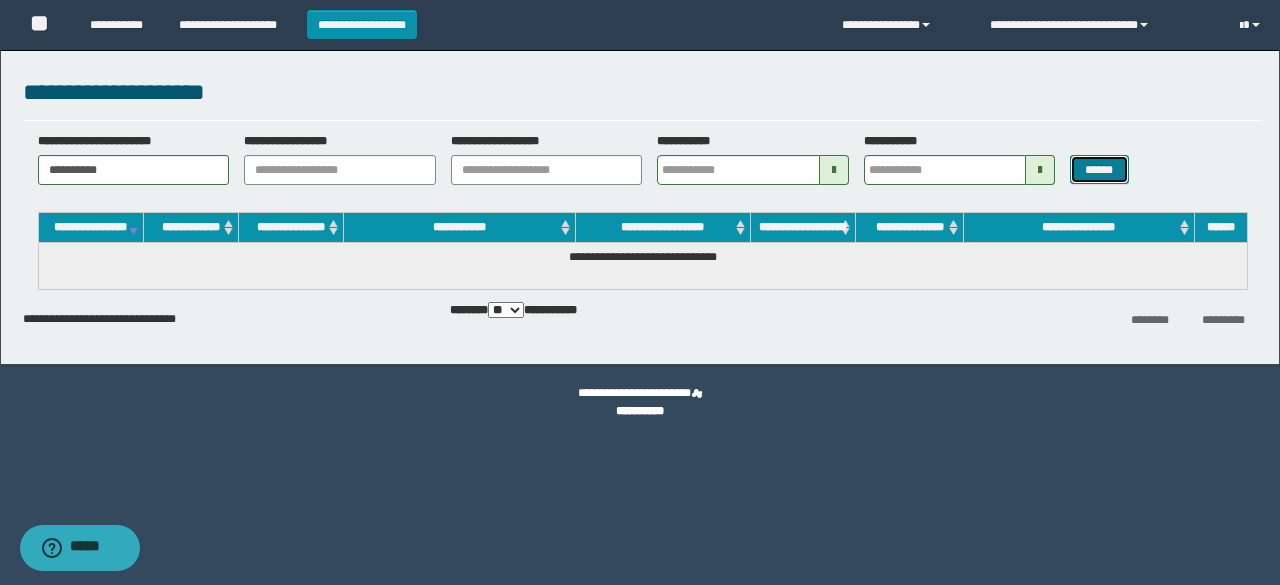 click on "******" at bounding box center (1099, 169) 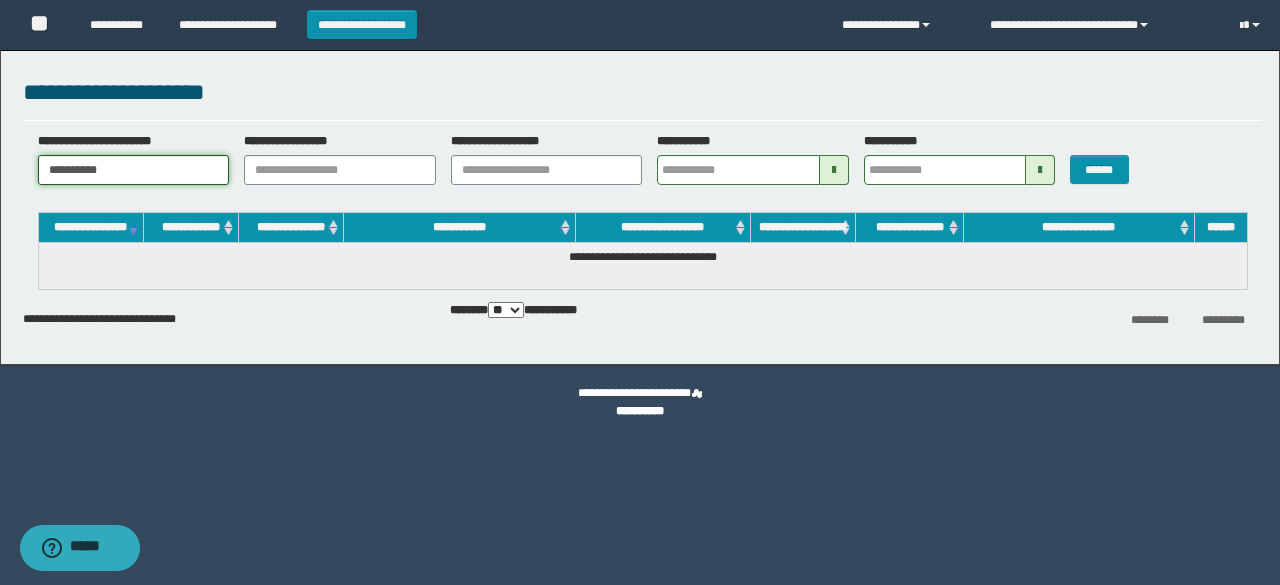 click on "**********" at bounding box center [134, 170] 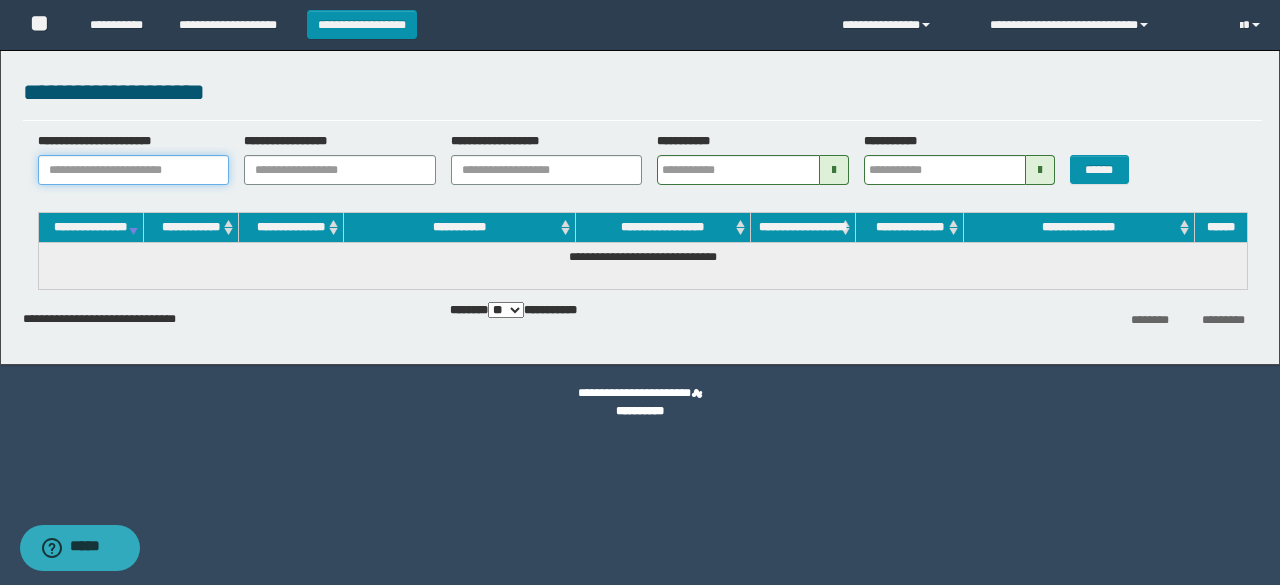 paste on "**********" 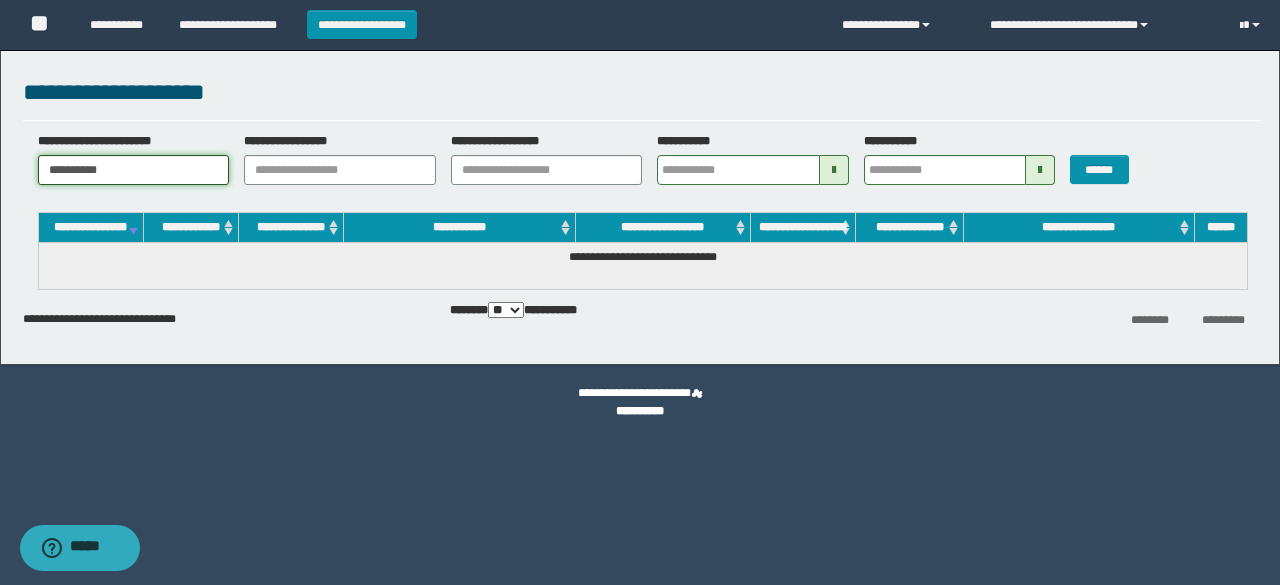 drag, startPoint x: 157, startPoint y: 160, endPoint x: 0, endPoint y: 141, distance: 158.14551 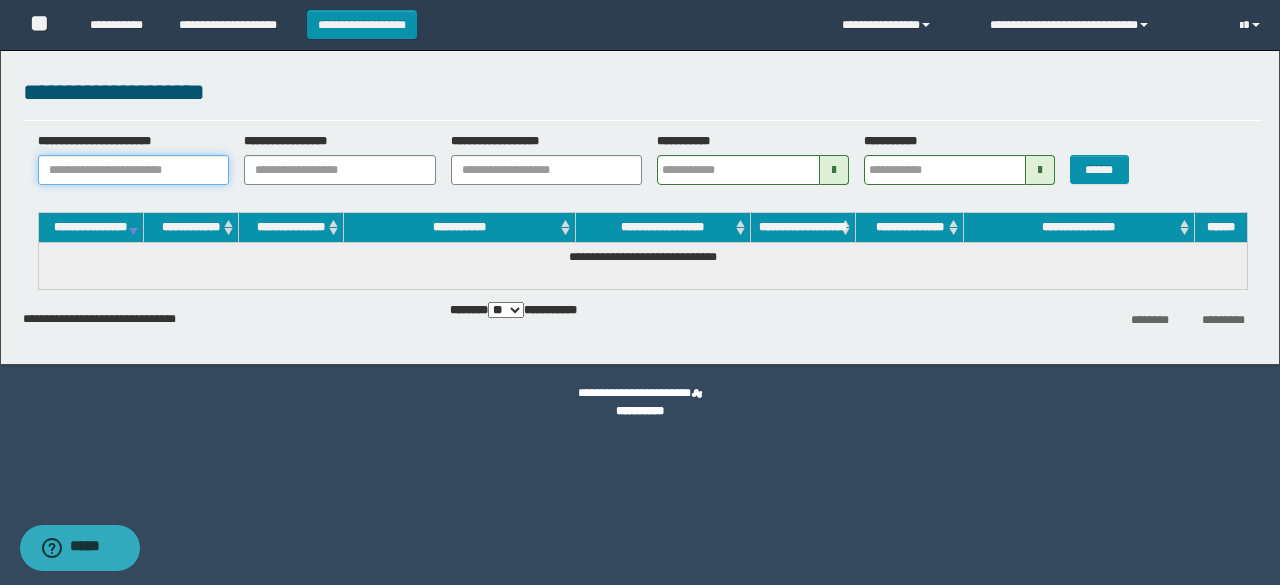 paste on "**********" 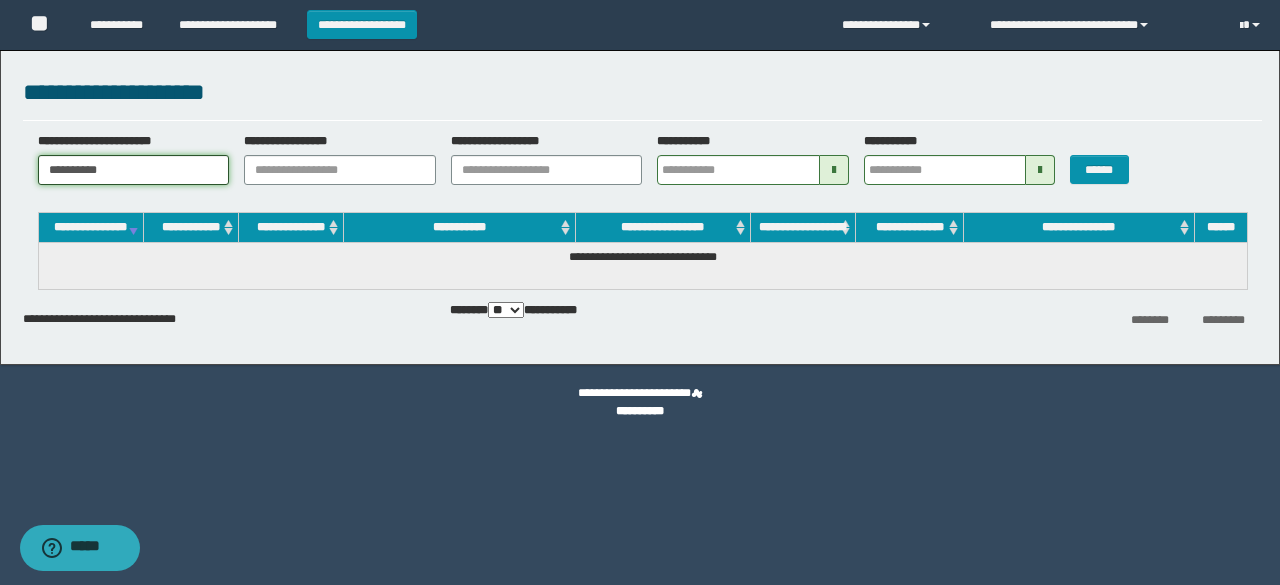 type on "**********" 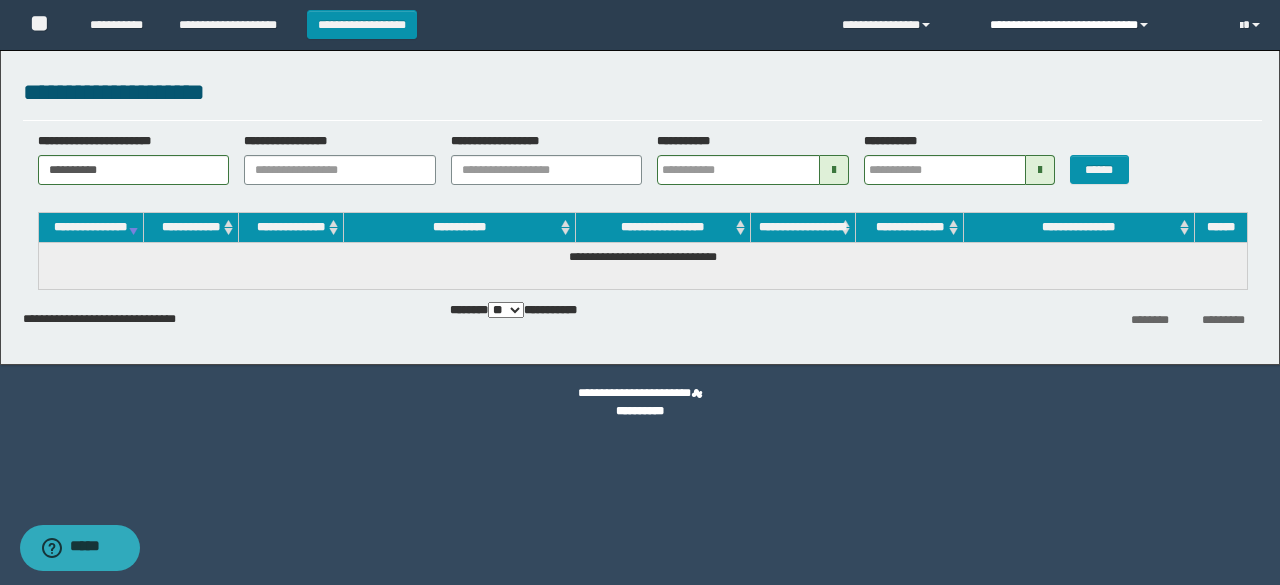 click on "**********" at bounding box center [1099, 25] 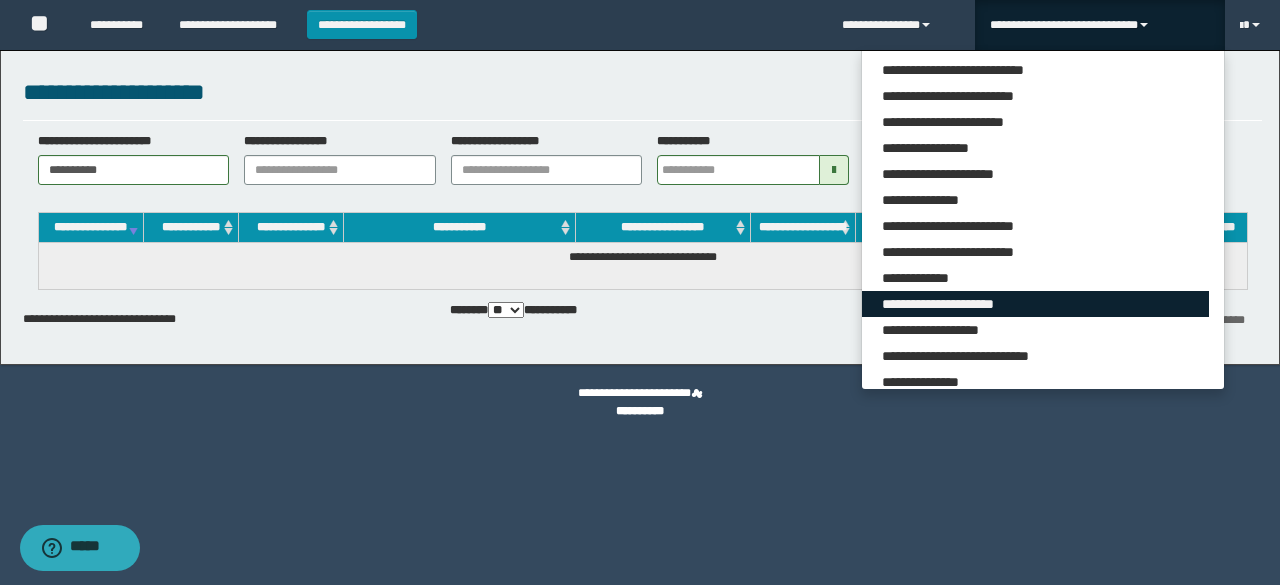 scroll, scrollTop: 165, scrollLeft: 0, axis: vertical 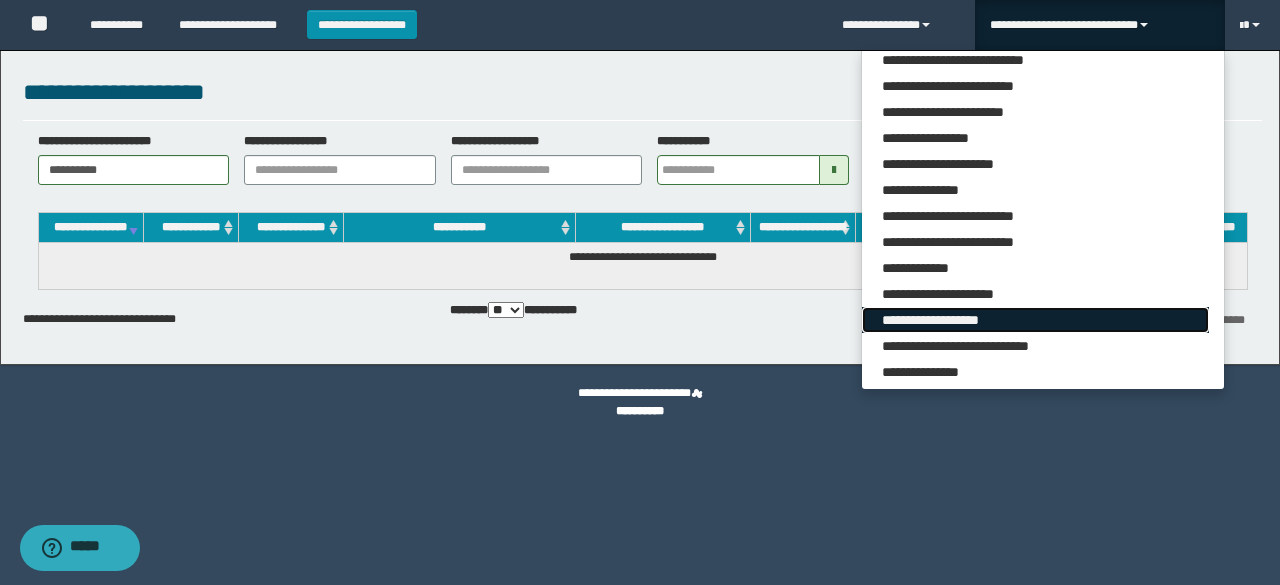 click on "**********" at bounding box center [1035, 320] 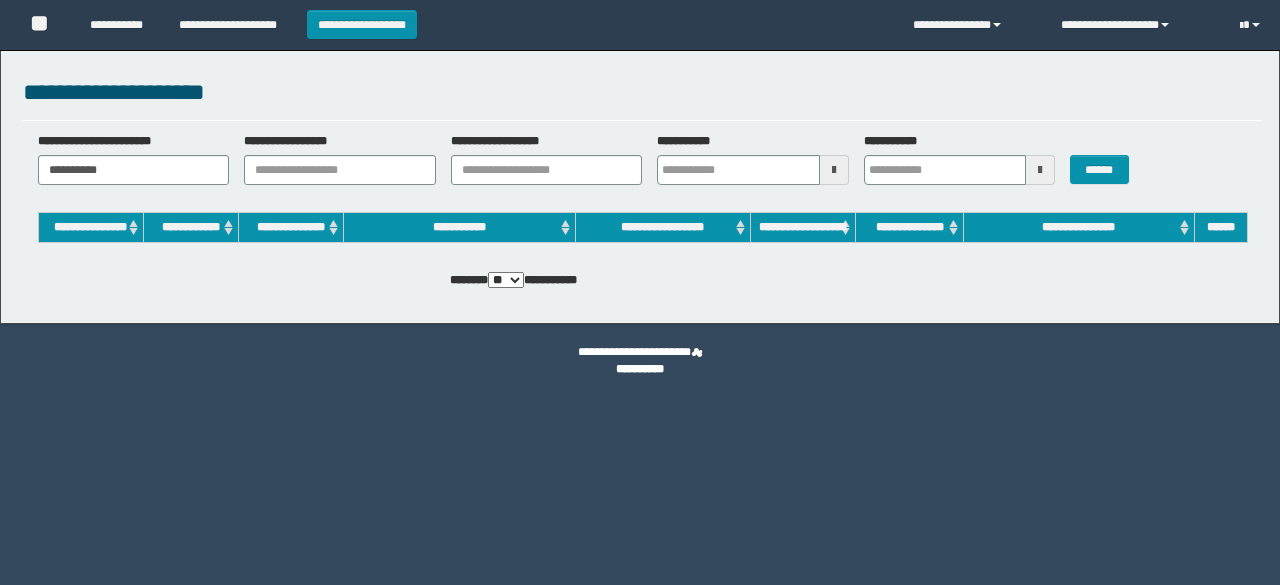 scroll, scrollTop: 0, scrollLeft: 0, axis: both 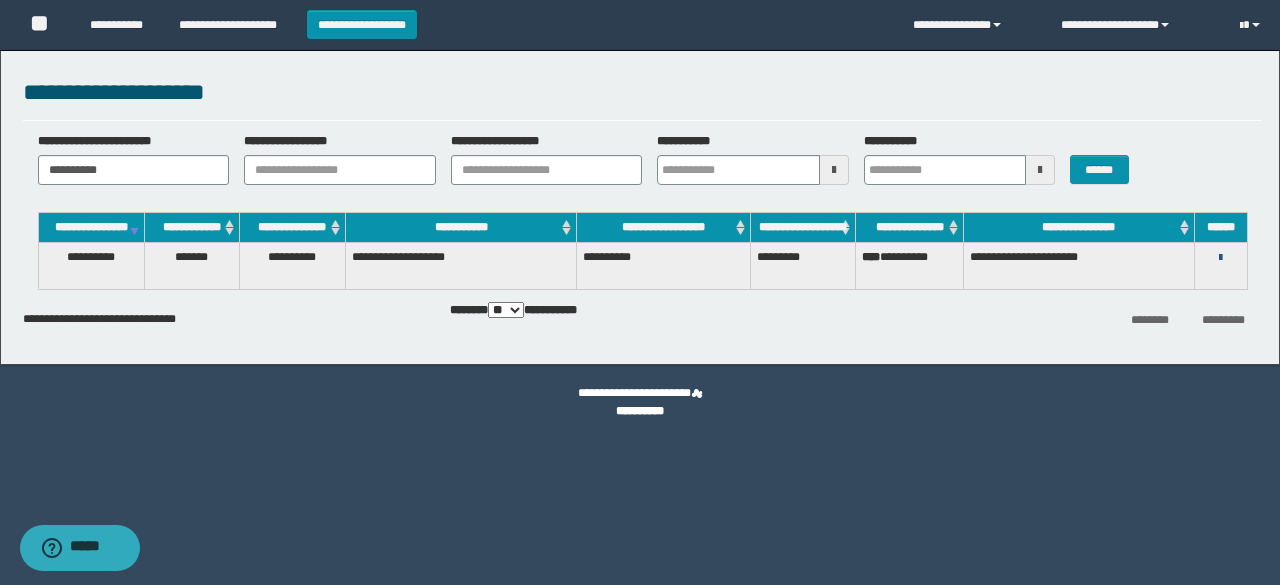 click at bounding box center (1220, 258) 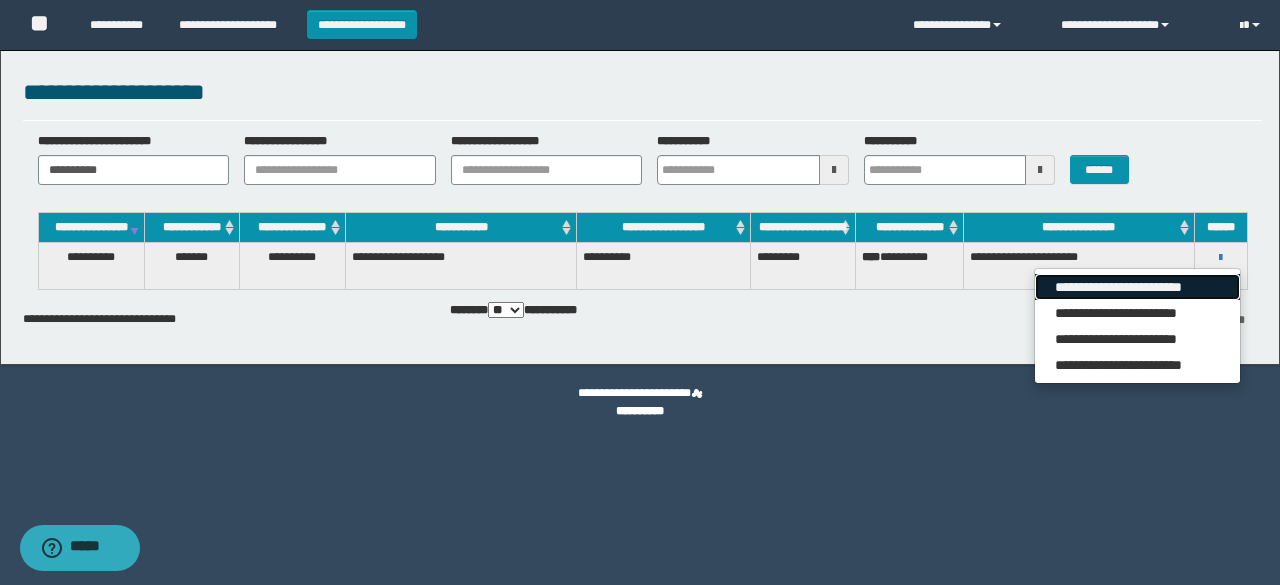 click on "**********" at bounding box center (1137, 287) 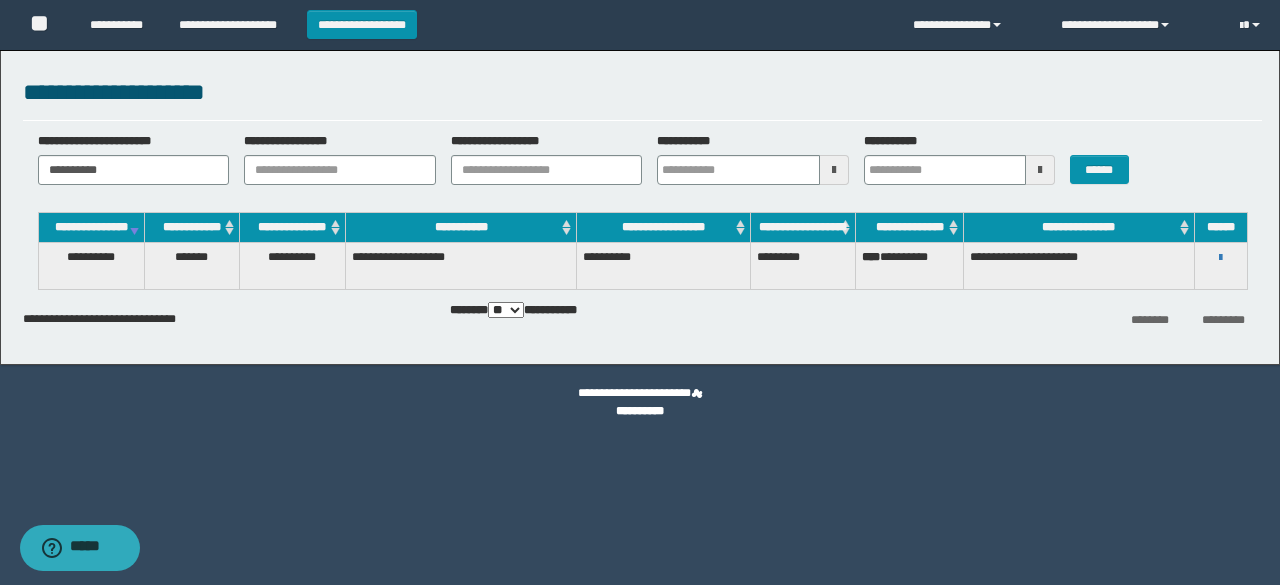 click on "**********" at bounding box center (910, 266) 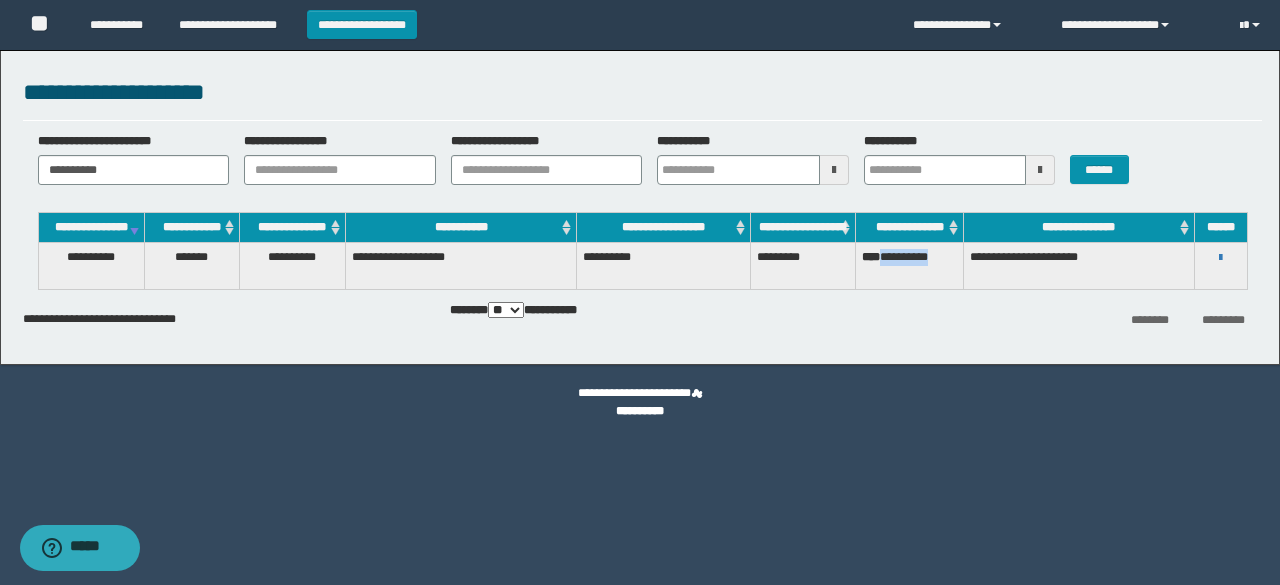 click on "**********" at bounding box center (910, 266) 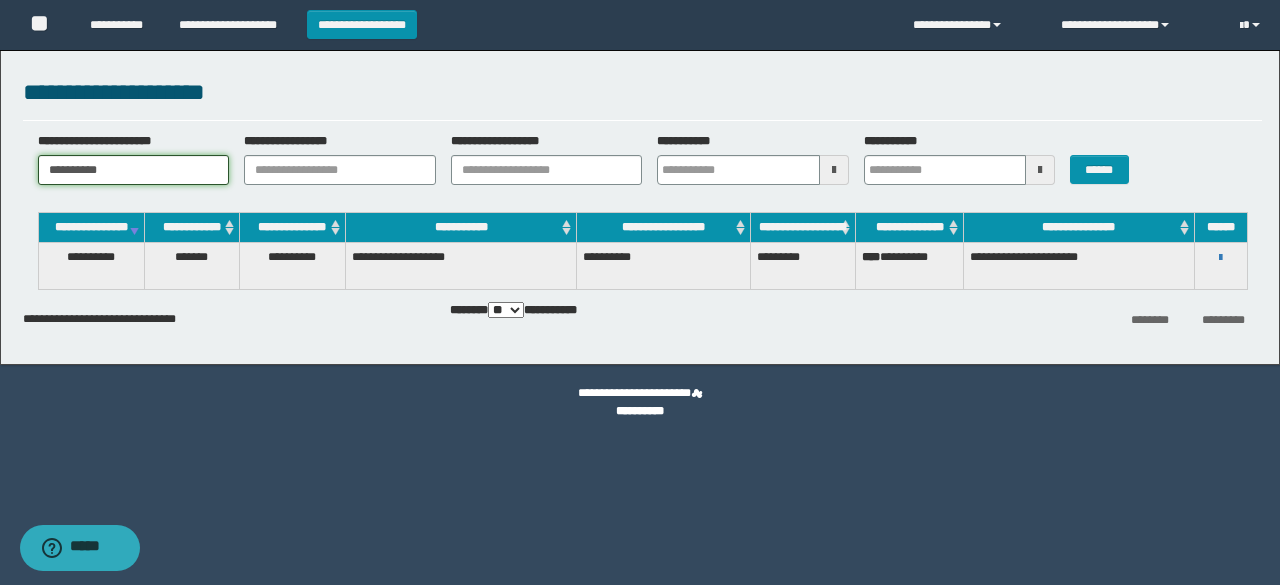 drag, startPoint x: 158, startPoint y: 157, endPoint x: 0, endPoint y: 133, distance: 159.8124 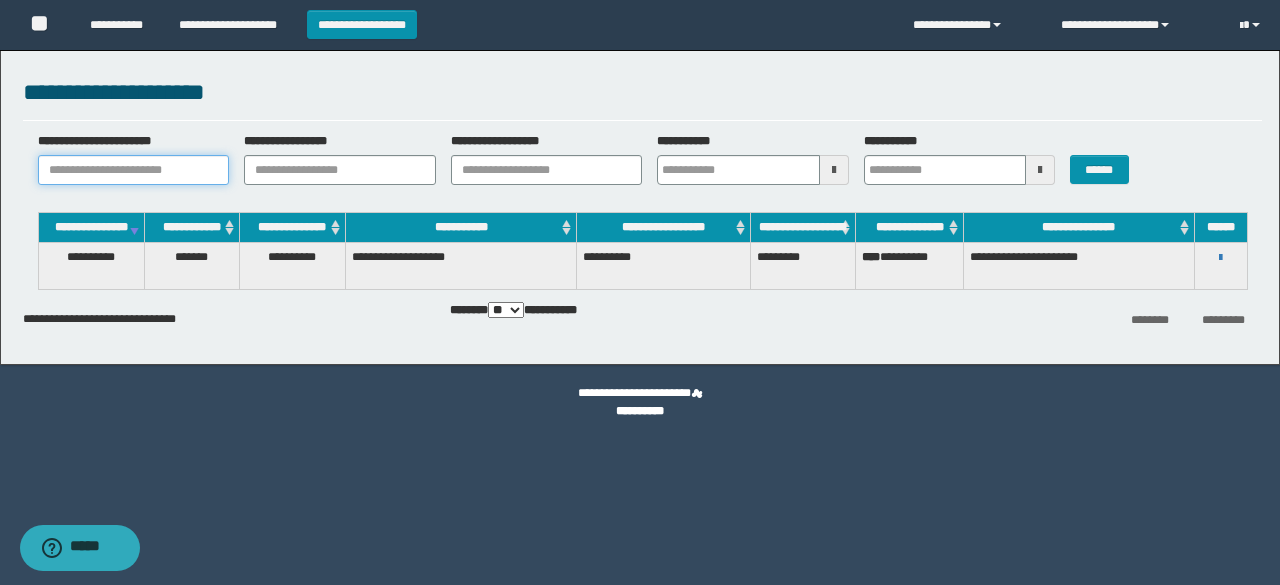paste on "**********" 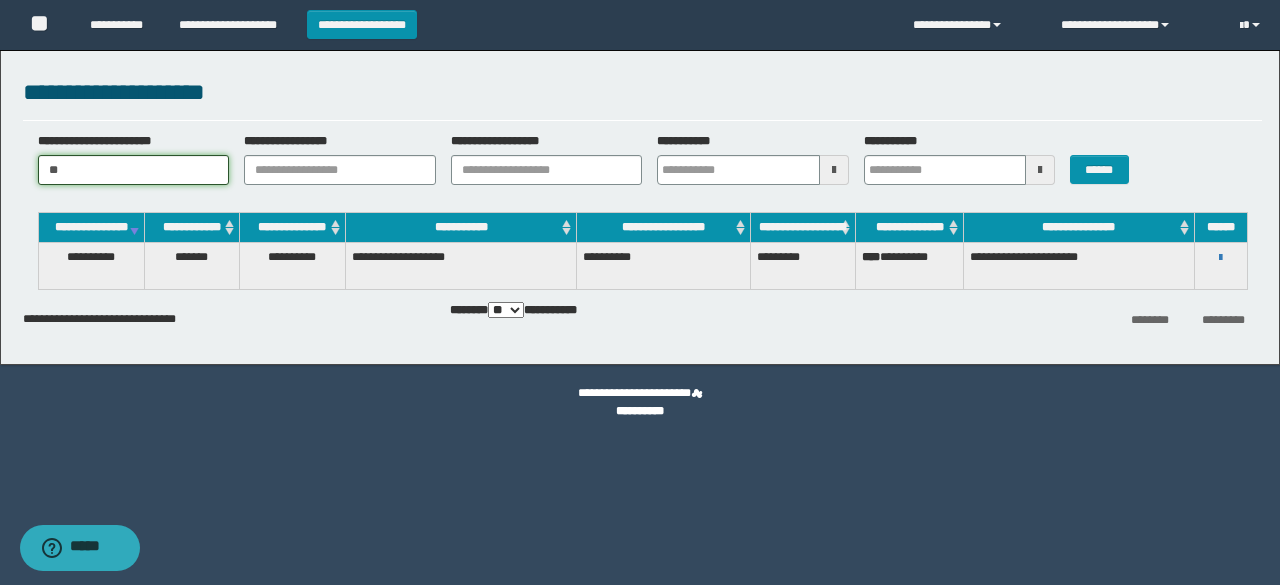 type on "*" 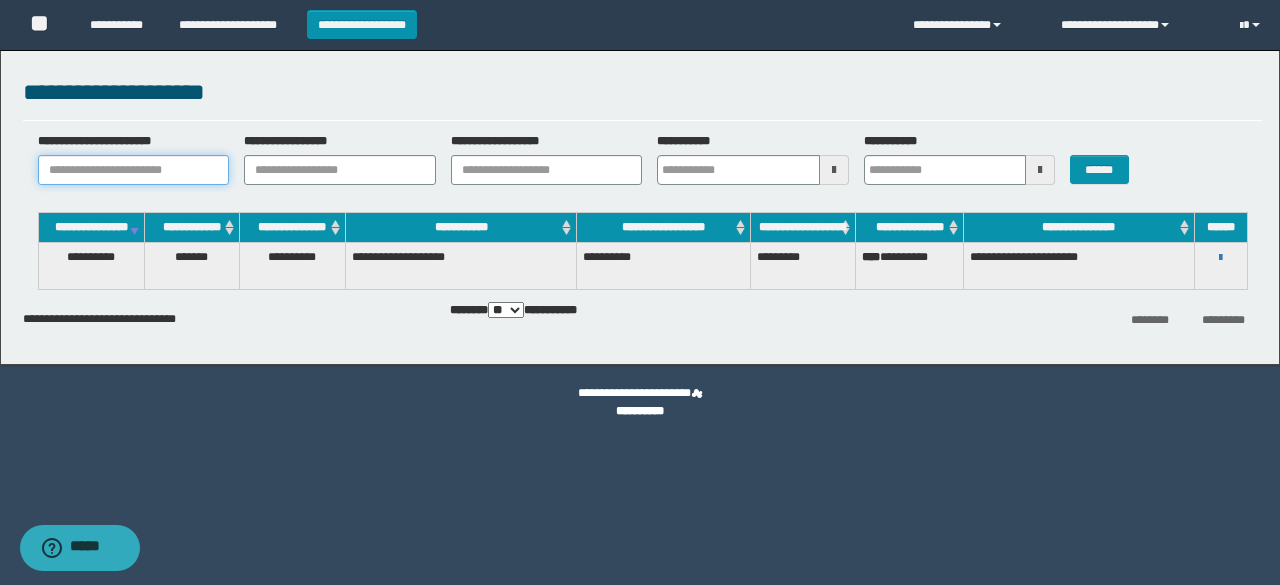 paste on "**********" 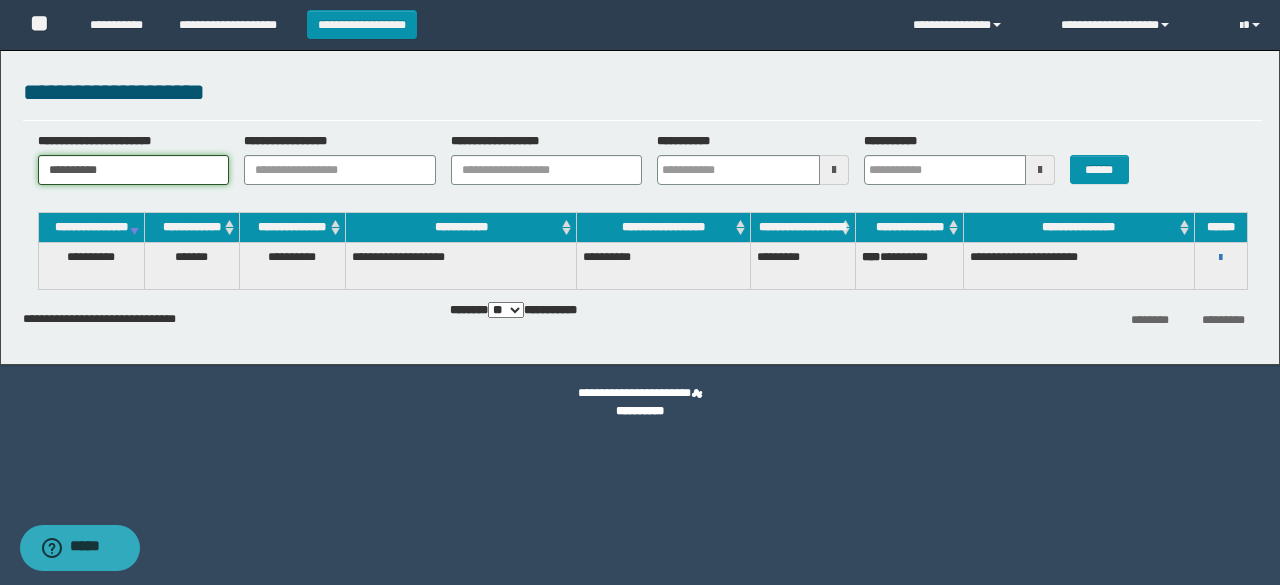 type on "**********" 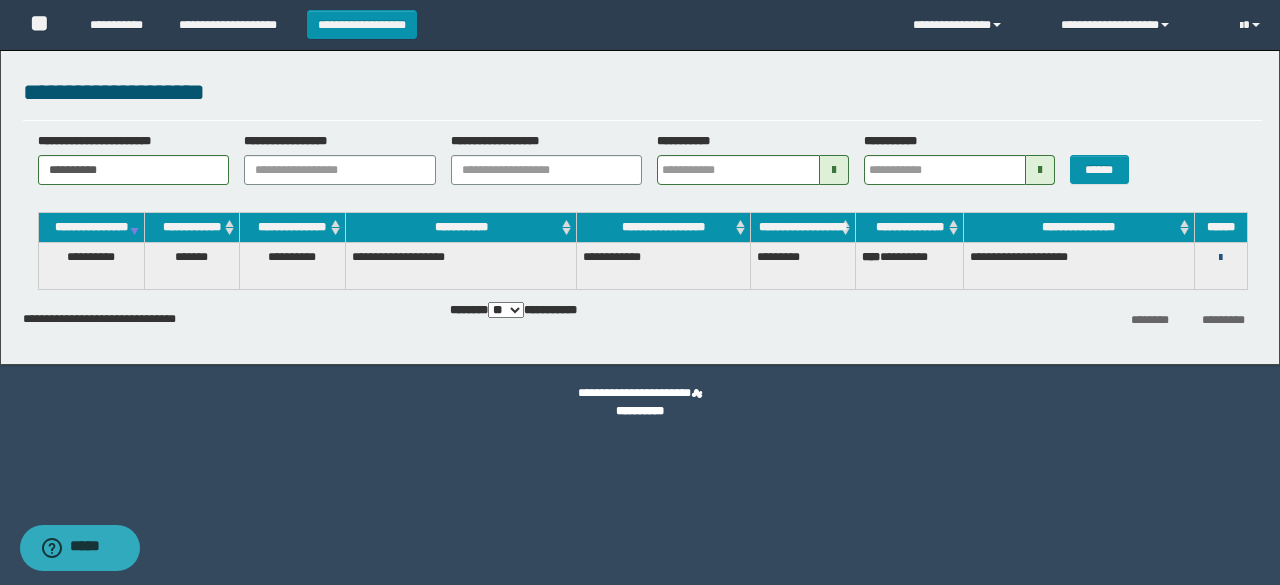 click at bounding box center [1220, 258] 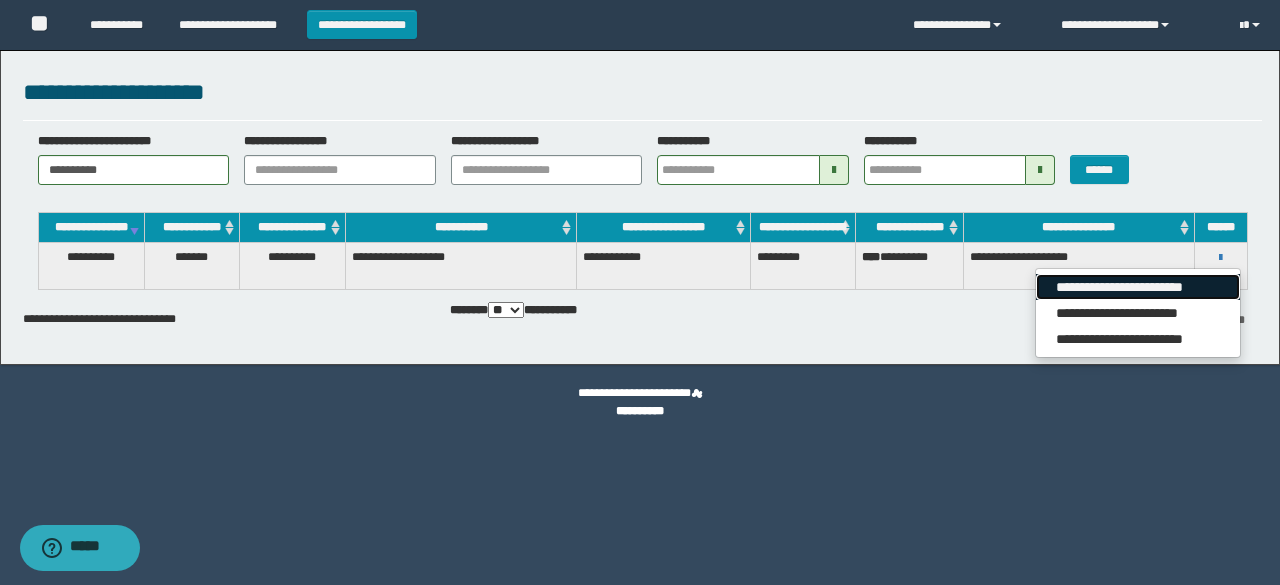 click on "**********" at bounding box center (1137, 287) 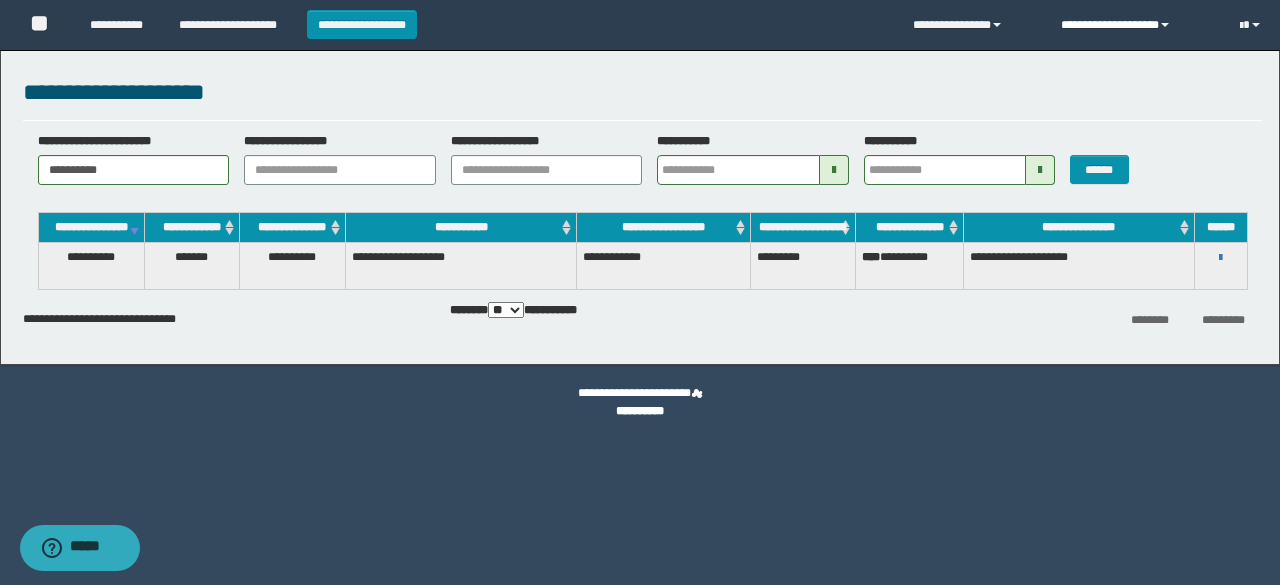click on "**********" at bounding box center (1135, 25) 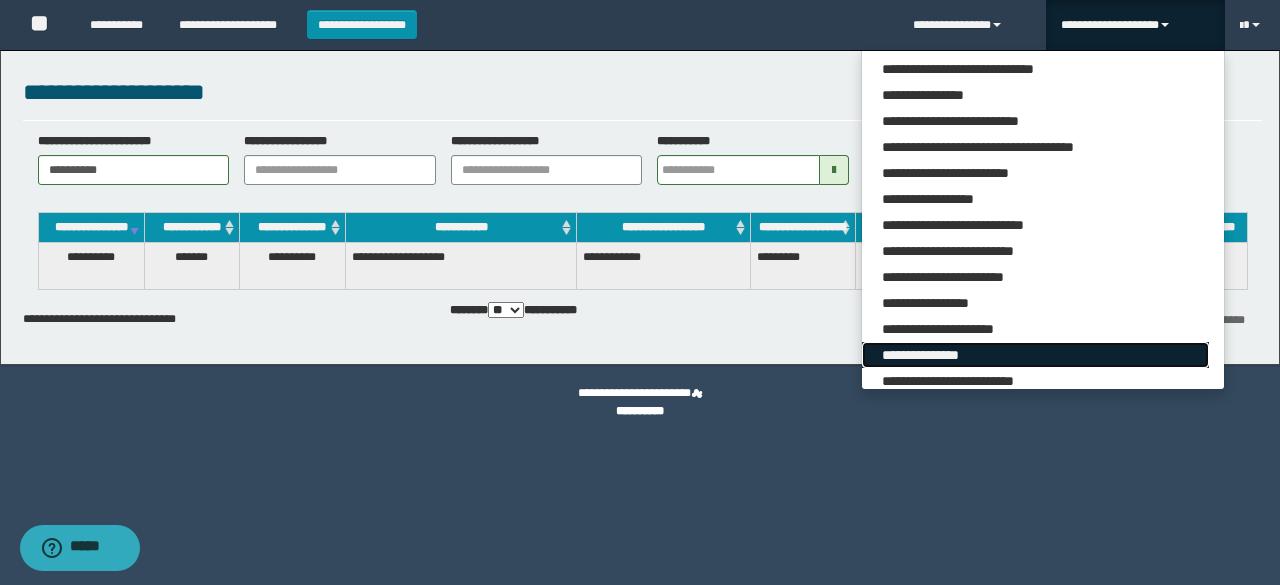 click on "**********" at bounding box center [1035, 355] 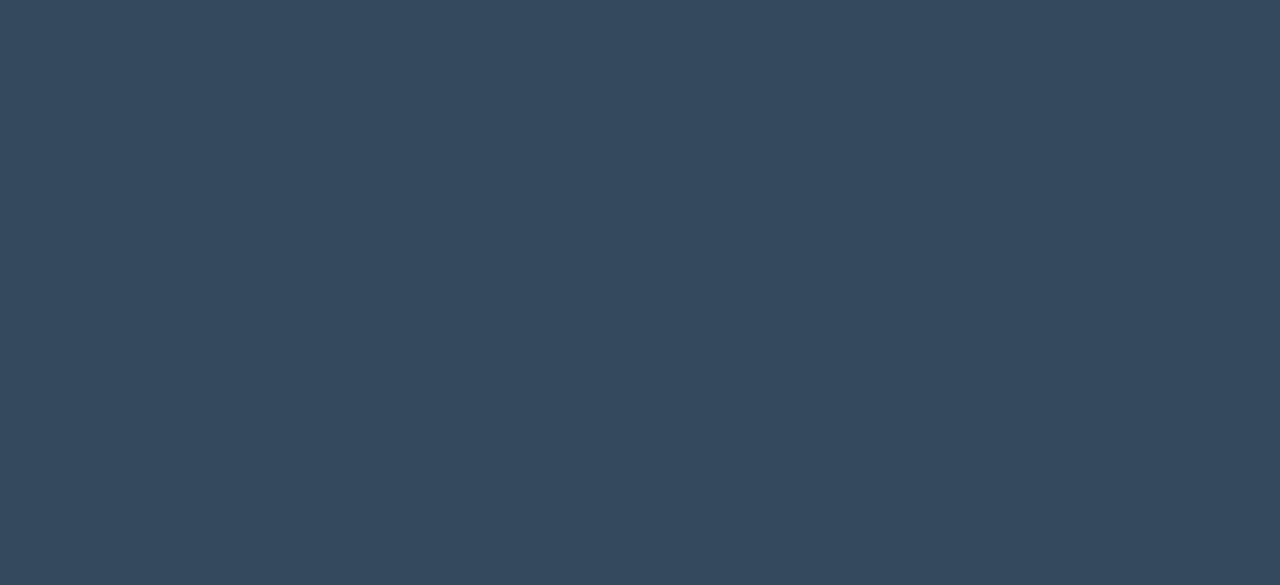 scroll, scrollTop: 0, scrollLeft: 0, axis: both 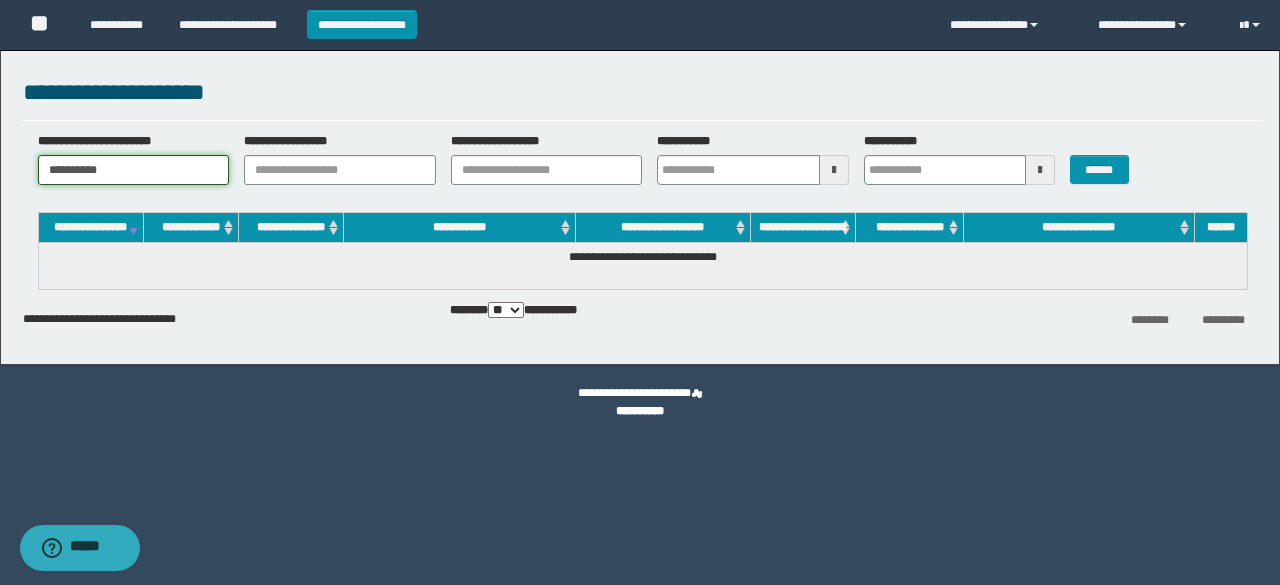 drag, startPoint x: 119, startPoint y: 160, endPoint x: 0, endPoint y: 131, distance: 122.48265 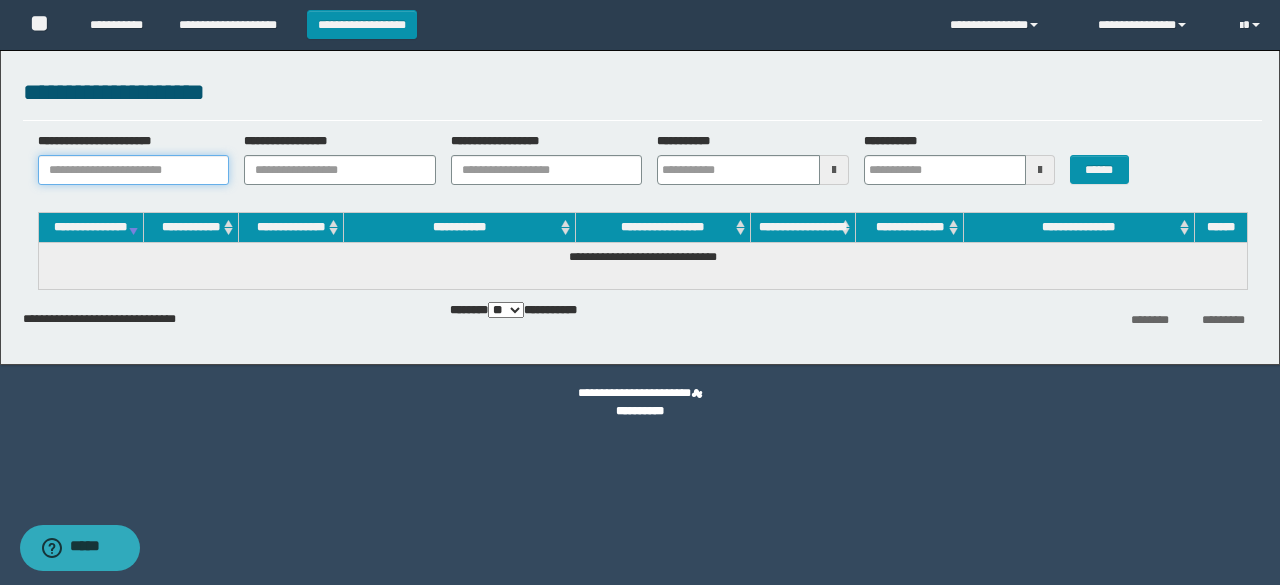 paste on "**********" 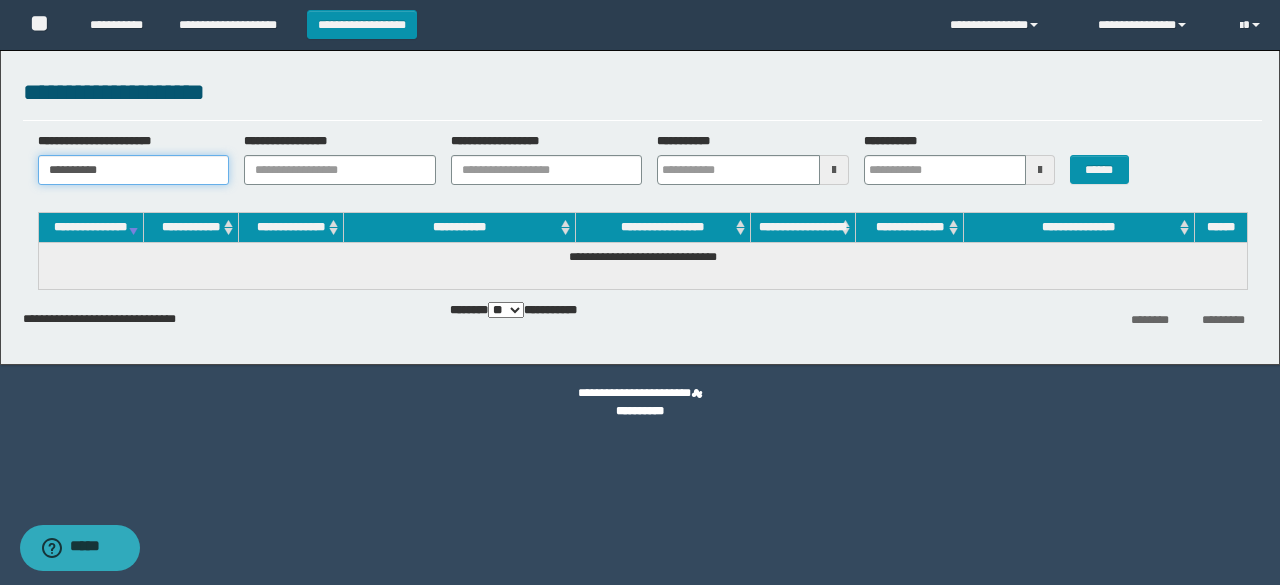 type 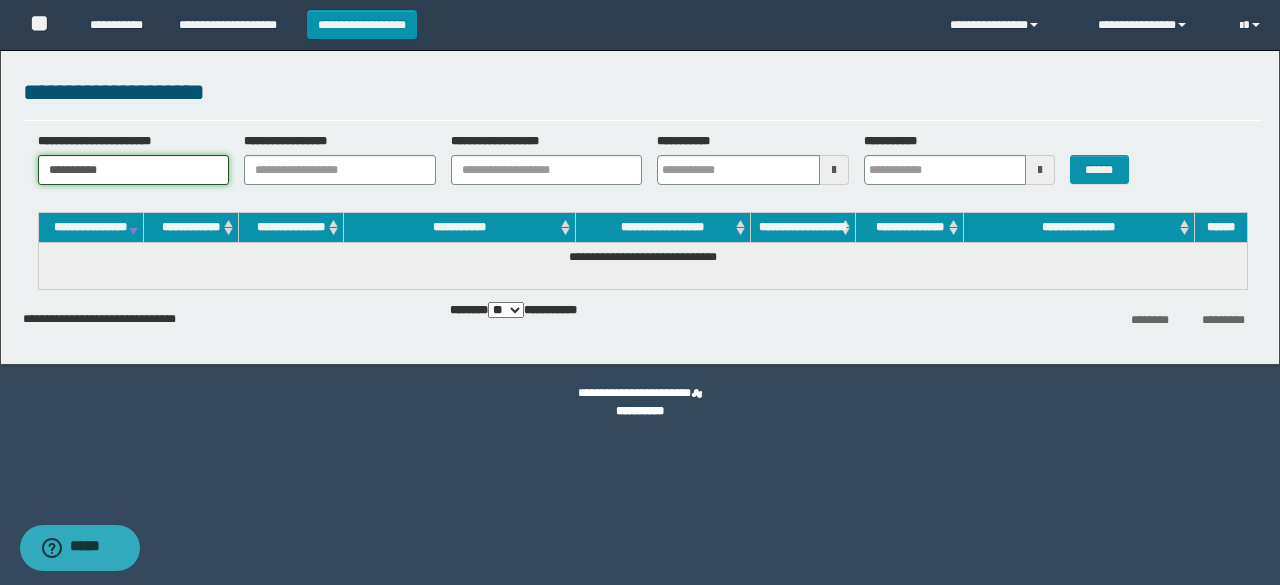 type 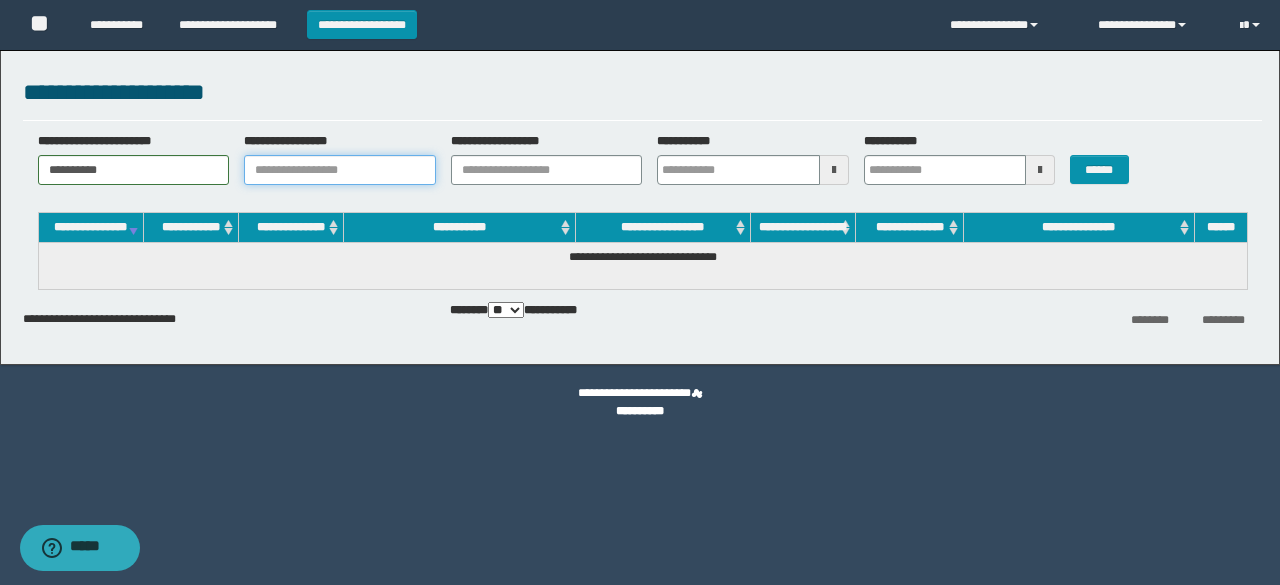 type 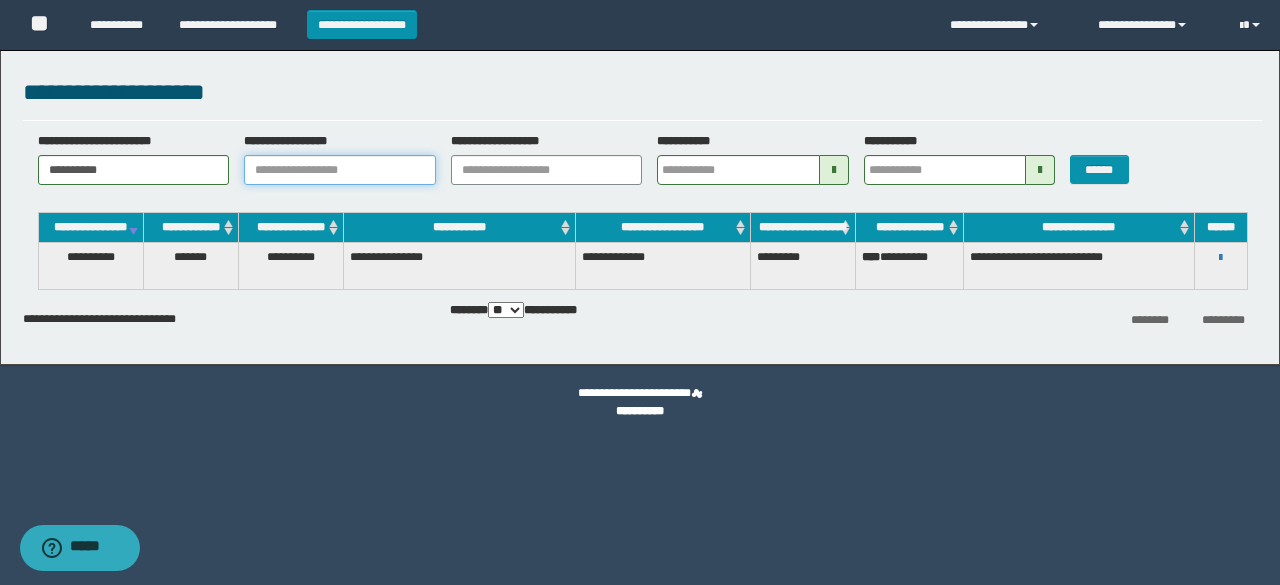 type 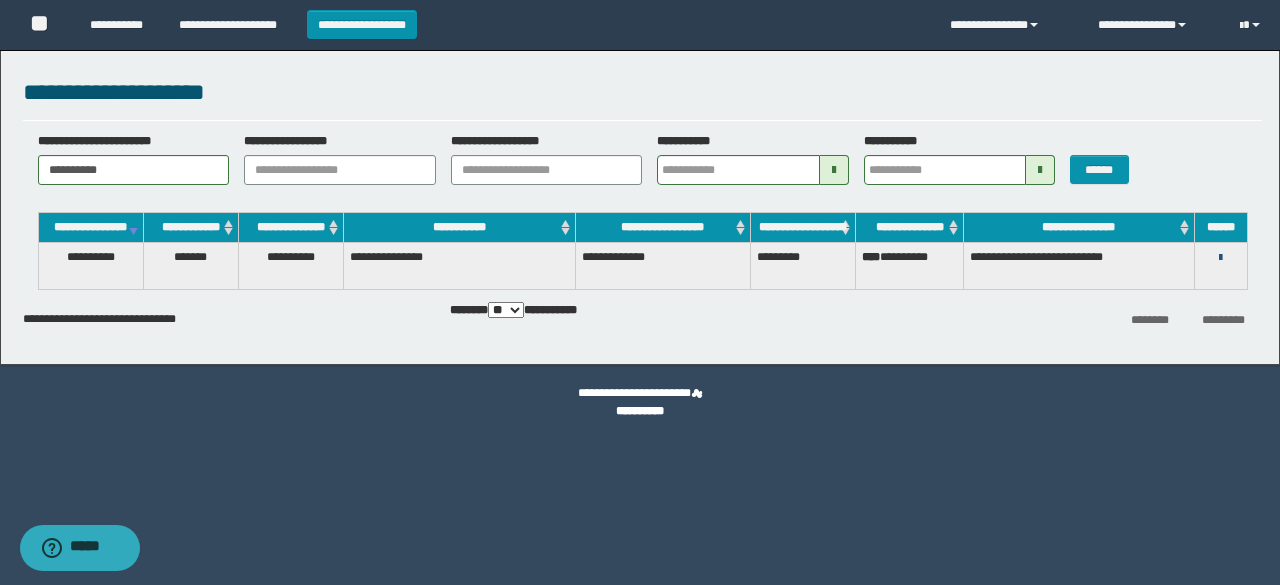 click at bounding box center [1220, 258] 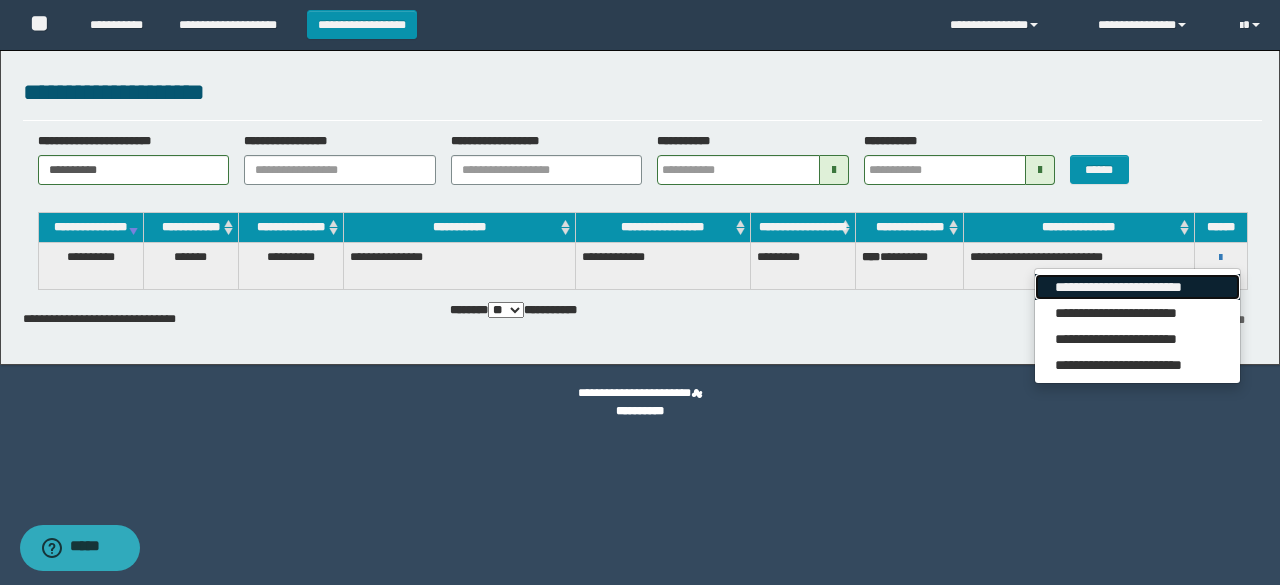 click on "**********" at bounding box center [1137, 287] 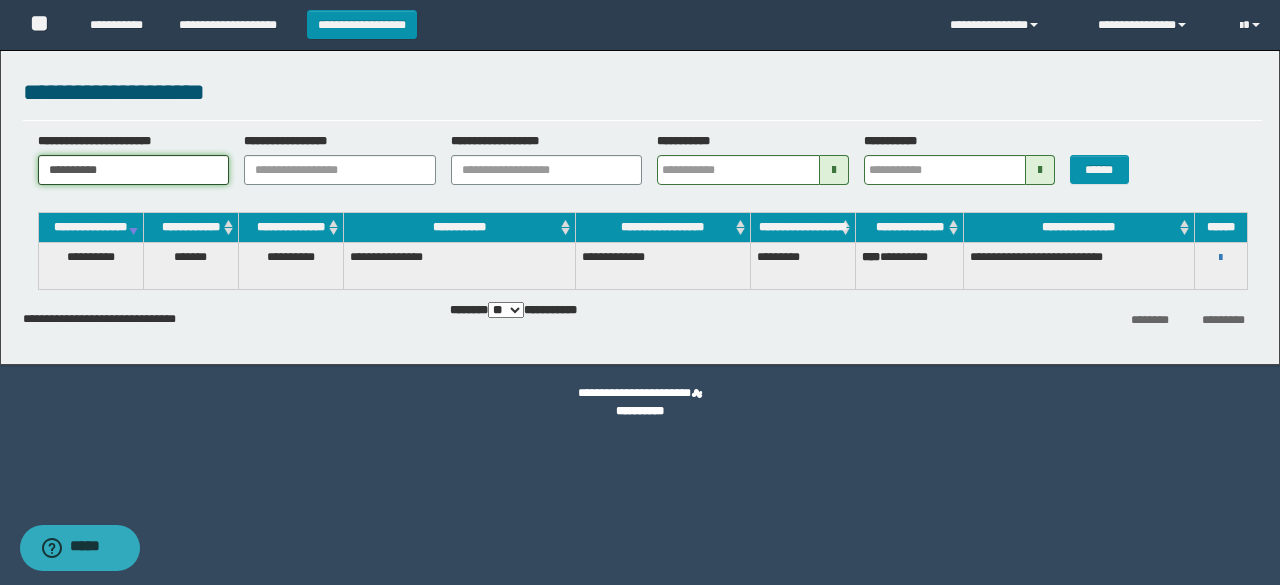drag, startPoint x: 132, startPoint y: 165, endPoint x: 0, endPoint y: 197, distance: 135.82341 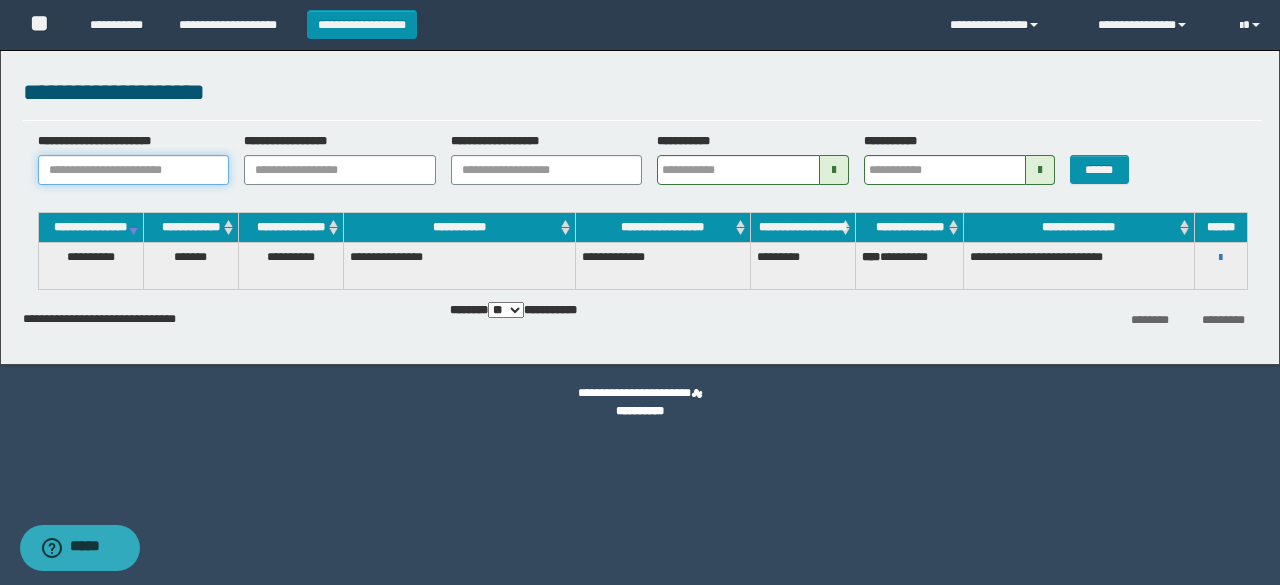 paste on "********" 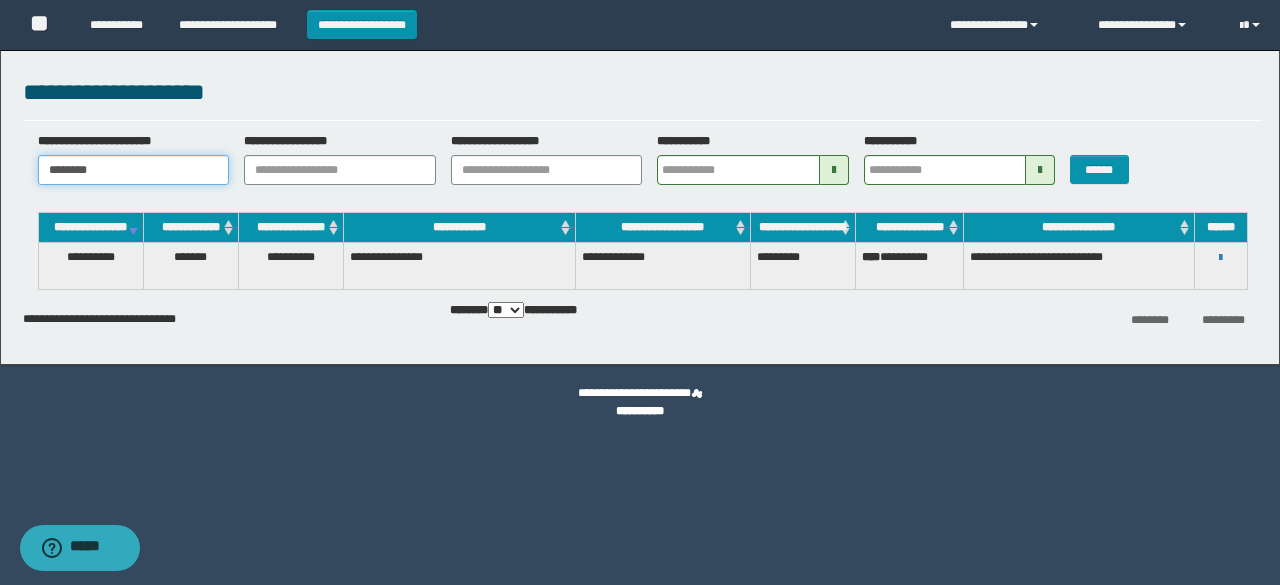 type 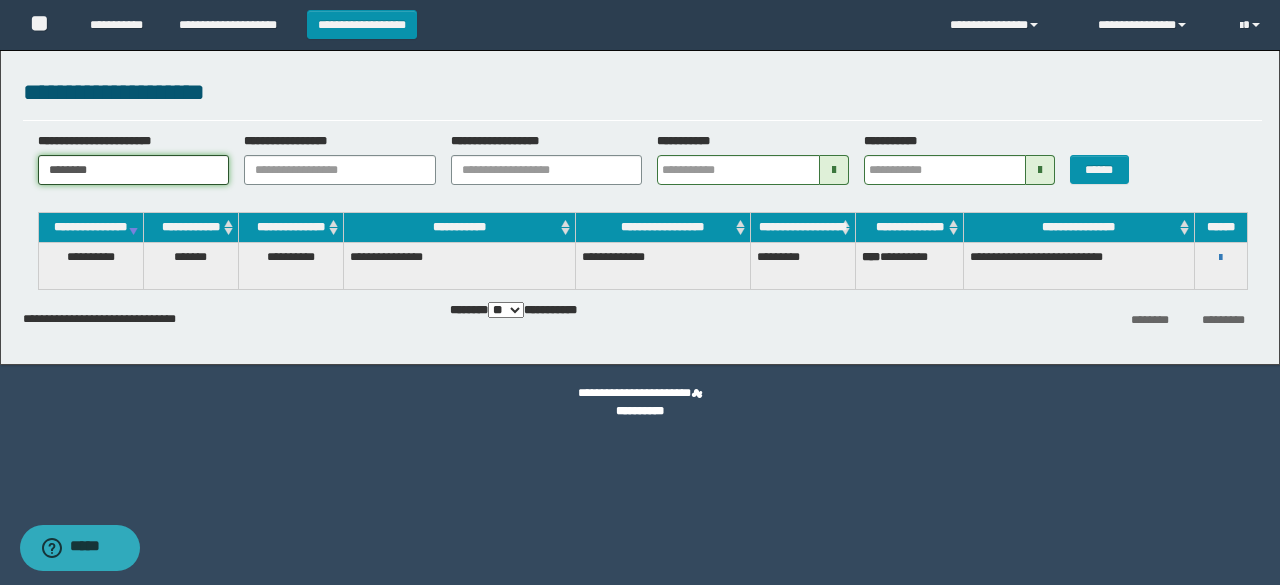 type 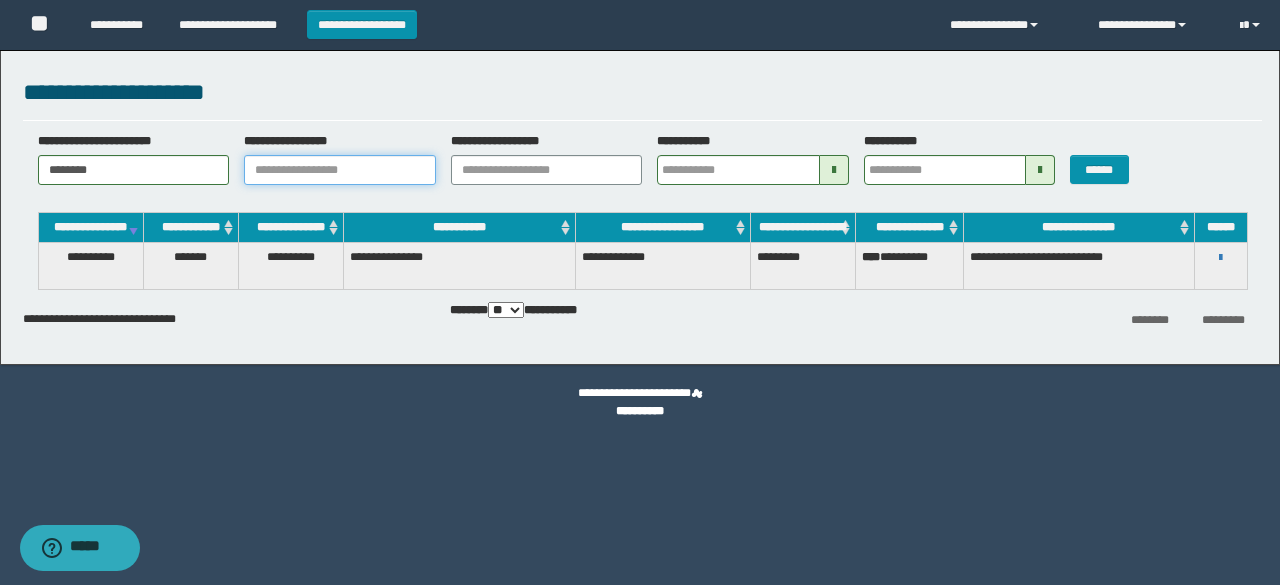 type 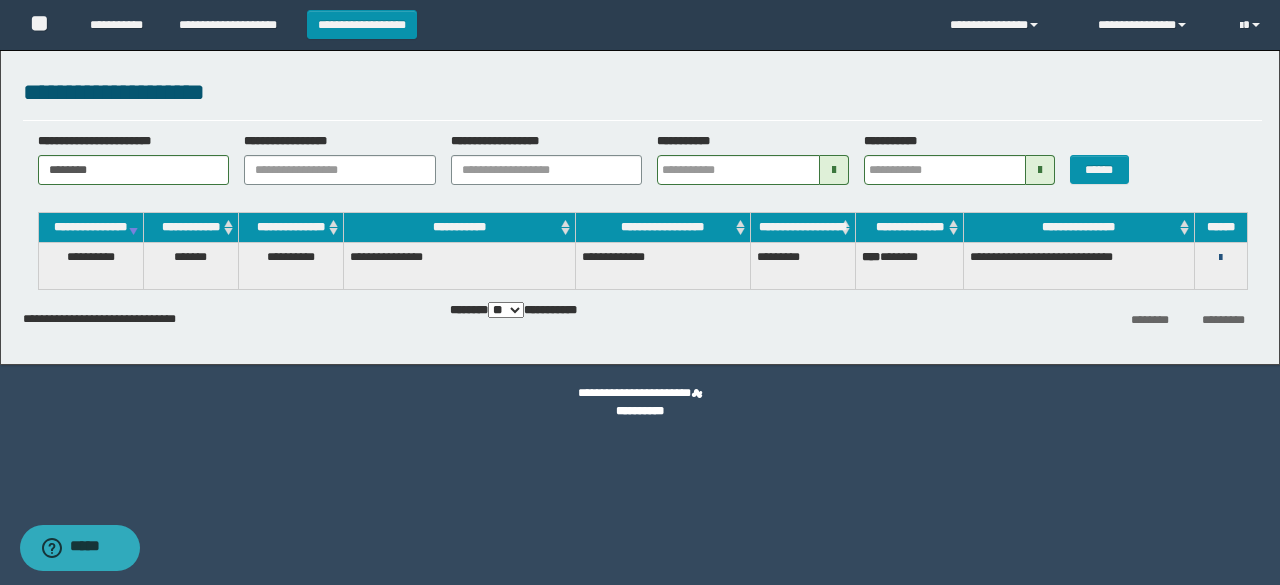click at bounding box center [1220, 258] 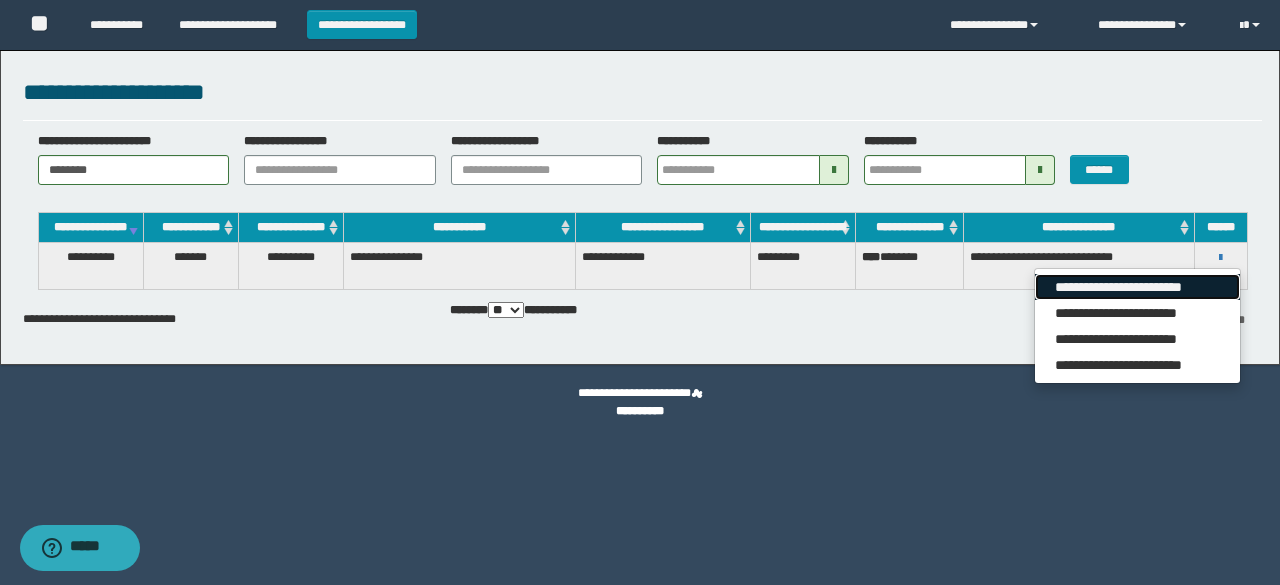 click on "**********" at bounding box center [1137, 287] 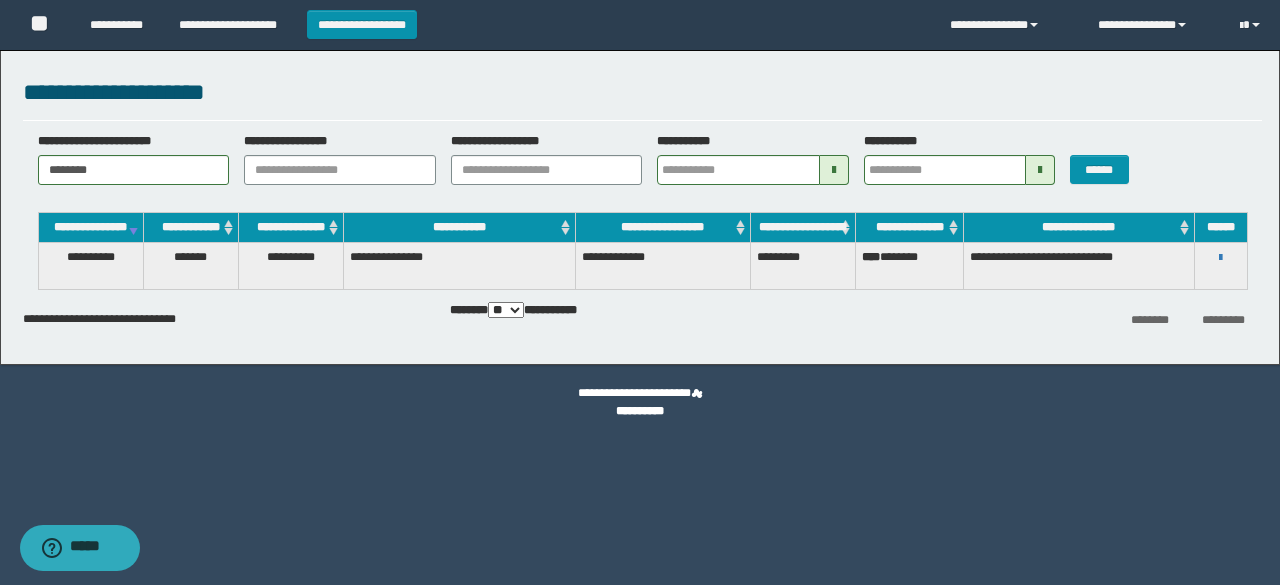 type 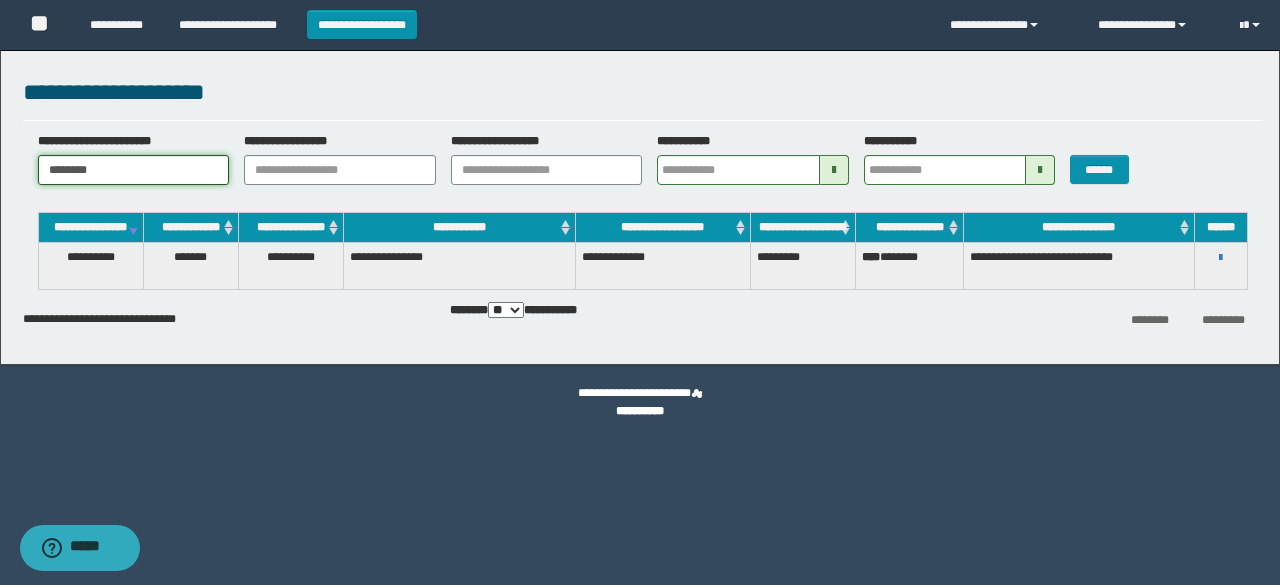 drag, startPoint x: 29, startPoint y: 163, endPoint x: 0, endPoint y: 147, distance: 33.12099 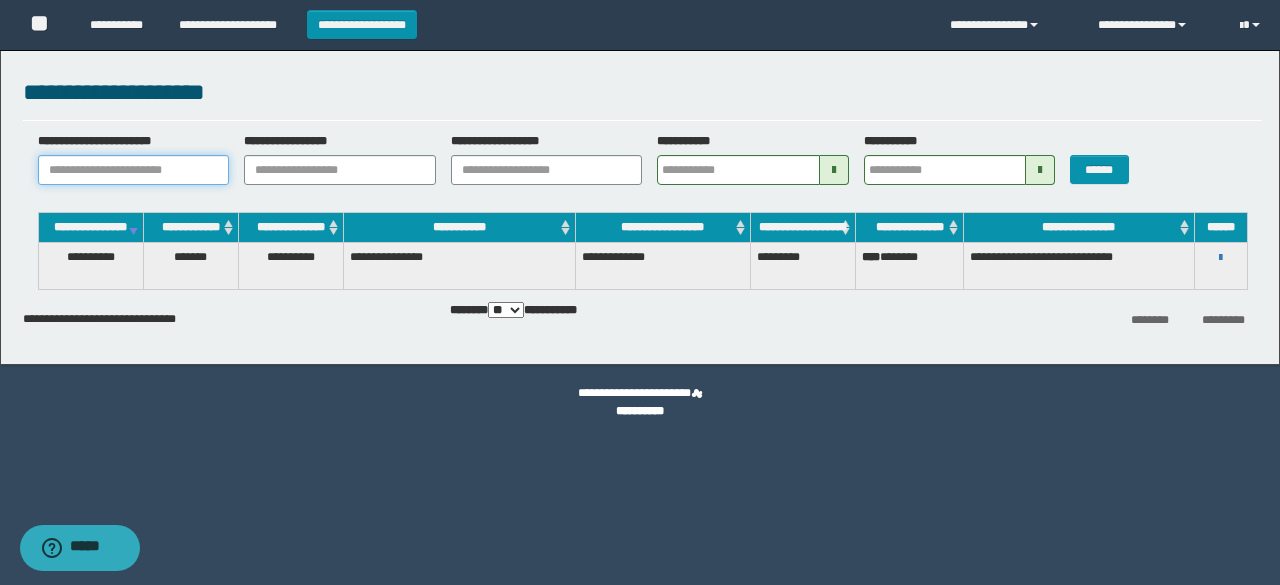 paste on "**********" 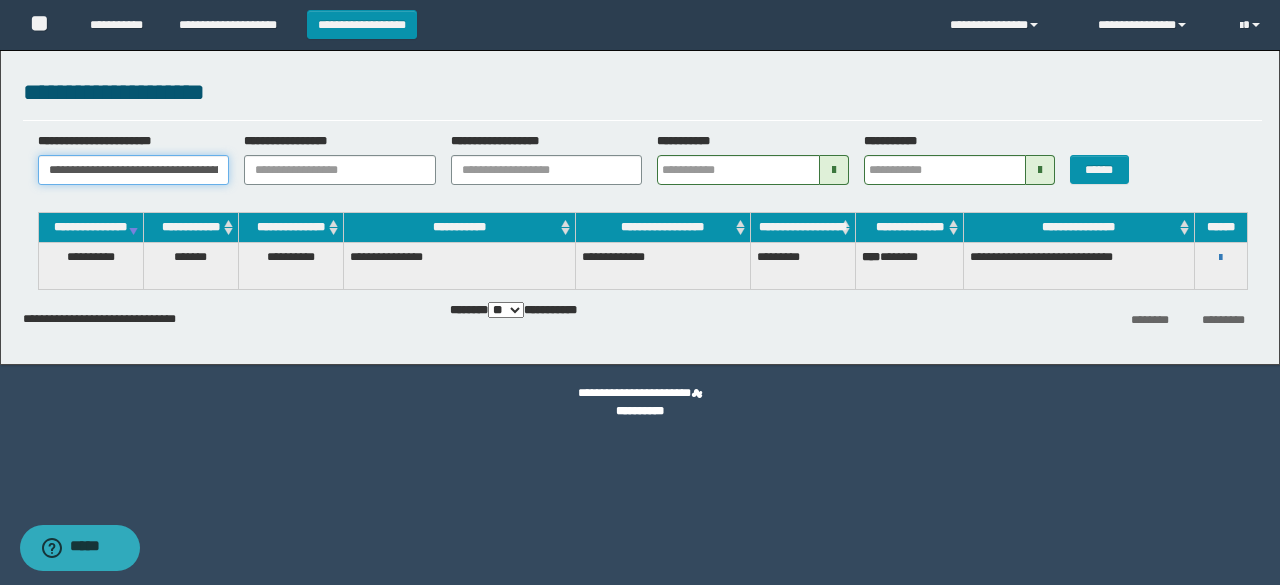 type 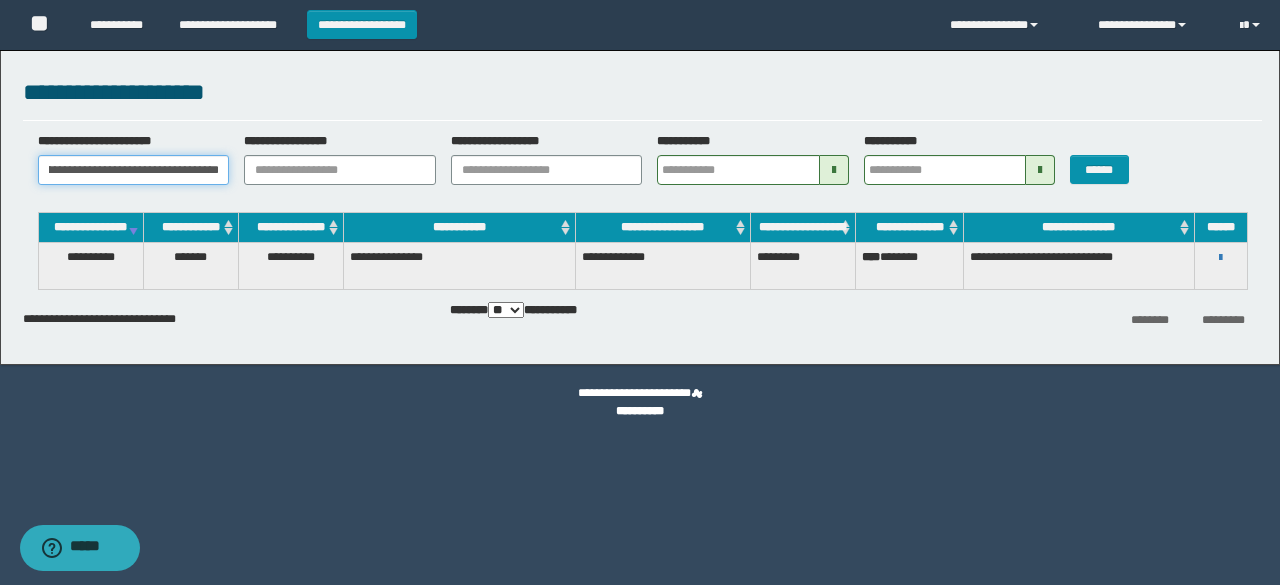 type 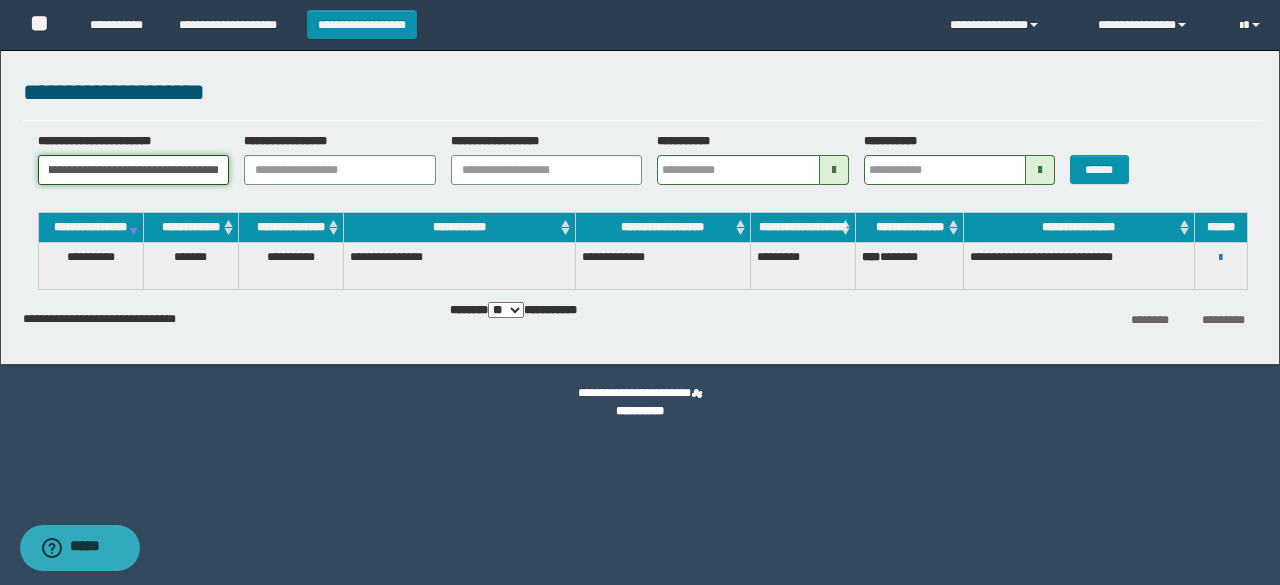 type on "**********" 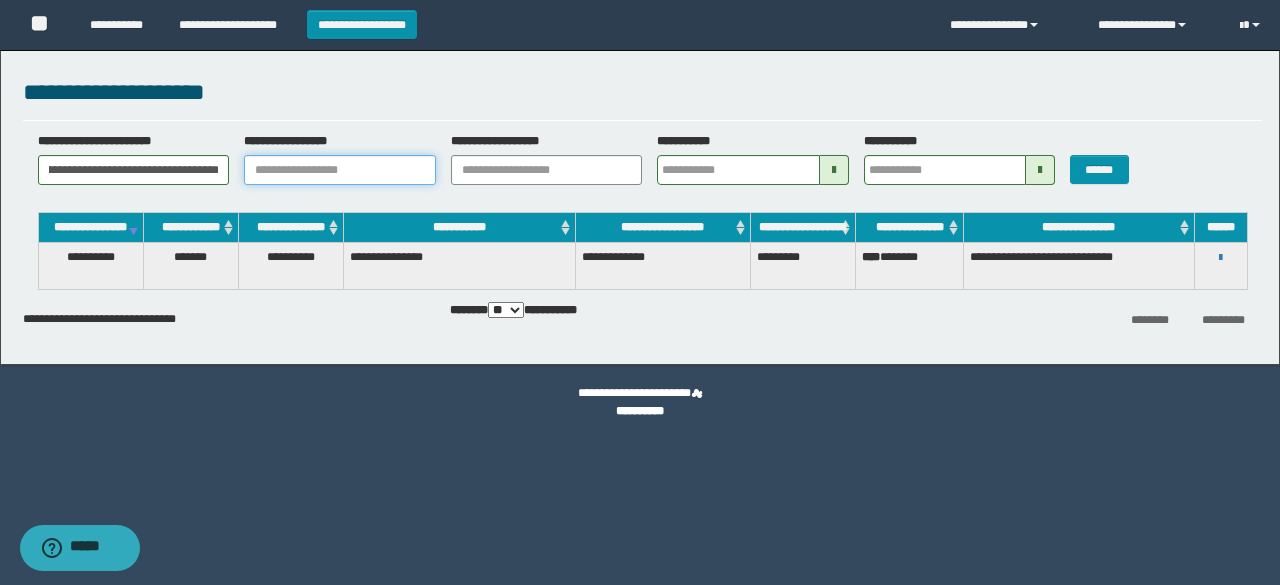 type 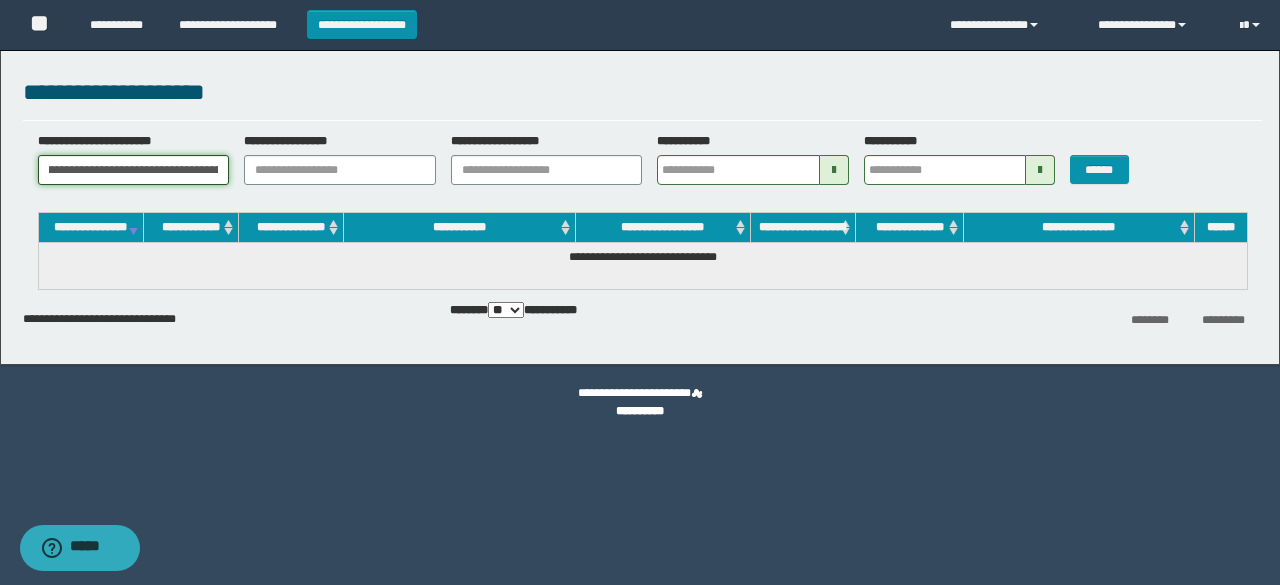 scroll, scrollTop: 0, scrollLeft: 825, axis: horizontal 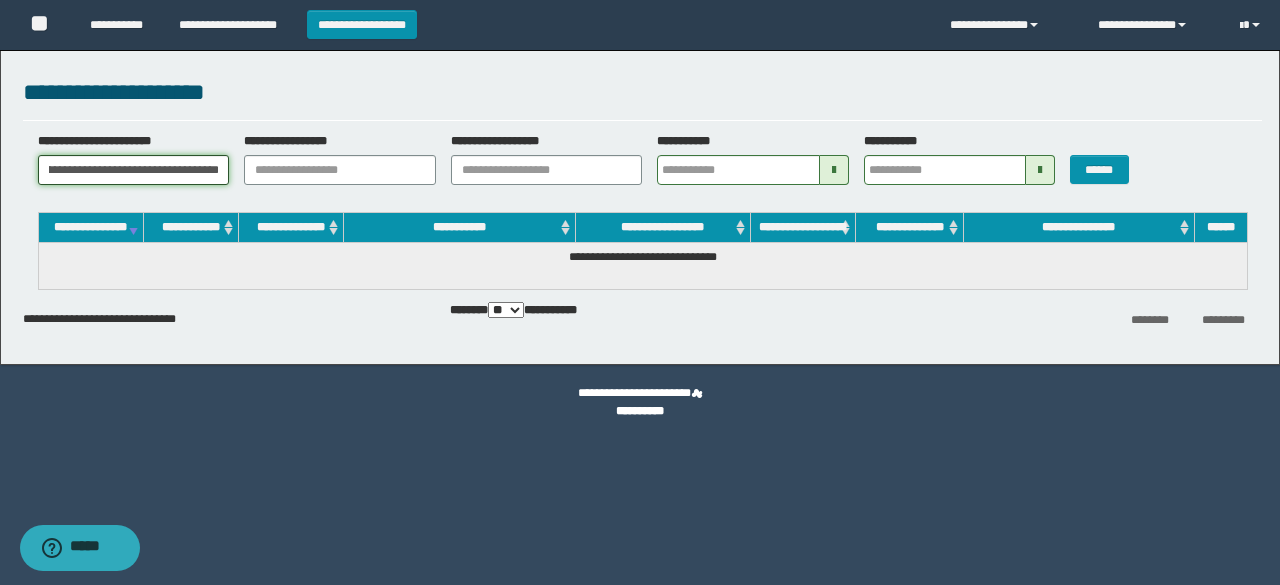 drag, startPoint x: 121, startPoint y: 165, endPoint x: 378, endPoint y: 185, distance: 257.77704 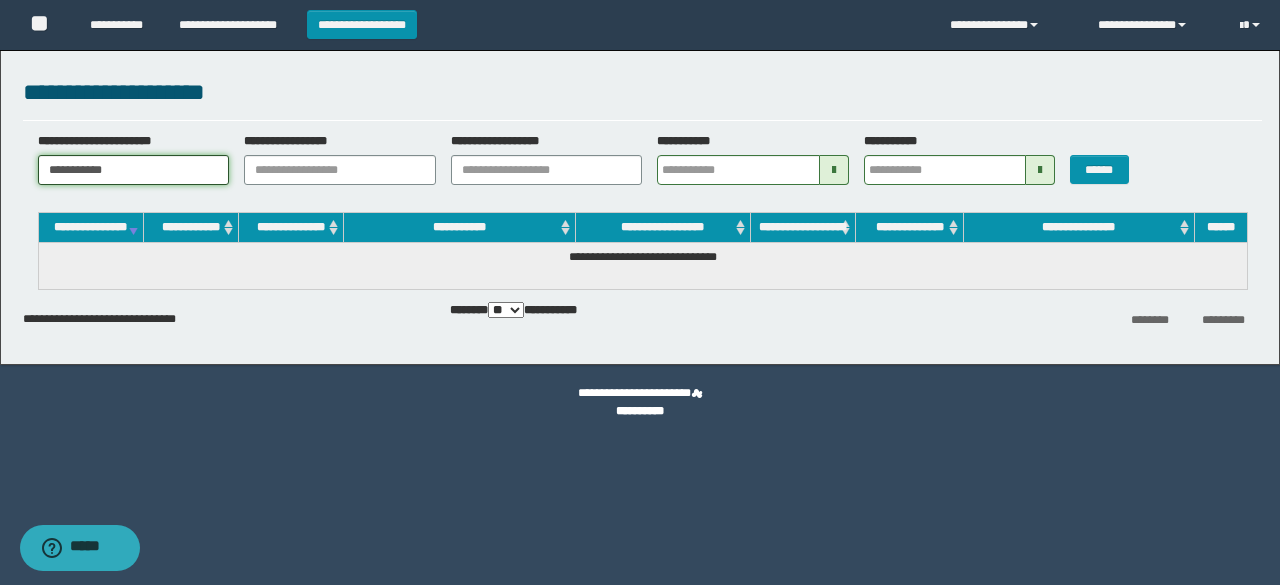 scroll, scrollTop: 0, scrollLeft: 0, axis: both 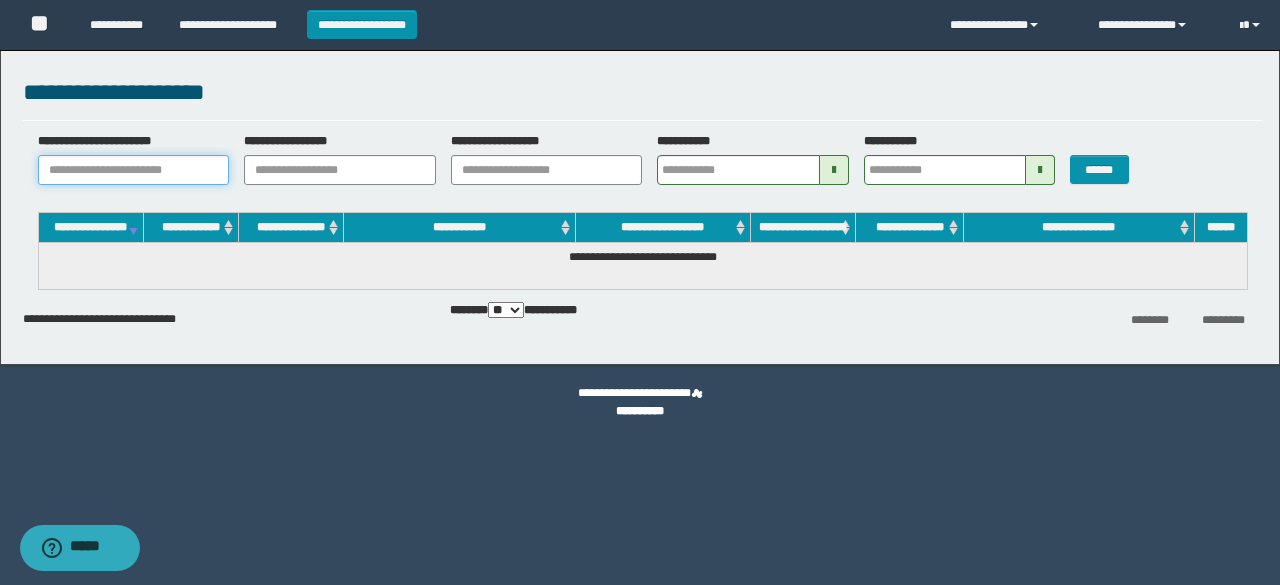 type 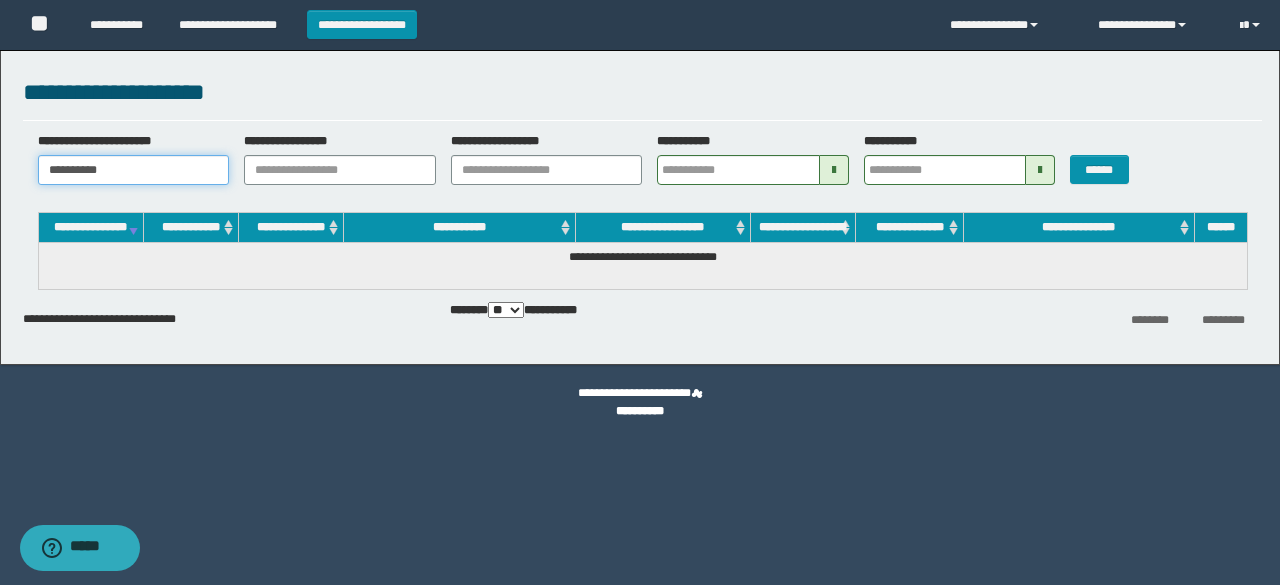 type 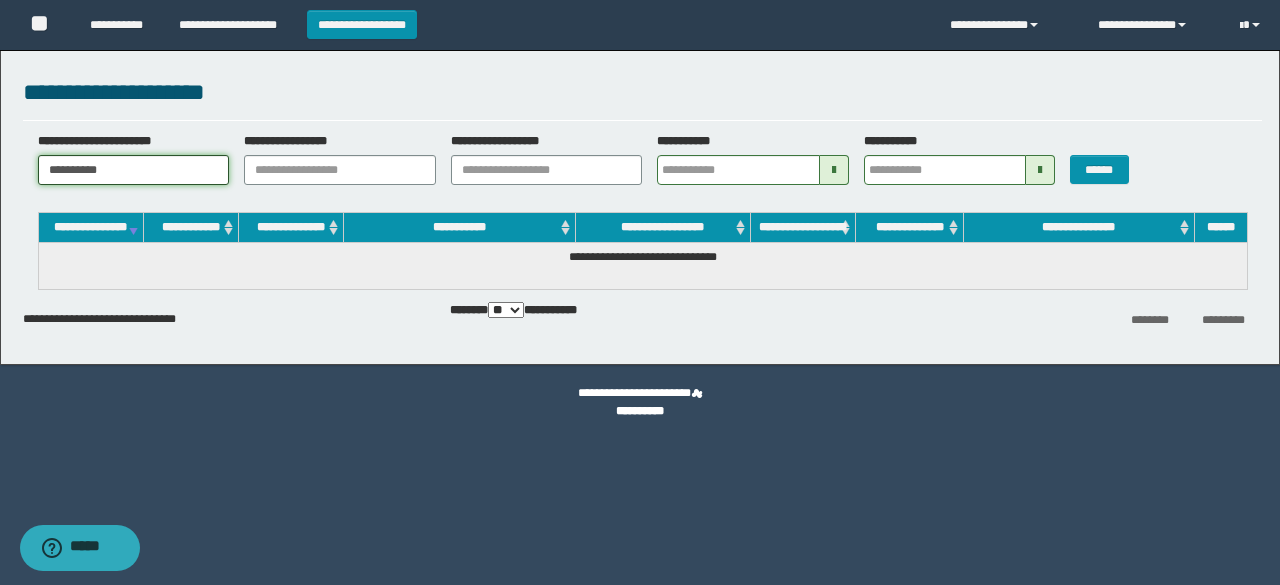 type on "**********" 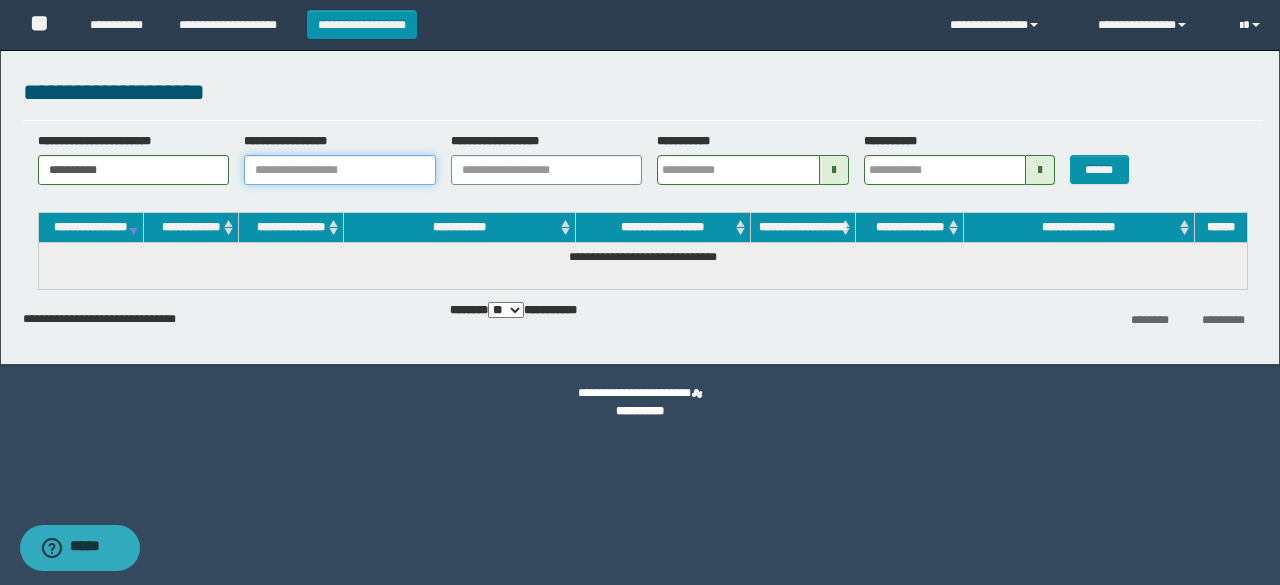 type 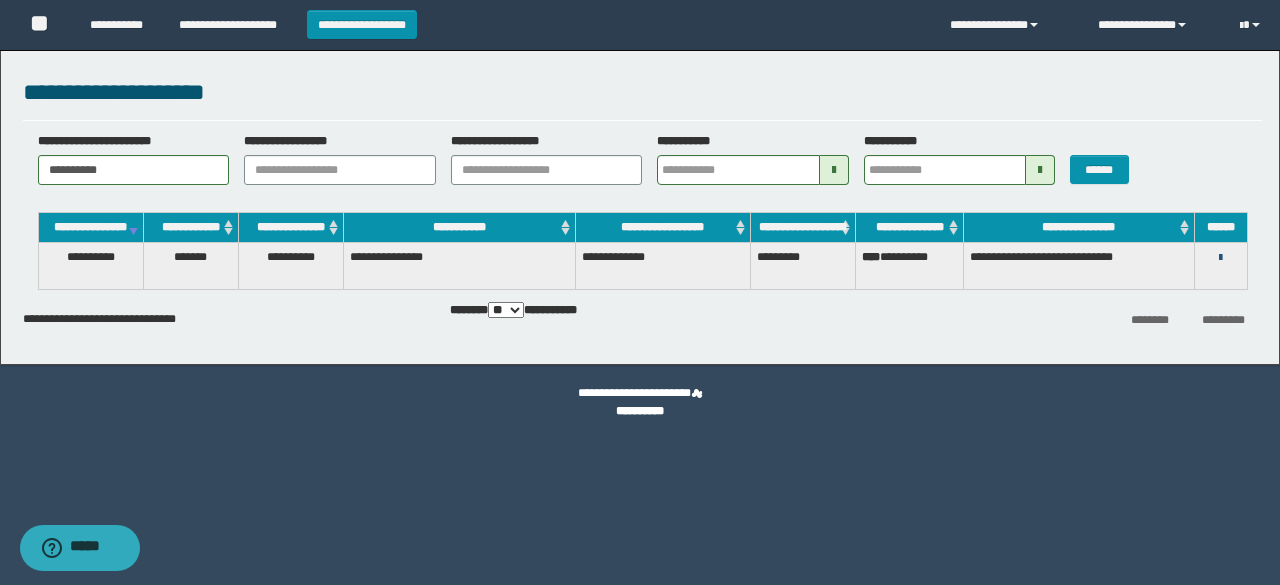 click at bounding box center (1220, 258) 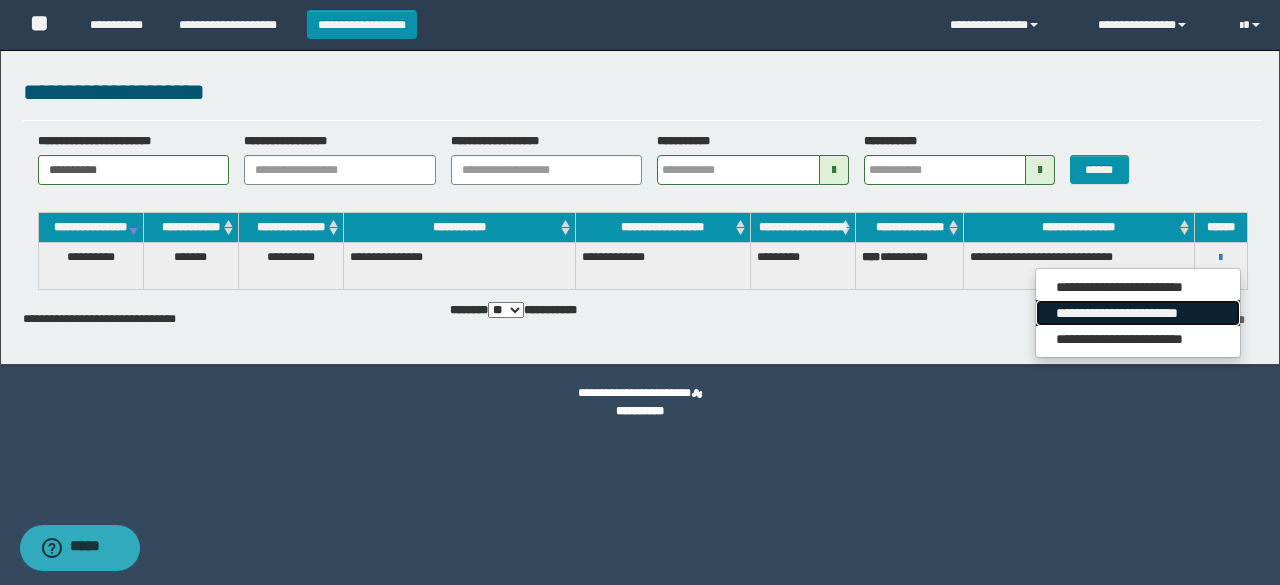 click on "**********" at bounding box center (1137, 313) 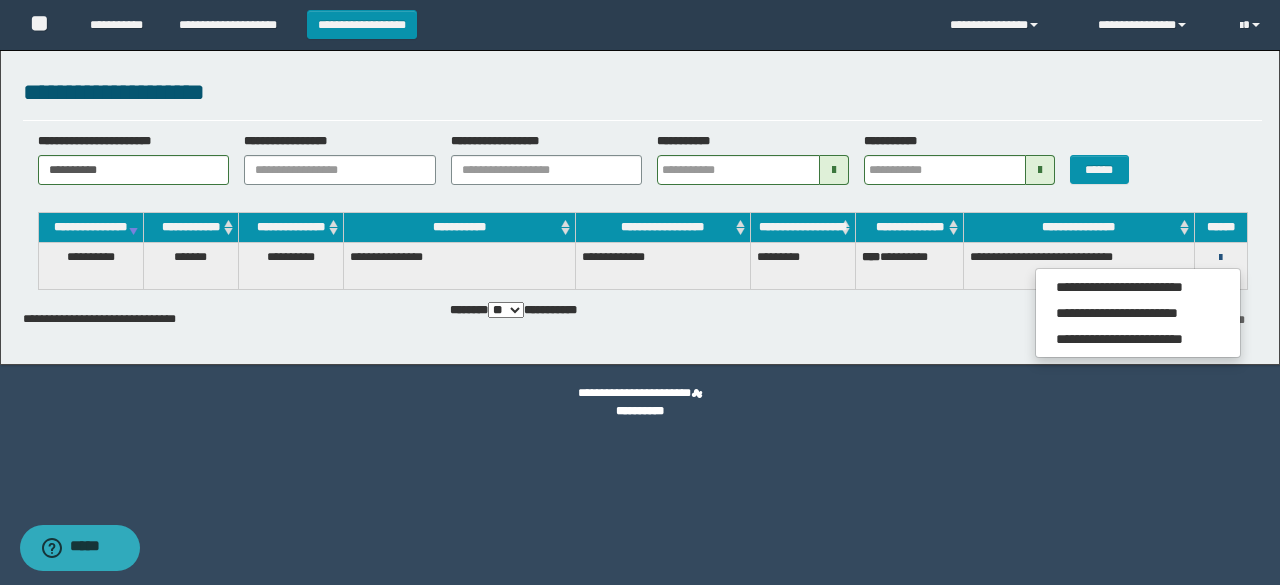 click at bounding box center (1220, 258) 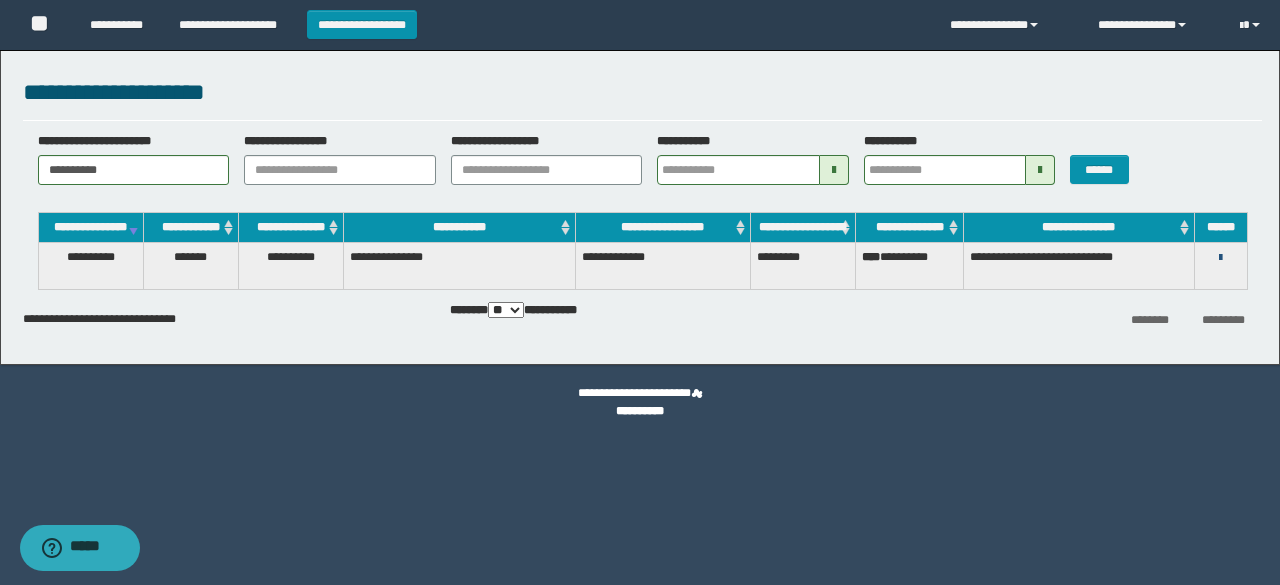 click at bounding box center [1220, 258] 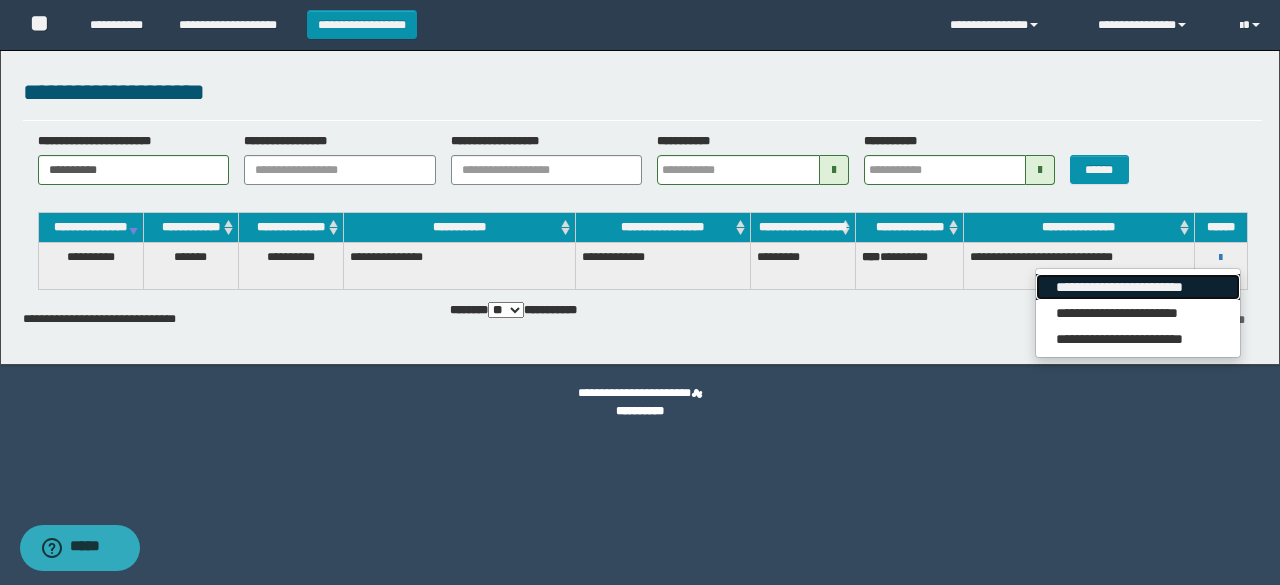 click on "**********" at bounding box center [1137, 287] 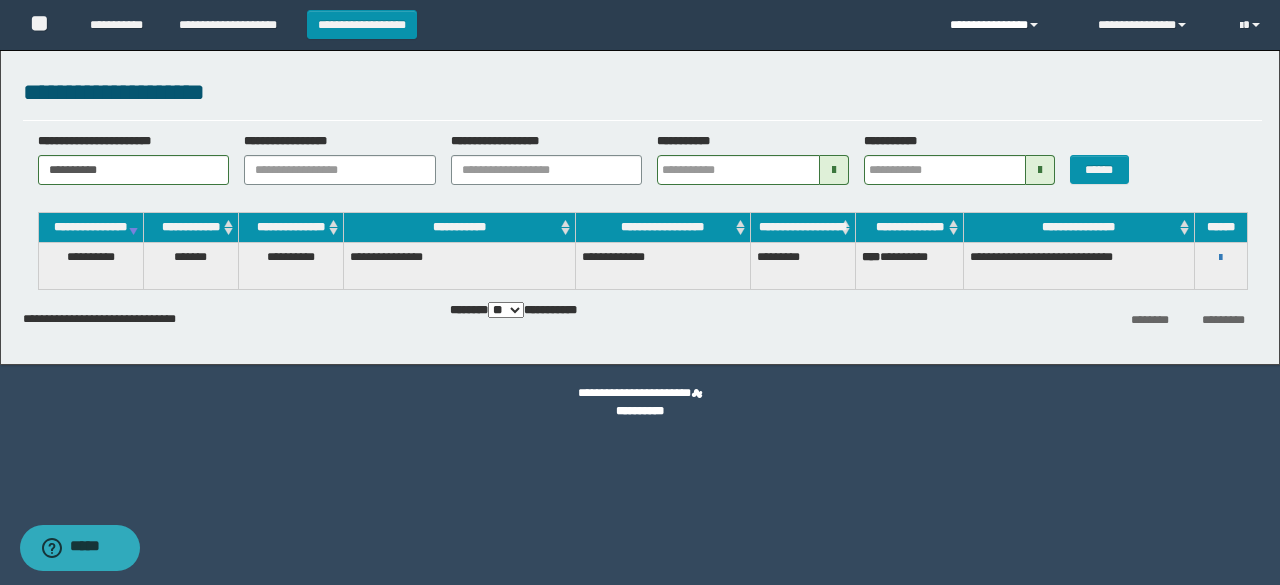 click on "**********" at bounding box center [1009, 25] 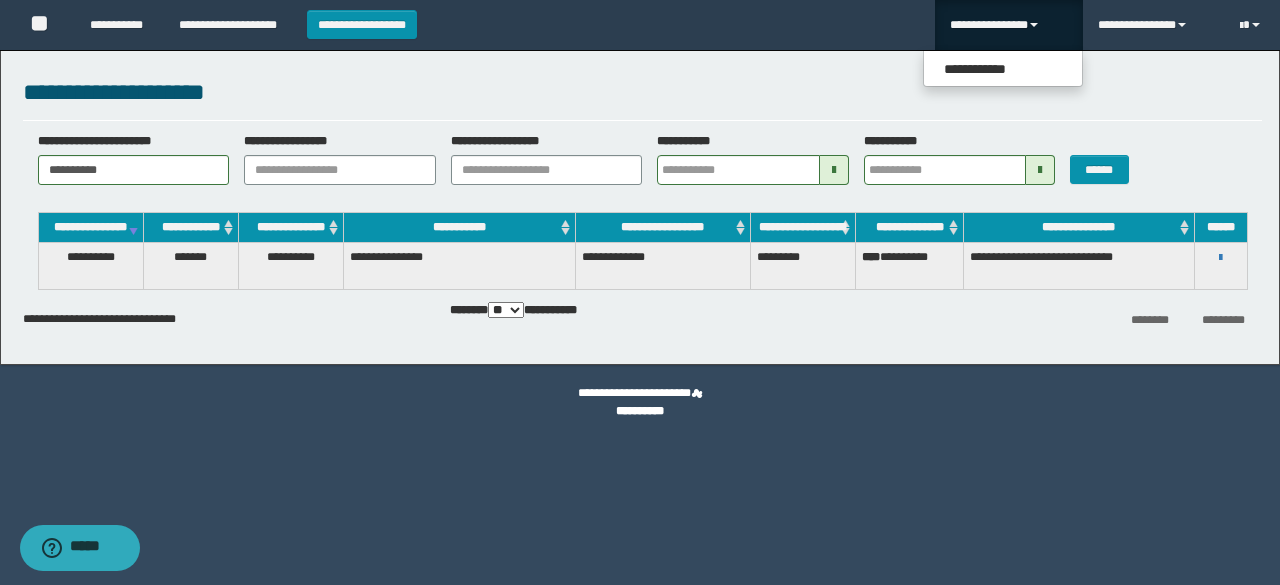 type 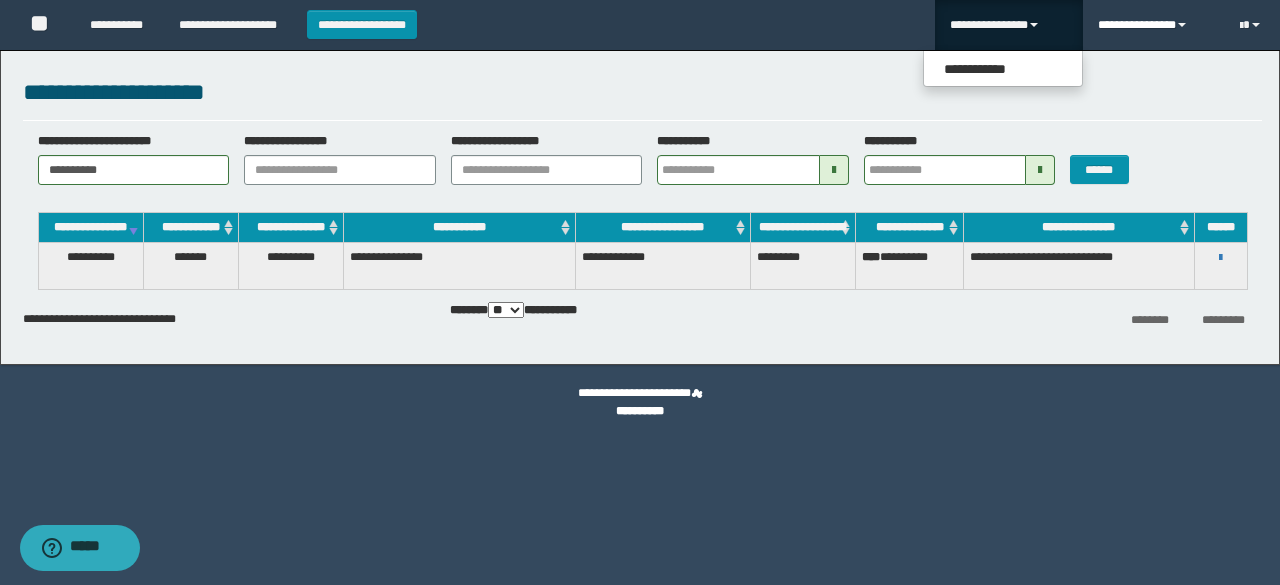 click on "**********" at bounding box center (1154, 25) 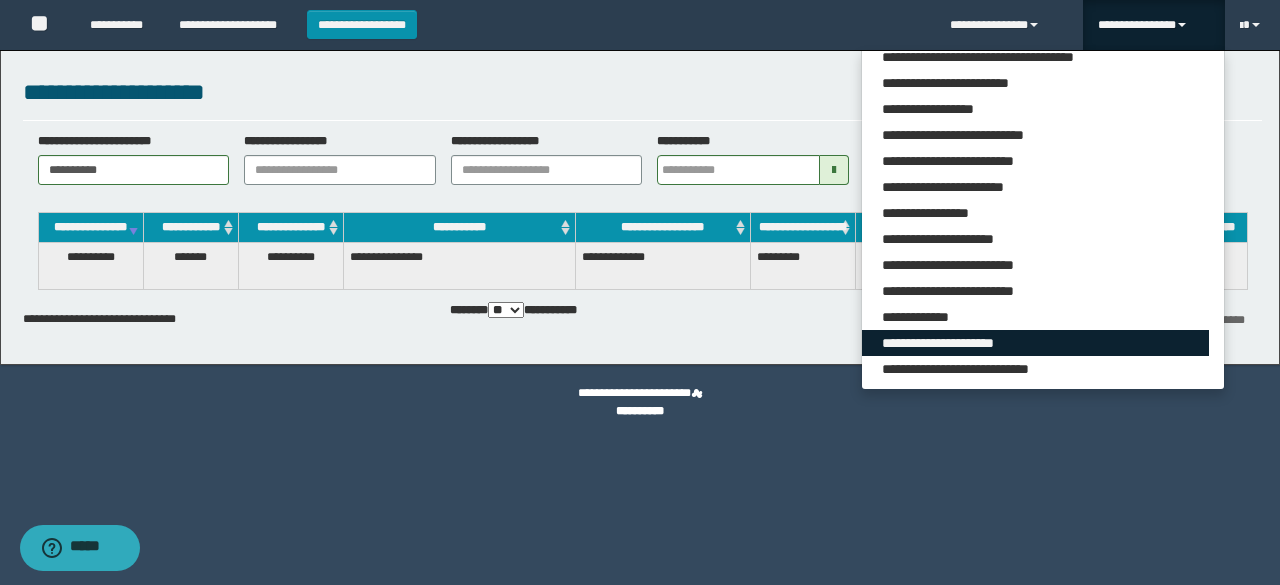 scroll, scrollTop: 165, scrollLeft: 0, axis: vertical 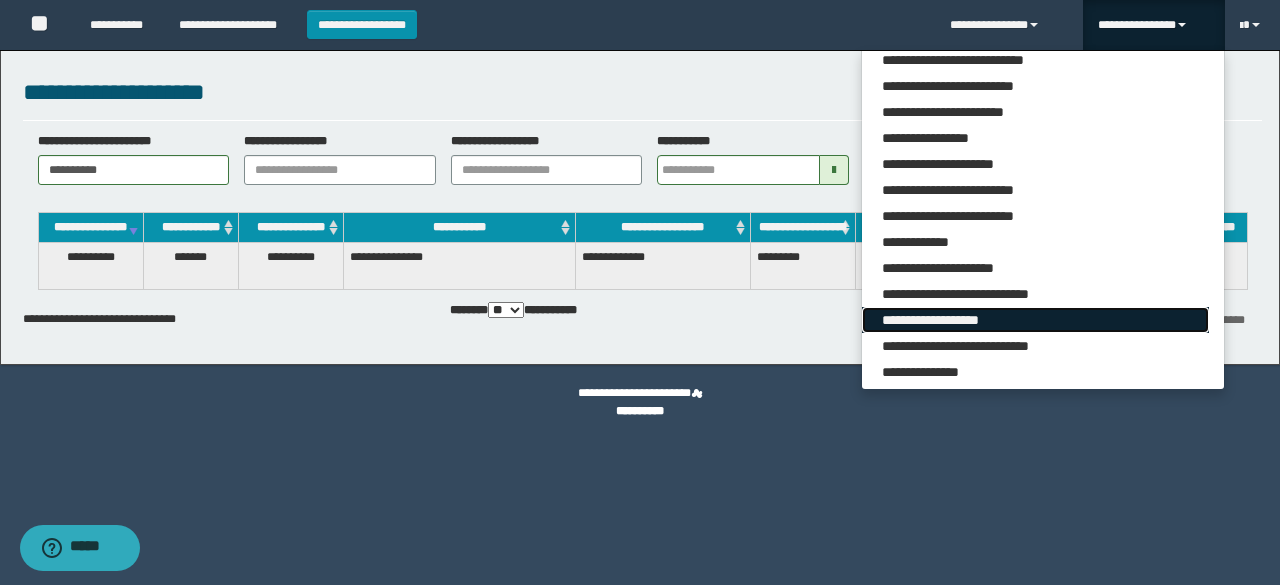 click on "**********" at bounding box center [1035, 320] 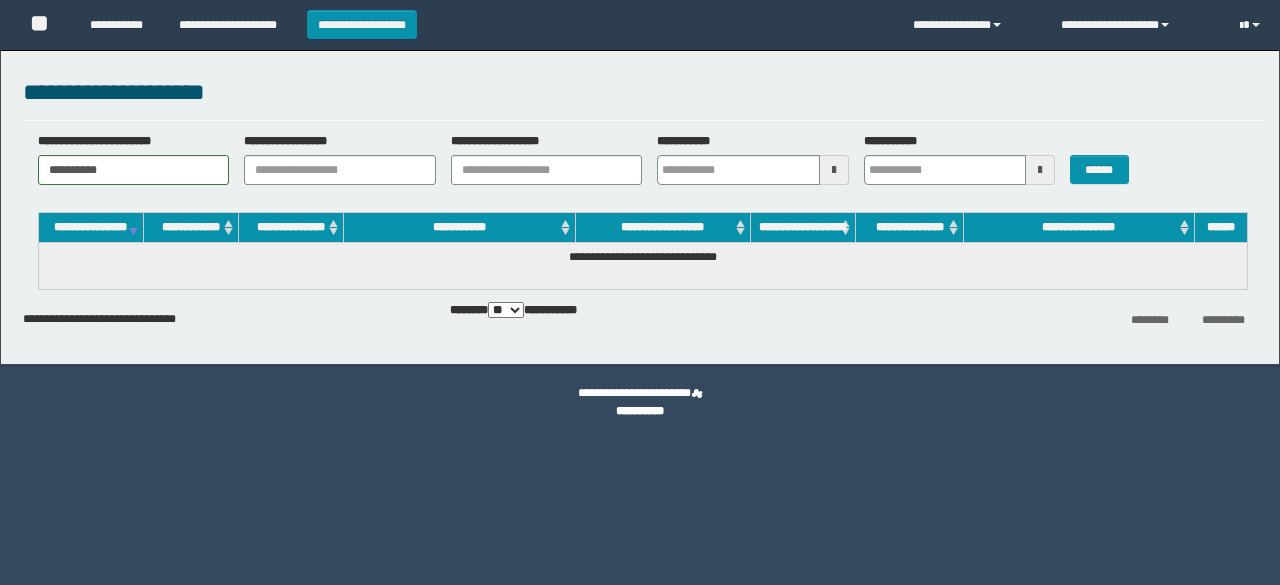 scroll, scrollTop: 0, scrollLeft: 0, axis: both 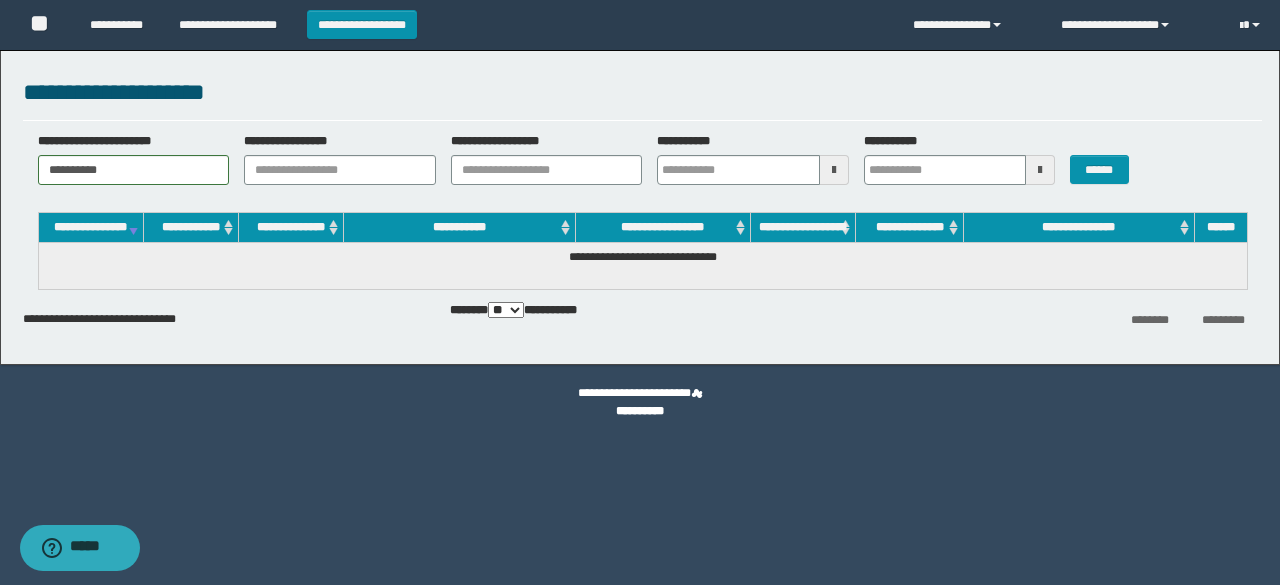 click on "**********" at bounding box center [640, 202] 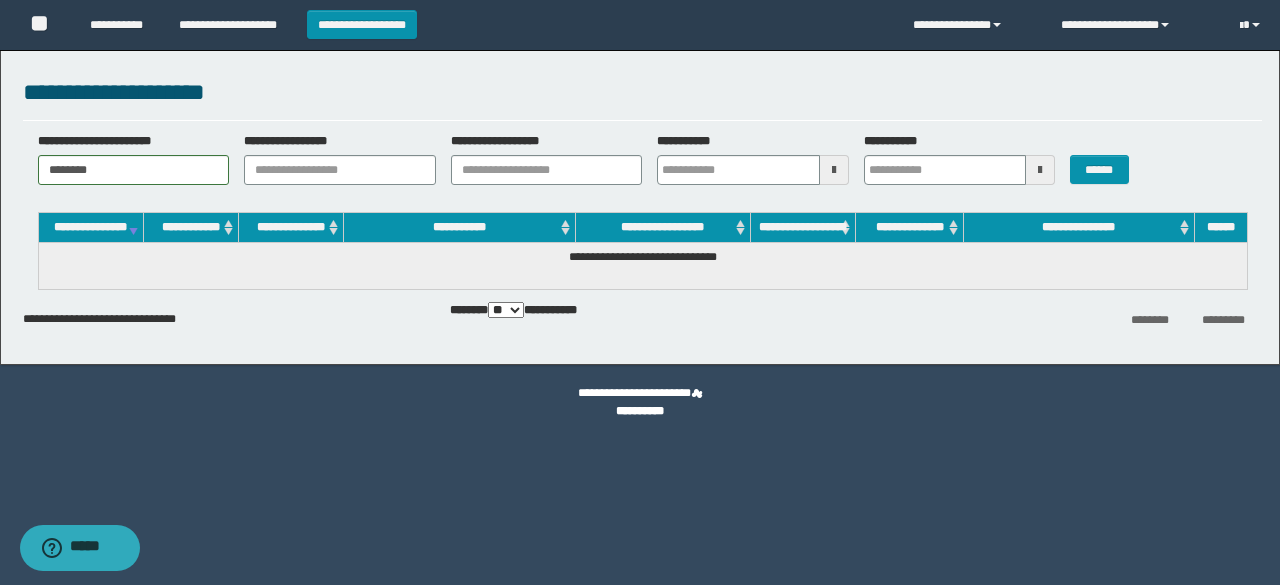 type on "********" 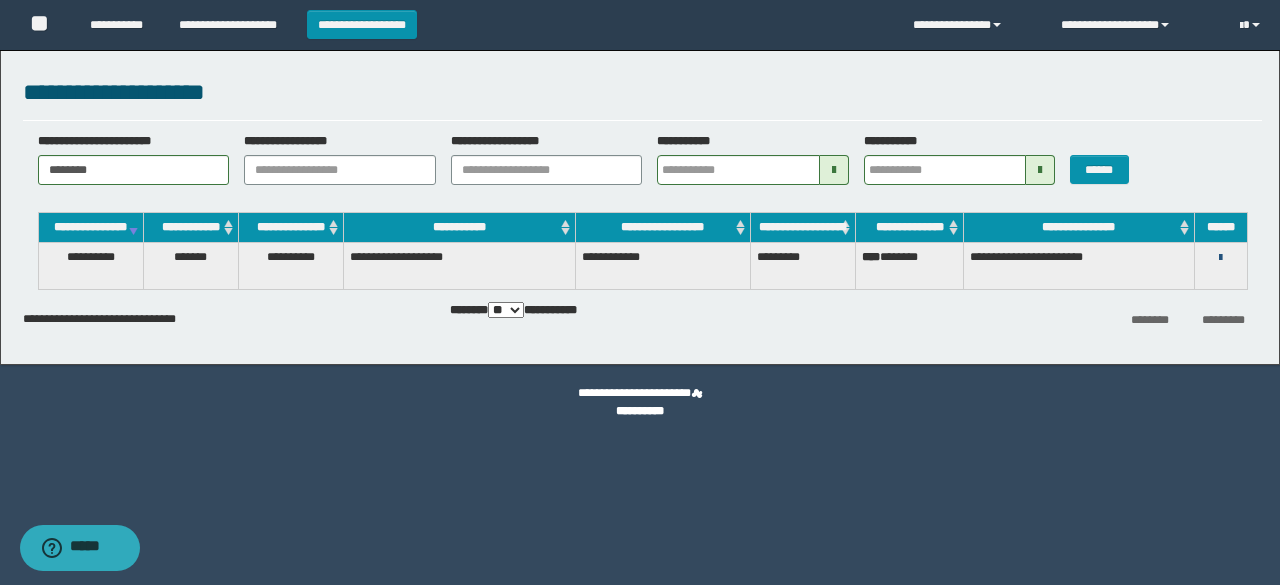 click at bounding box center (1220, 258) 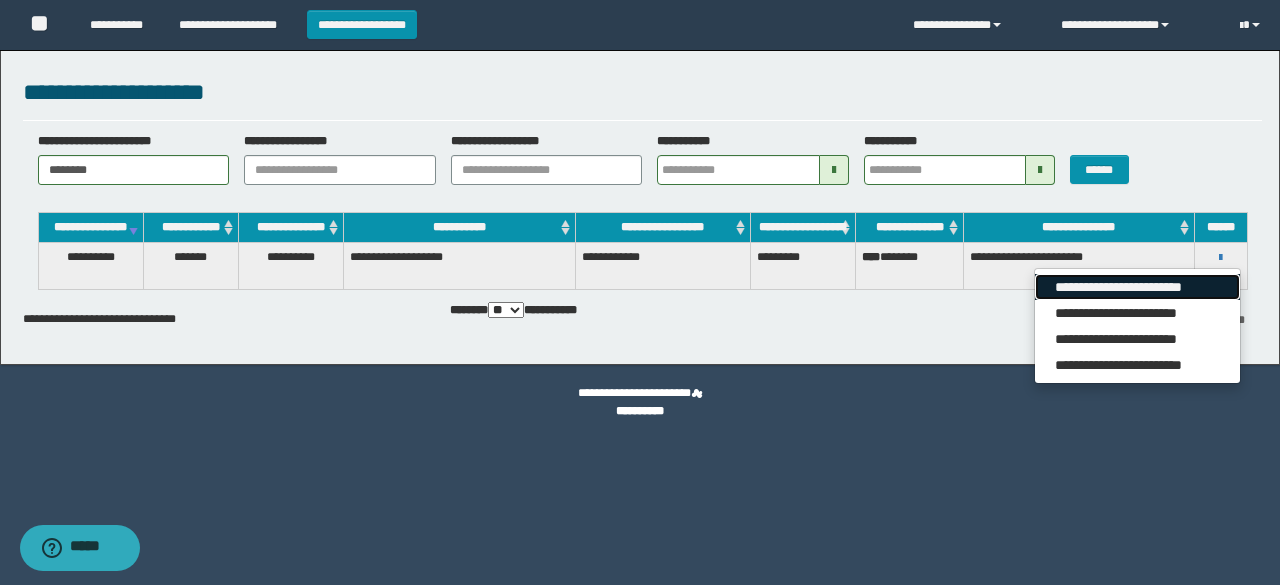 click on "**********" at bounding box center (1137, 287) 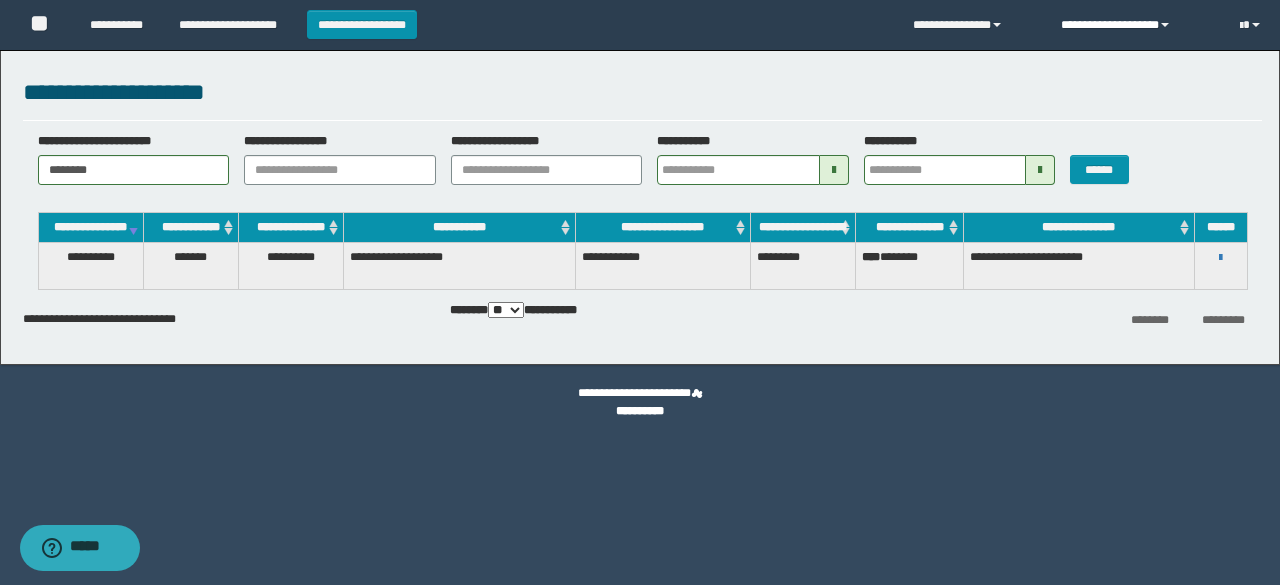 click at bounding box center (1165, 25) 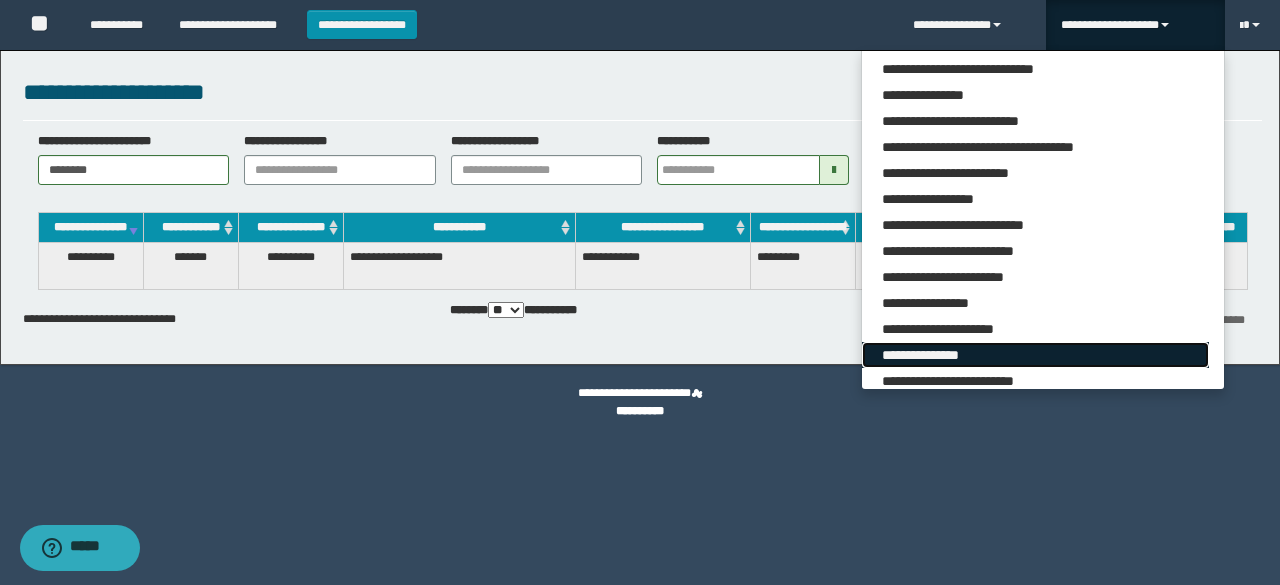 click on "**********" at bounding box center [1035, 355] 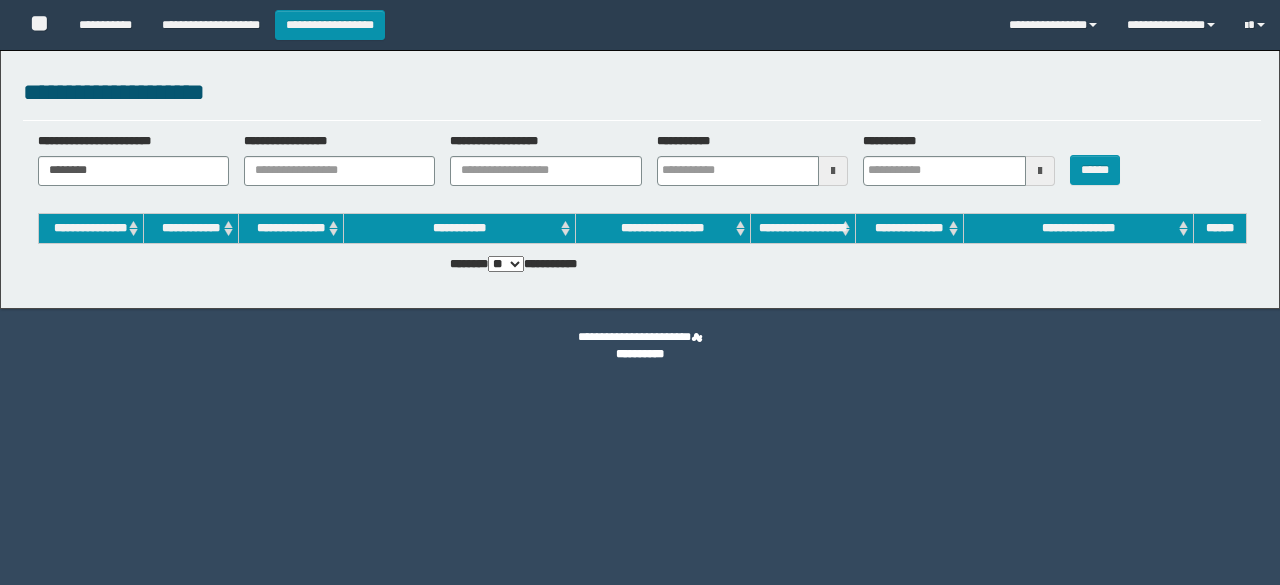 scroll, scrollTop: 0, scrollLeft: 0, axis: both 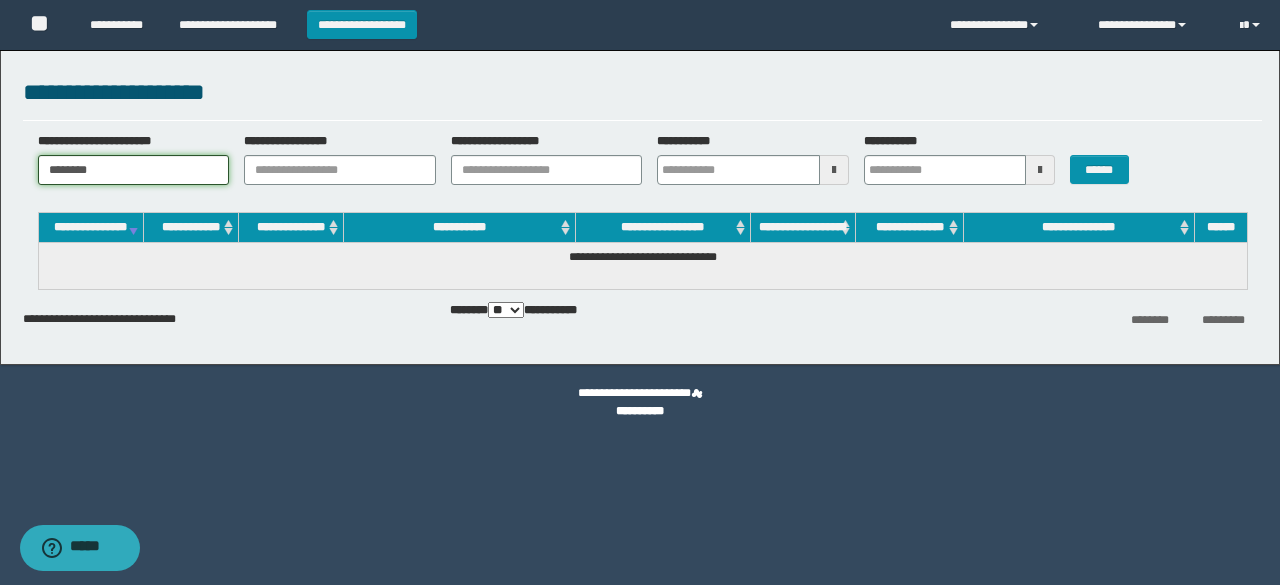drag, startPoint x: 143, startPoint y: 167, endPoint x: 0, endPoint y: 141, distance: 145.34442 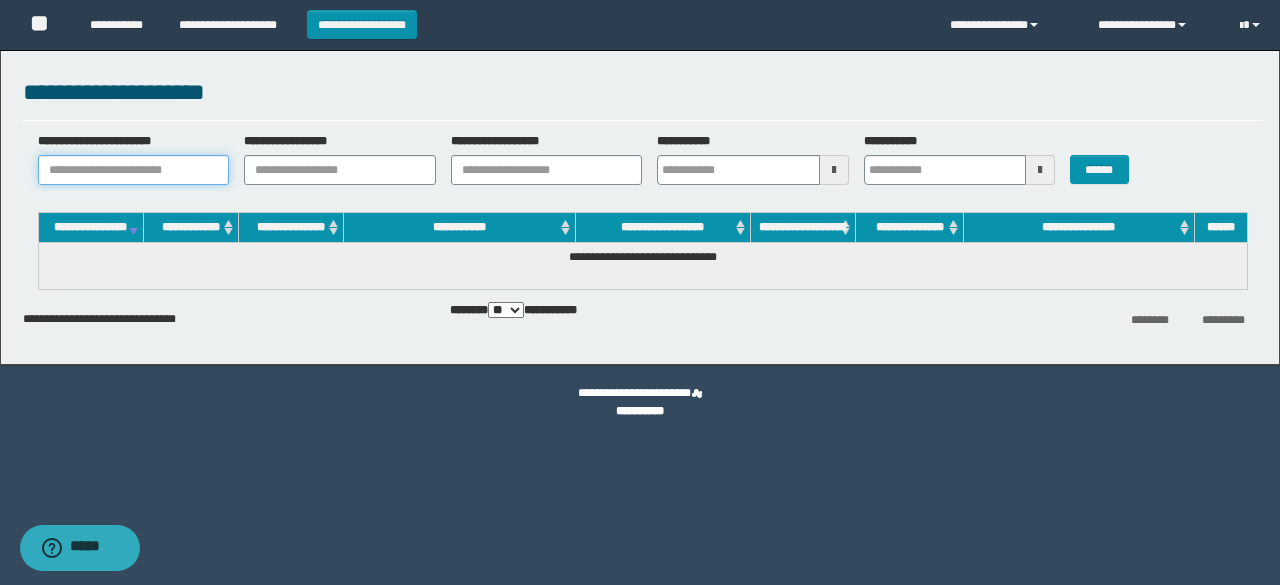 paste on "**********" 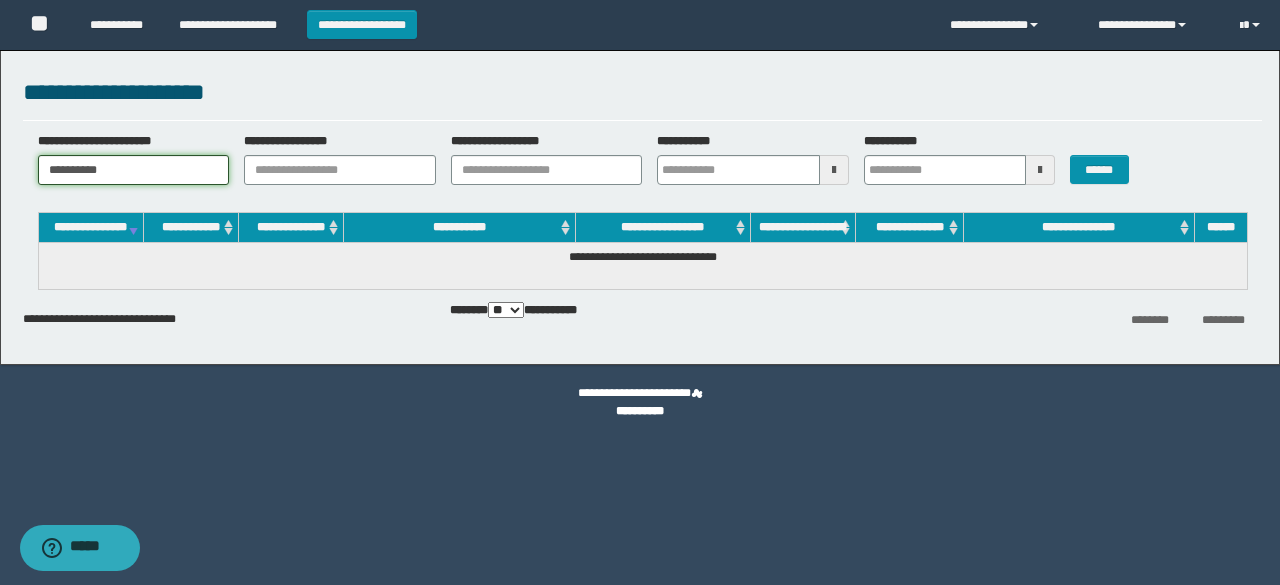 type on "**********" 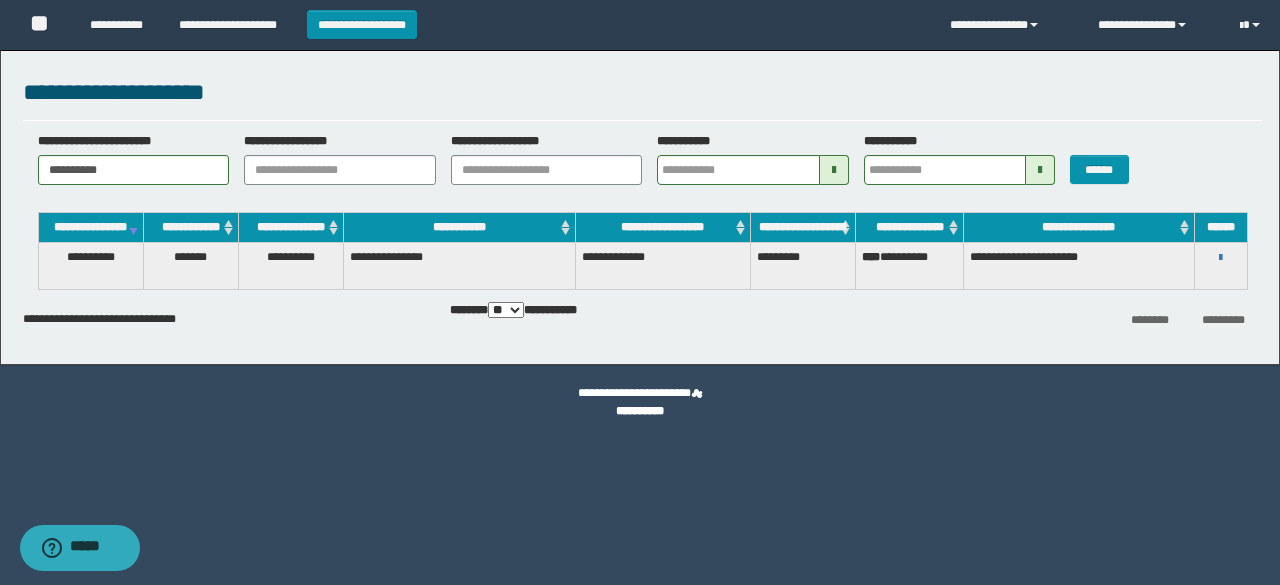 click on "**********" at bounding box center (1221, 257) 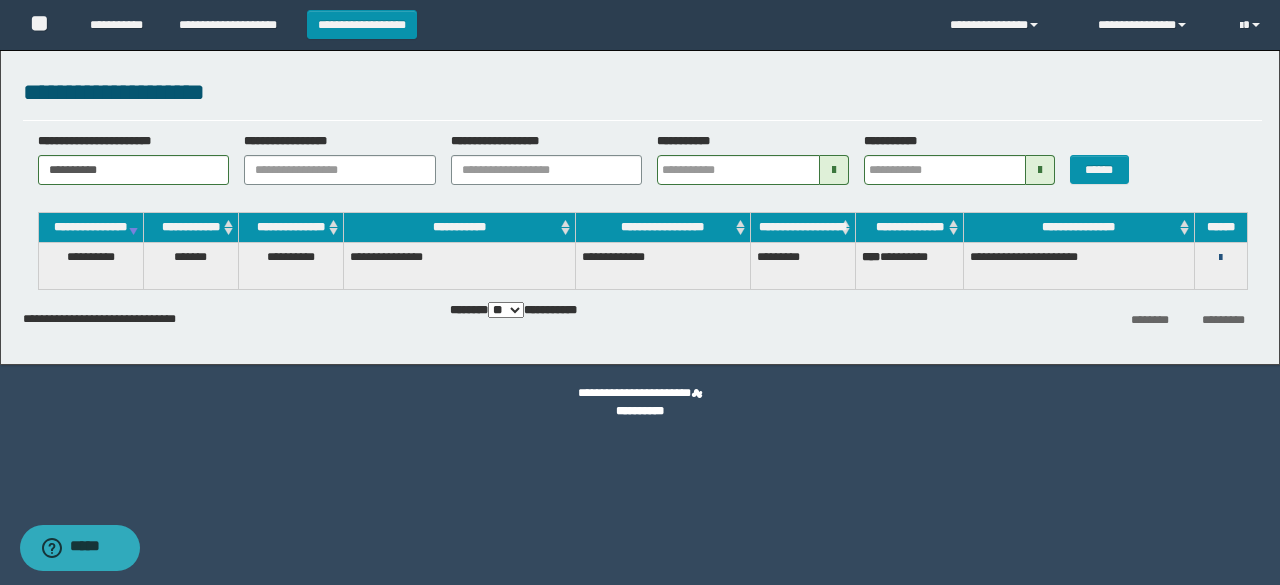 click at bounding box center [1220, 258] 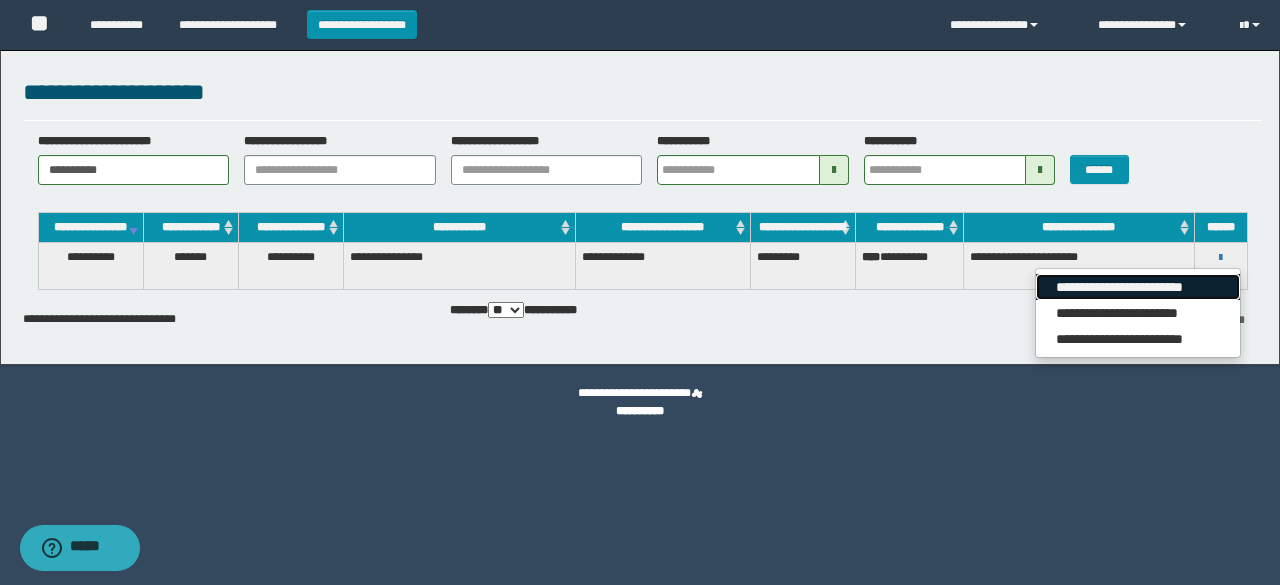 click on "**********" at bounding box center (1137, 287) 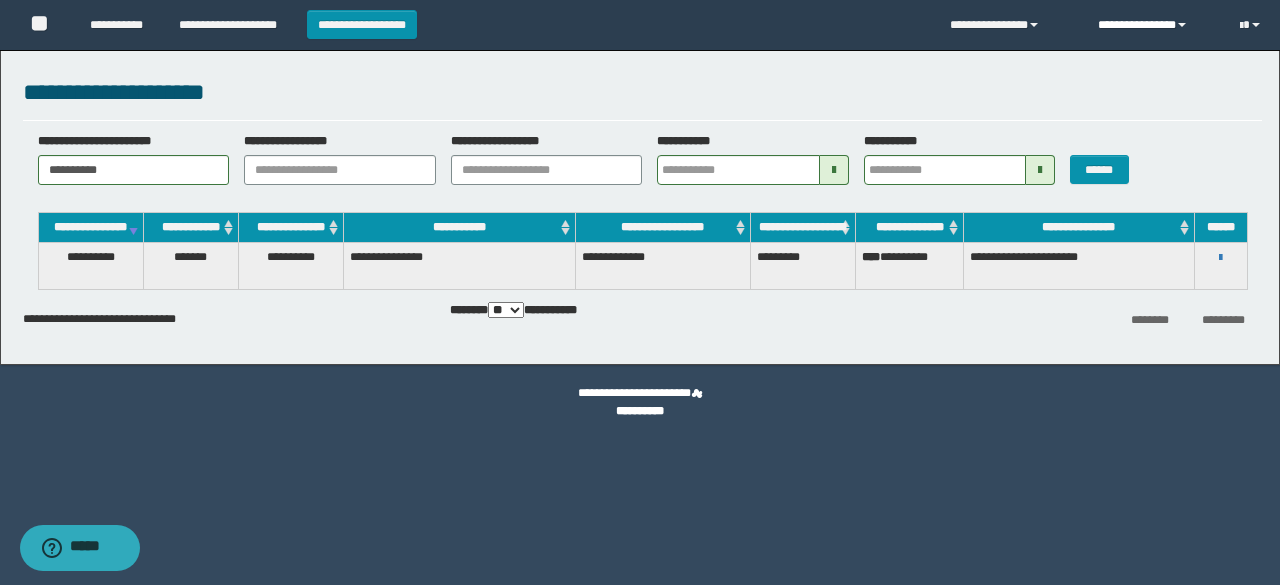 click on "**********" at bounding box center [1154, 25] 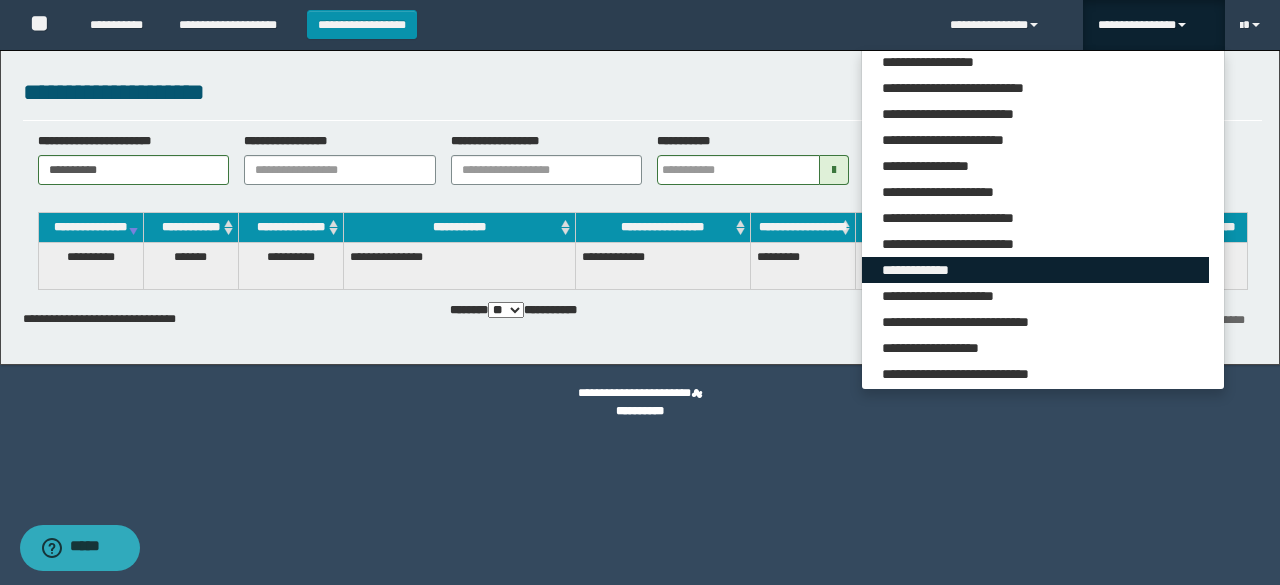 scroll, scrollTop: 165, scrollLeft: 0, axis: vertical 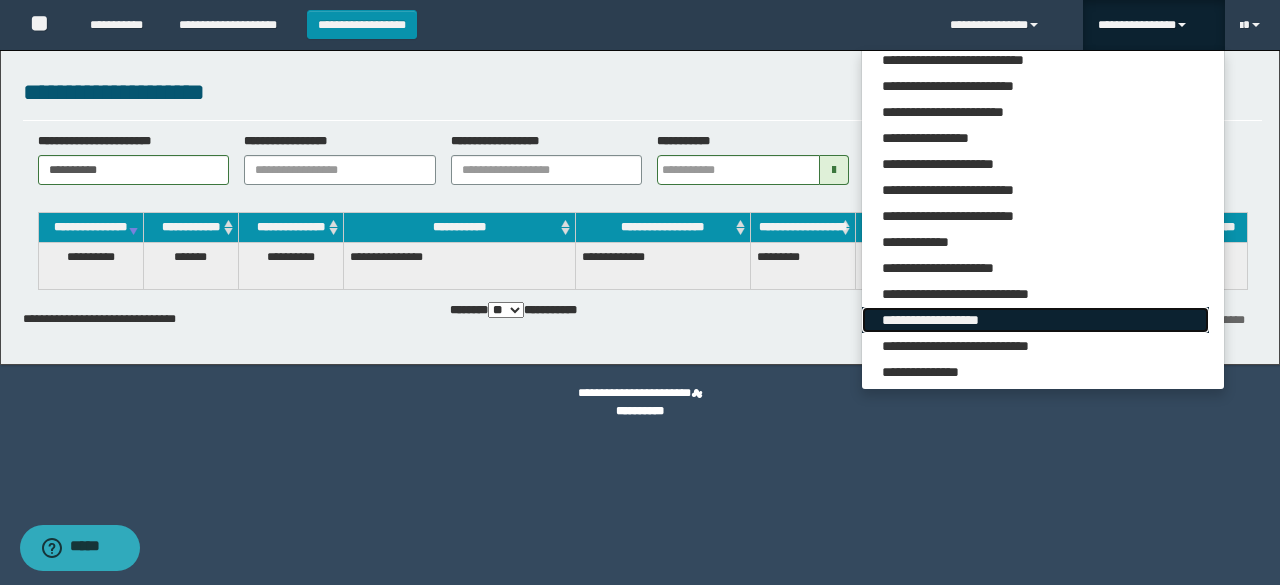 click on "**********" at bounding box center (1035, 320) 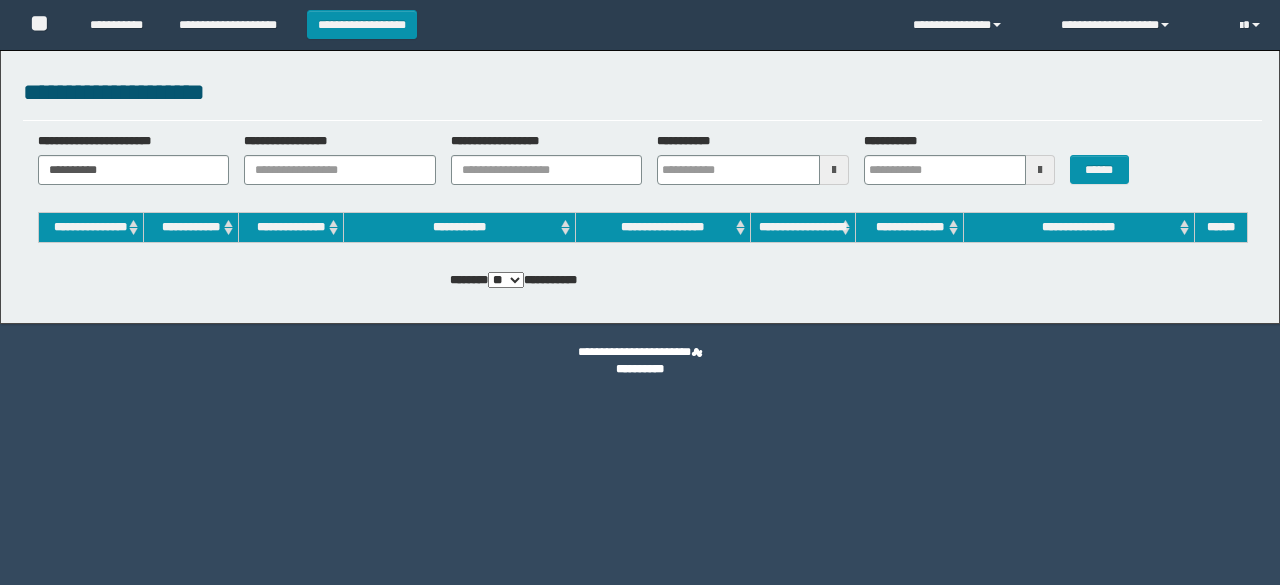 scroll, scrollTop: 0, scrollLeft: 0, axis: both 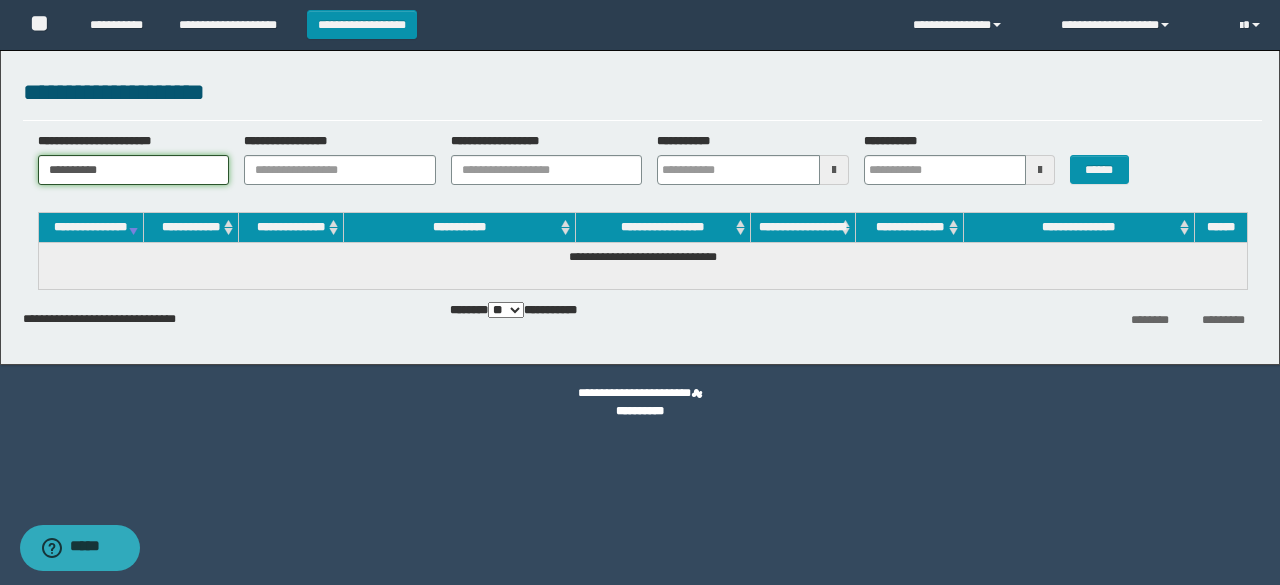 drag, startPoint x: 0, startPoint y: 0, endPoint x: 0, endPoint y: 167, distance: 167 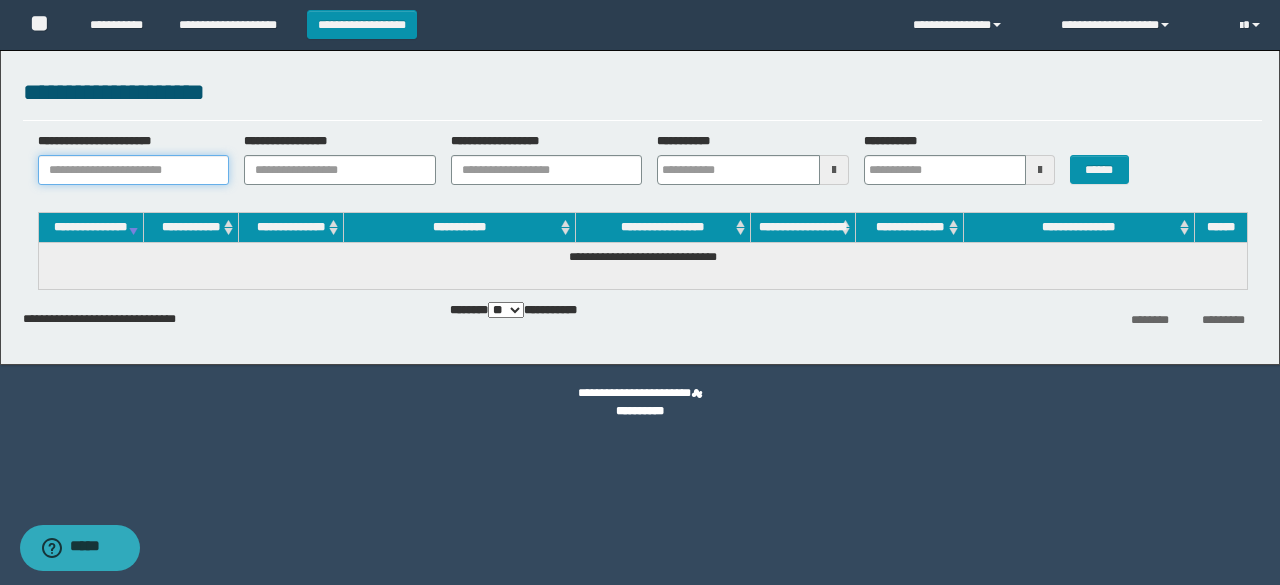 paste on "********" 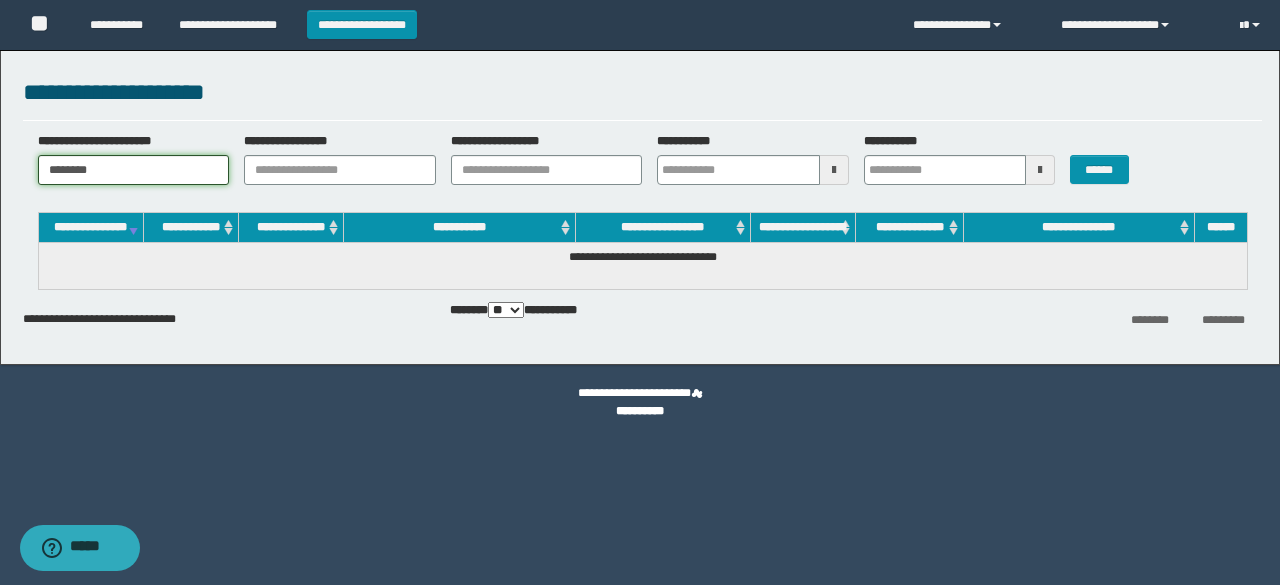 type on "********" 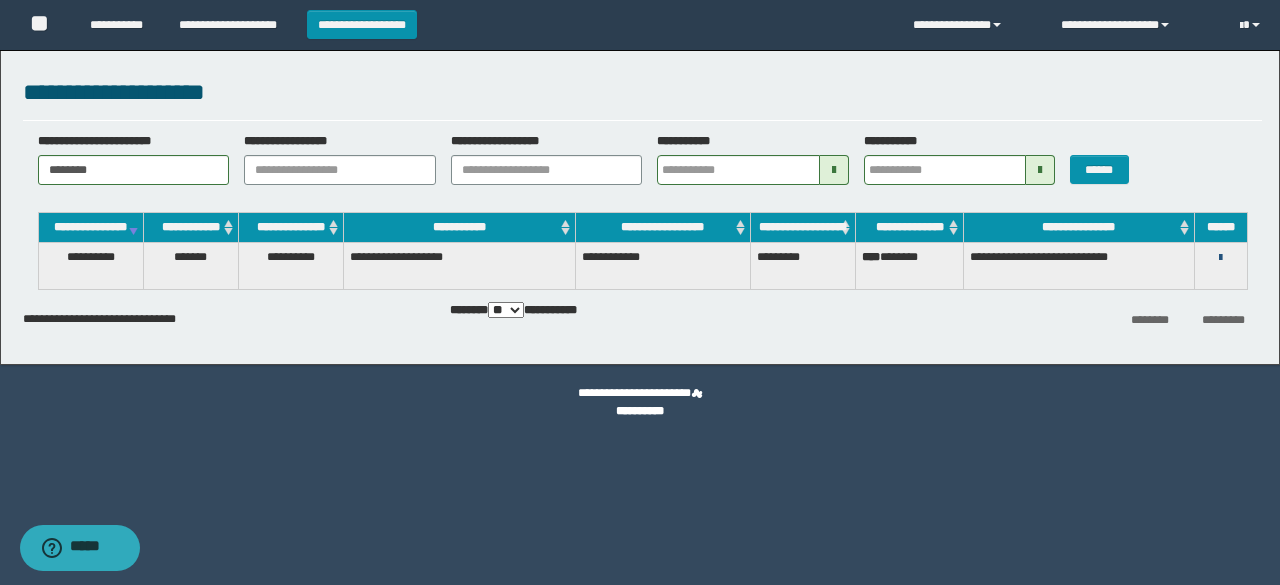 click at bounding box center (1220, 258) 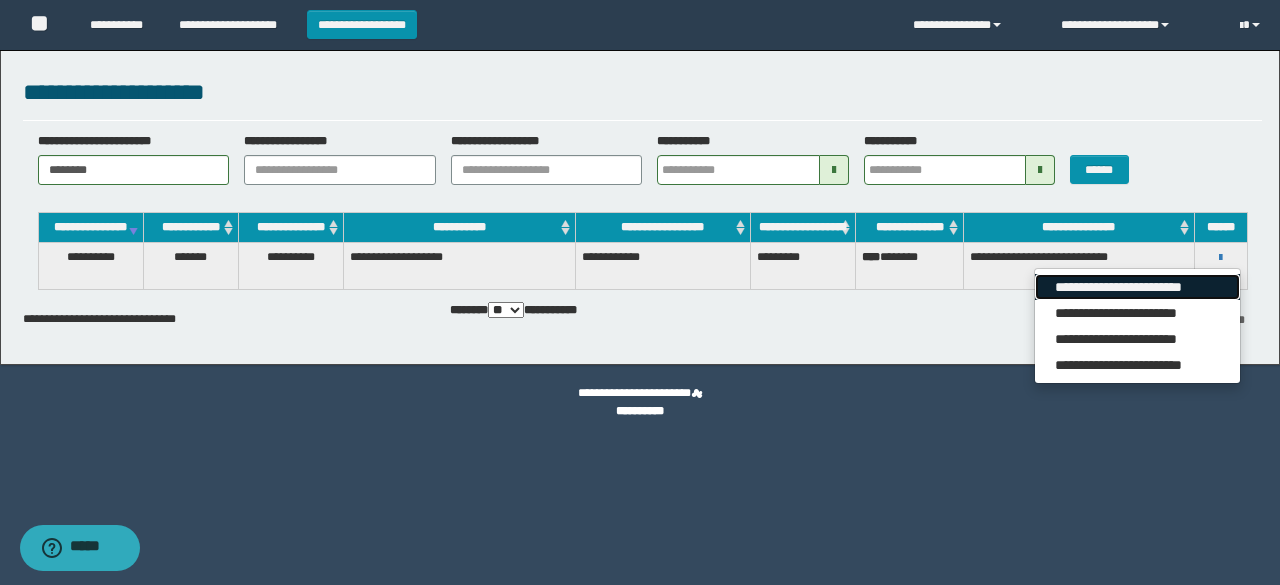 click on "**********" at bounding box center [1137, 287] 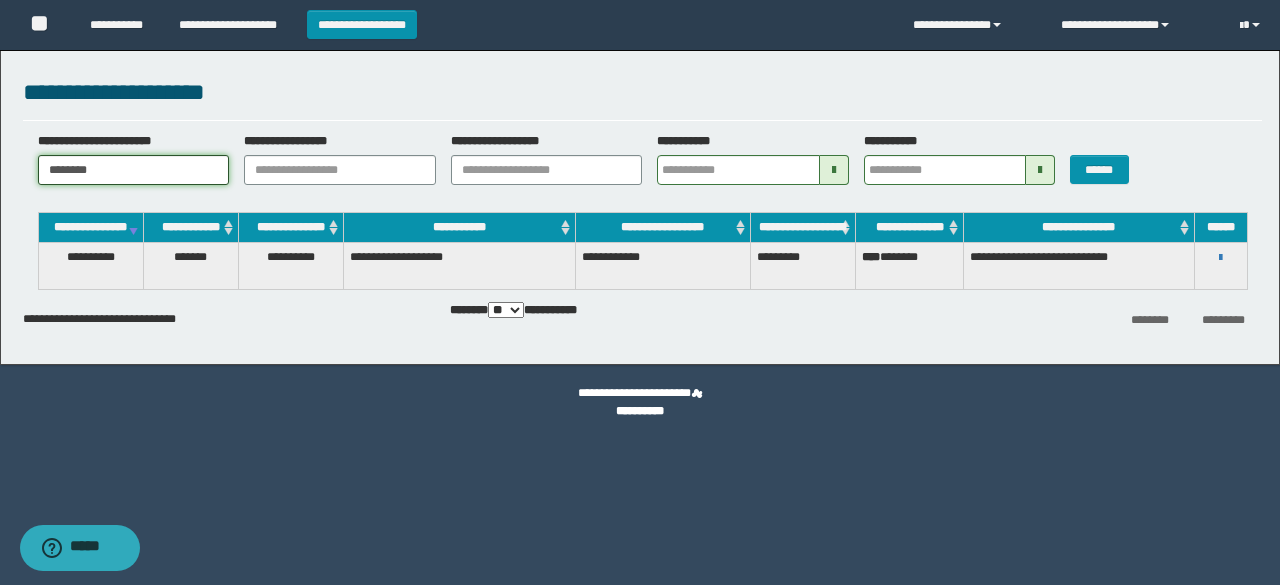 click on "**********" at bounding box center [640, 202] 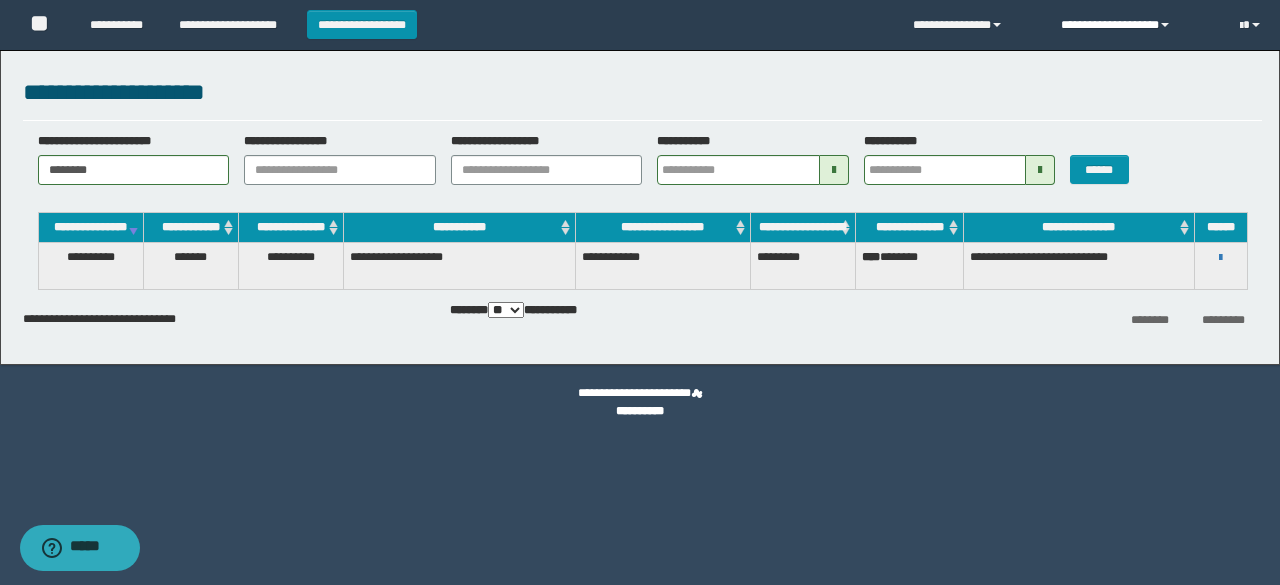 click on "**********" at bounding box center [1135, 25] 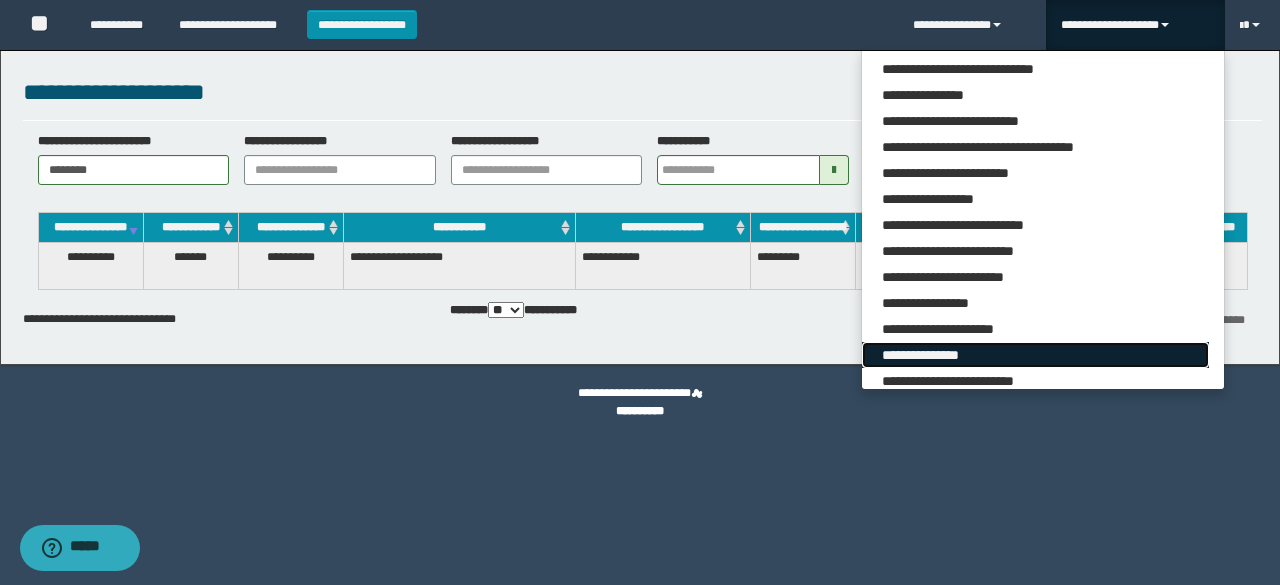 click on "**********" at bounding box center (1035, 355) 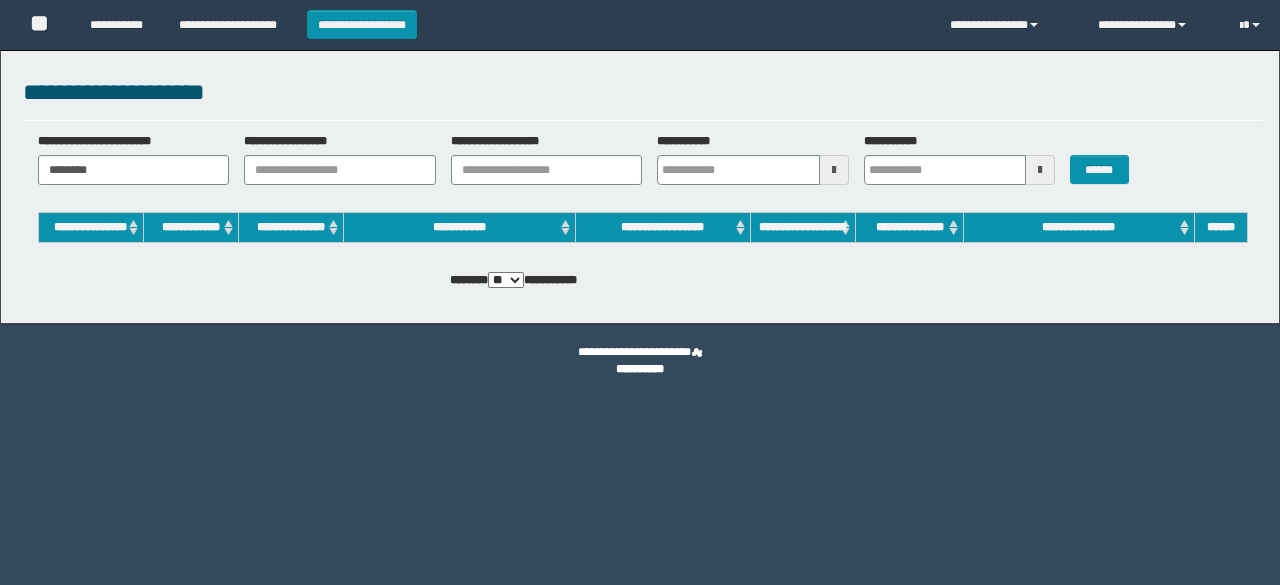 scroll, scrollTop: 0, scrollLeft: 0, axis: both 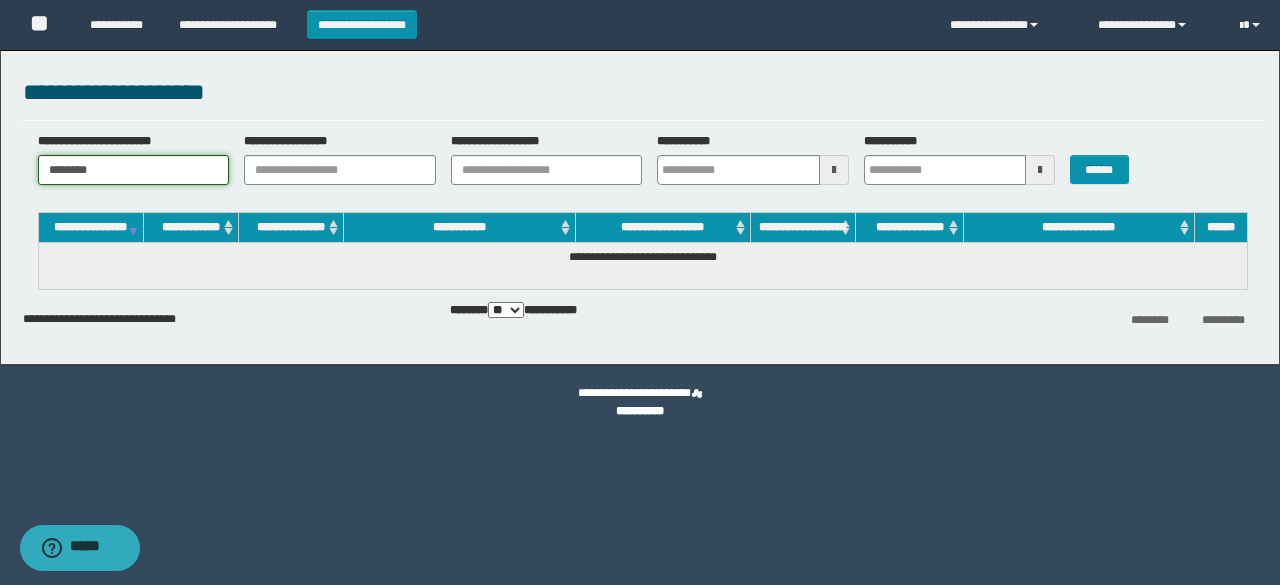 drag, startPoint x: 0, startPoint y: 0, endPoint x: 0, endPoint y: 165, distance: 165 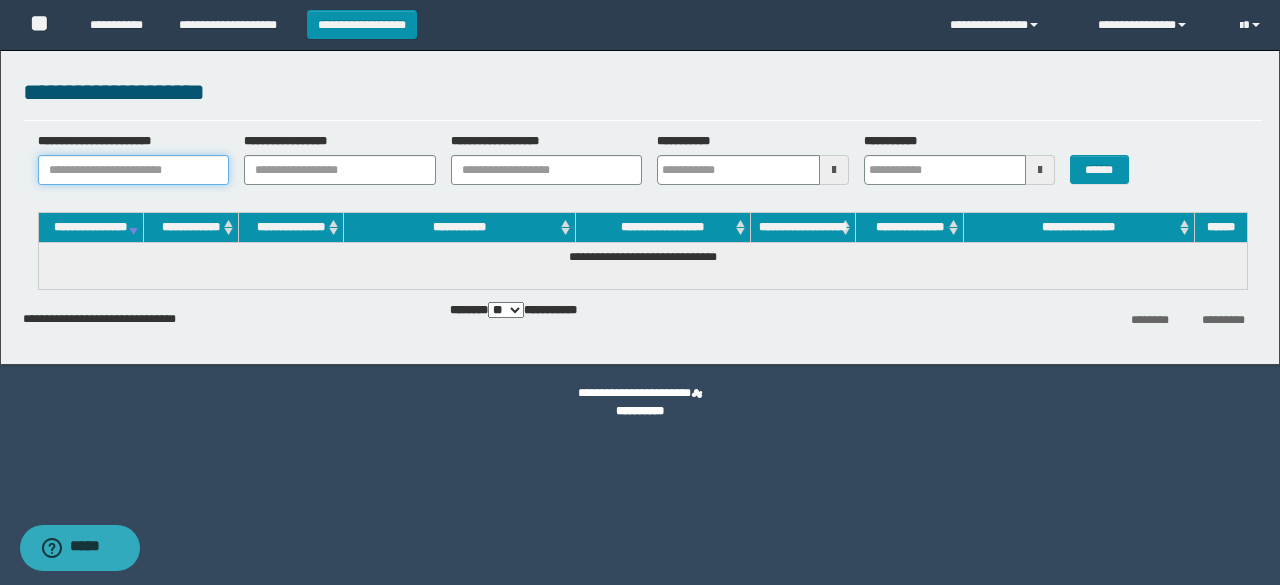 paste on "**********" 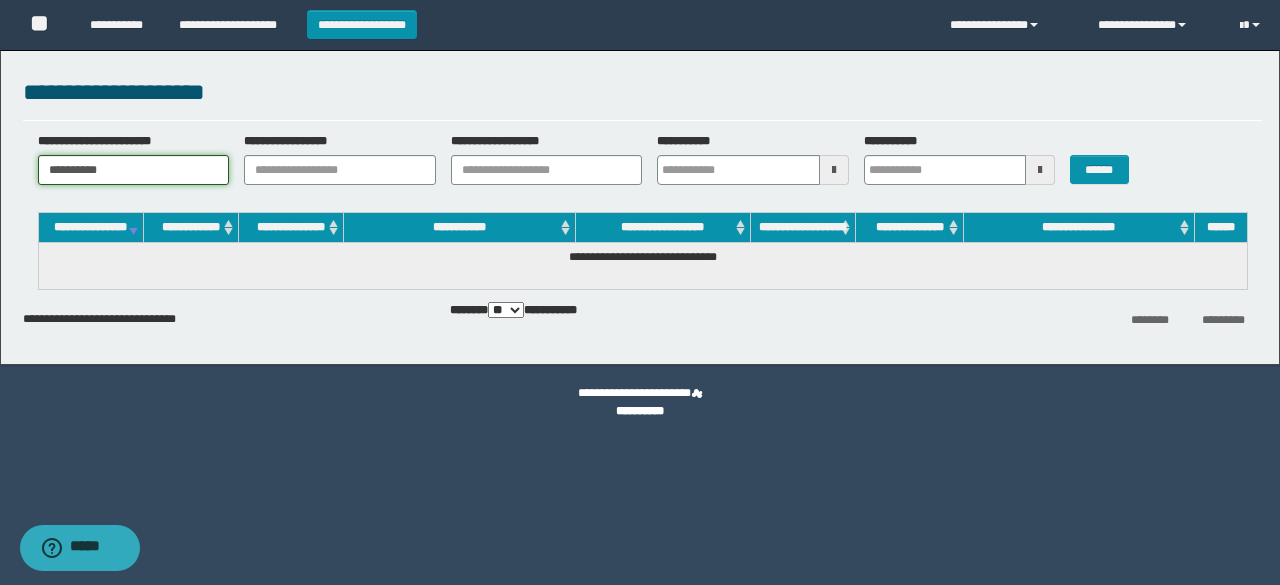 type on "**********" 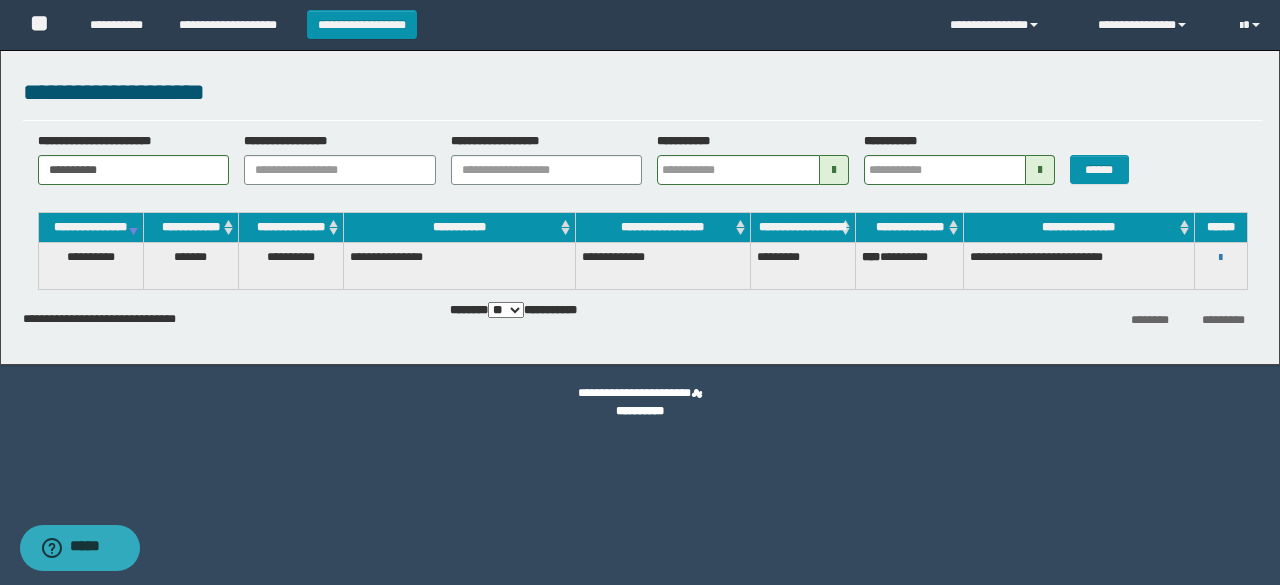 click on "**********" at bounding box center [1221, 257] 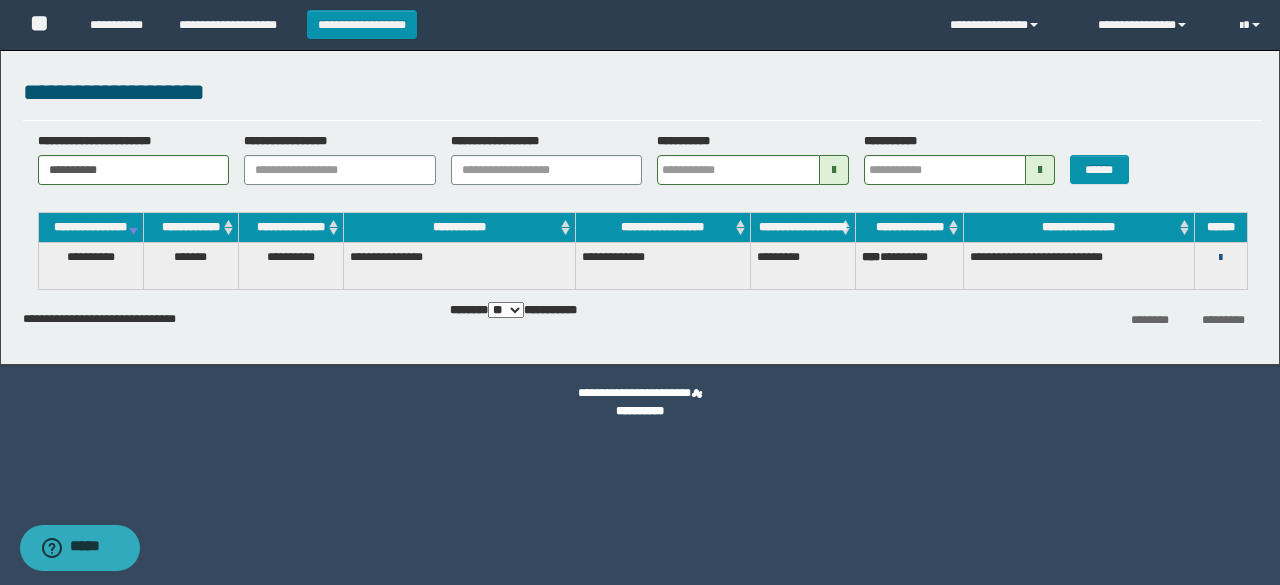 click at bounding box center (1220, 258) 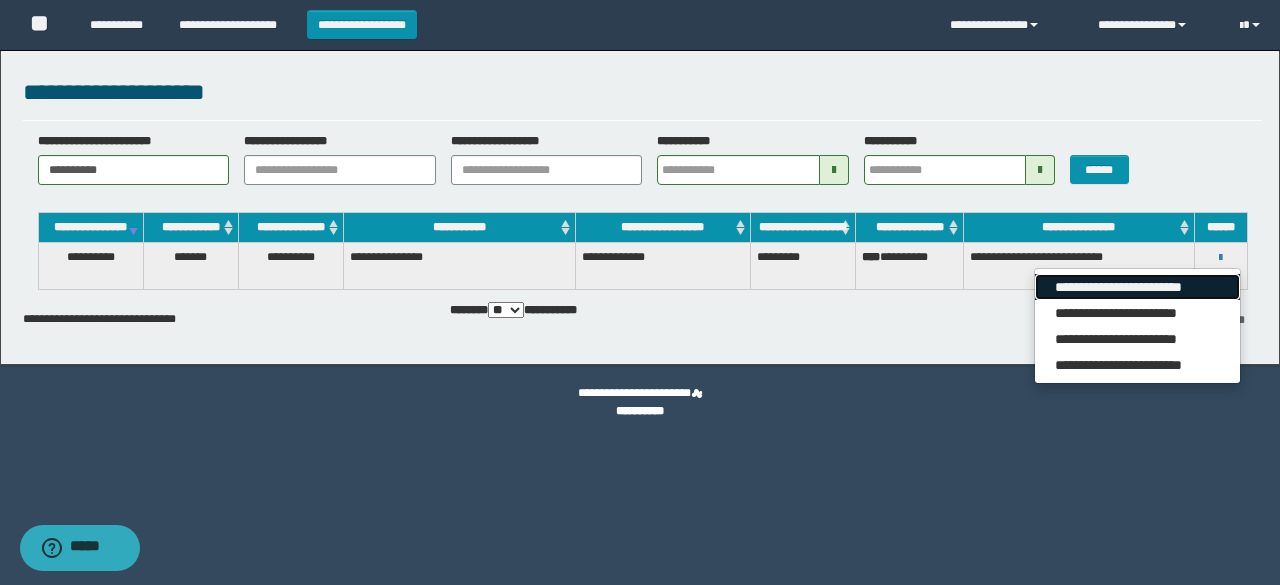 click on "**********" at bounding box center (1137, 287) 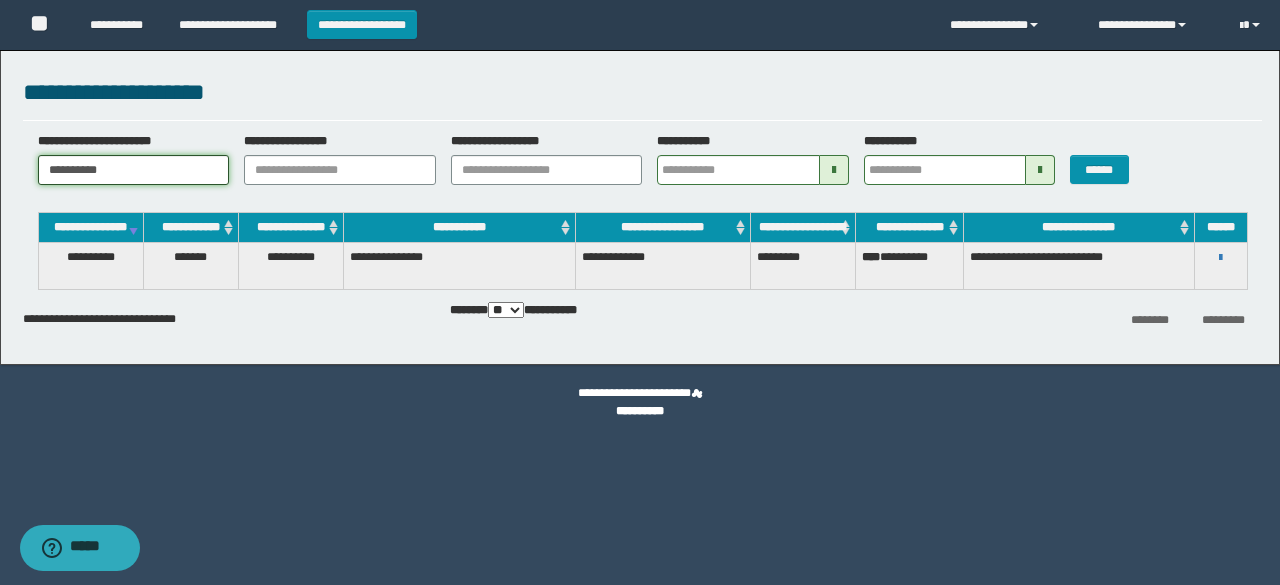 drag, startPoint x: 190, startPoint y: 177, endPoint x: 7, endPoint y: 178, distance: 183.00273 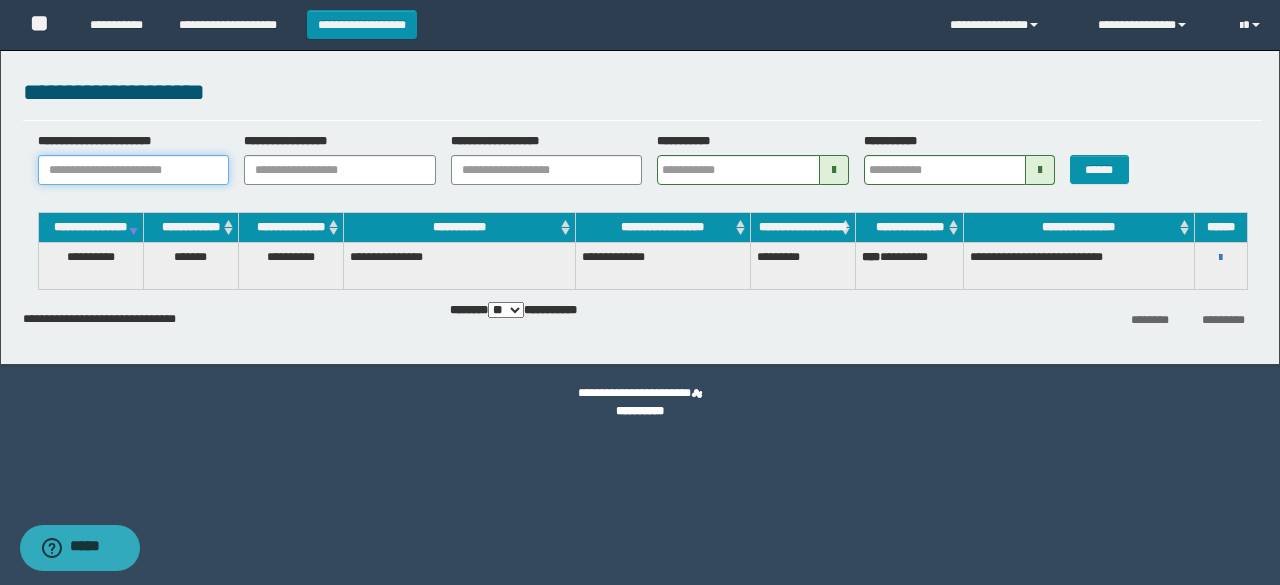 paste on "********" 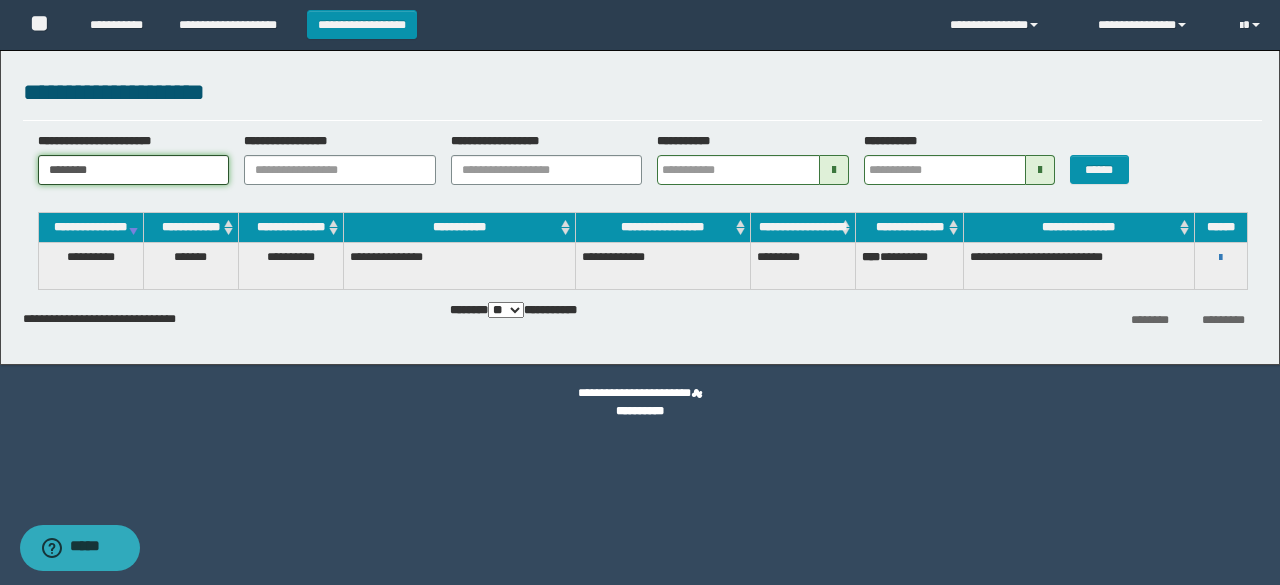 type on "********" 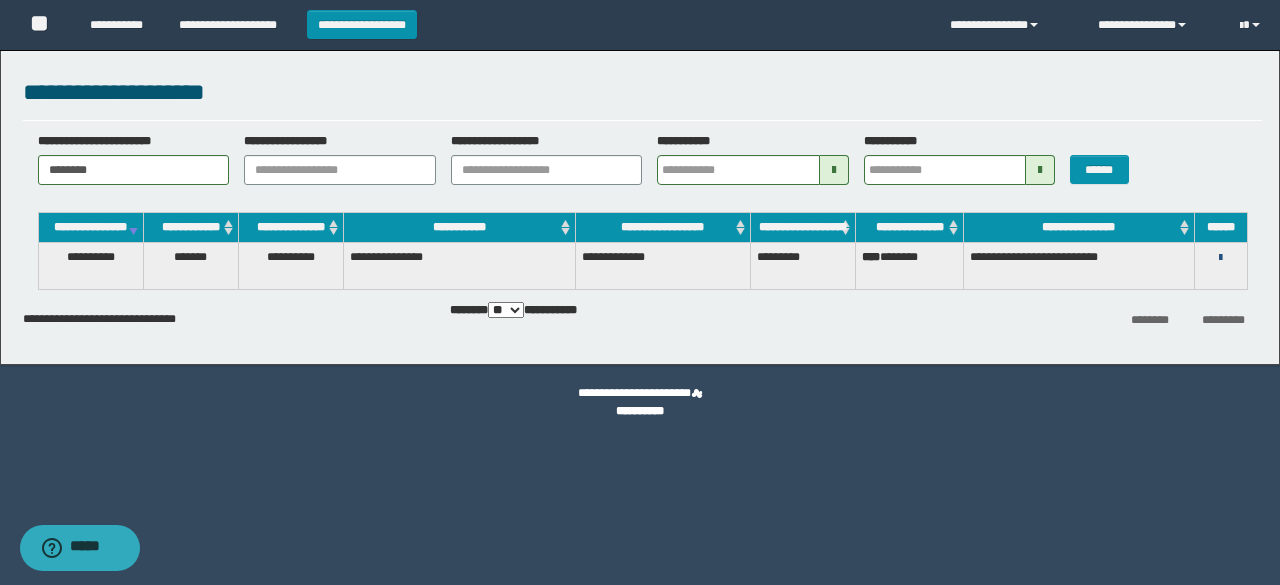 click at bounding box center [1220, 258] 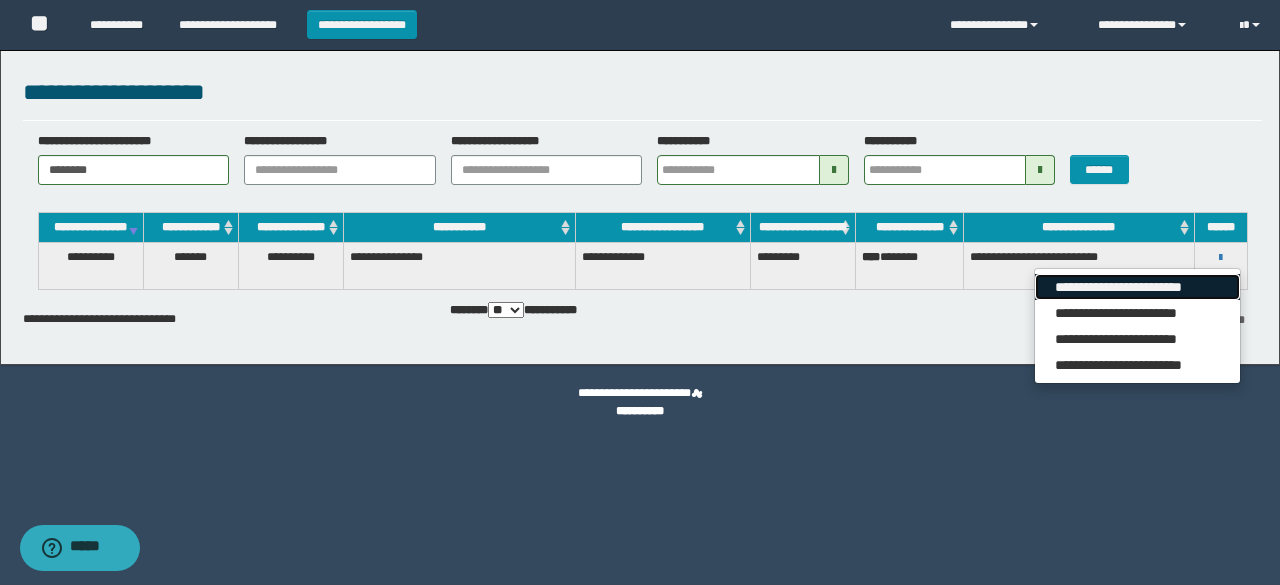 click on "**********" at bounding box center (1137, 287) 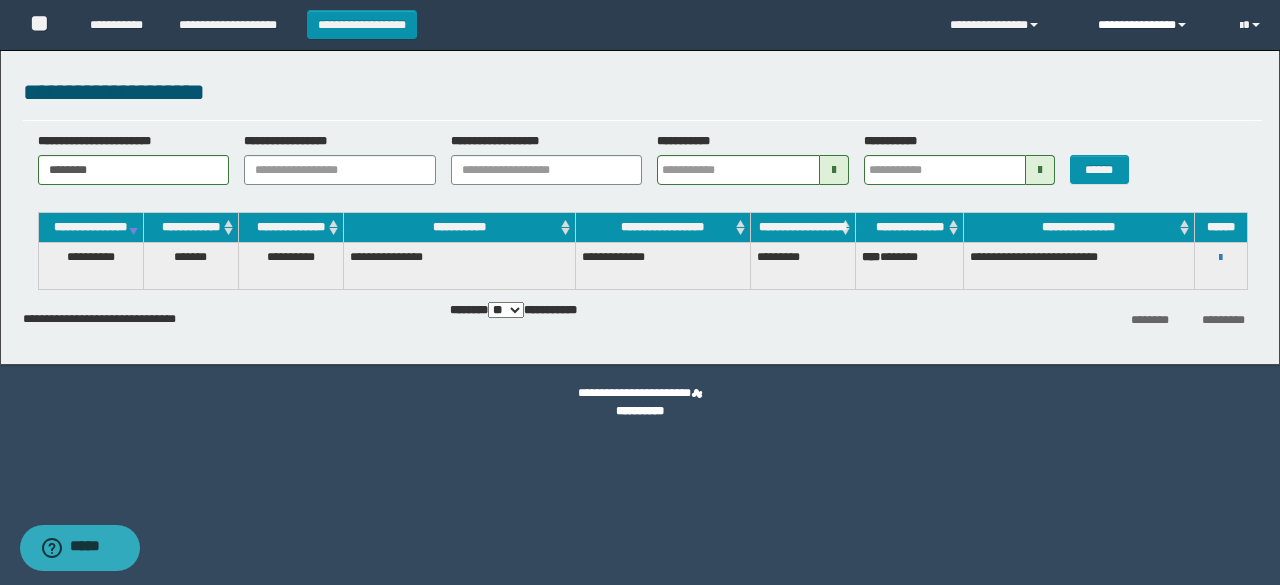 click on "**********" at bounding box center (1154, 25) 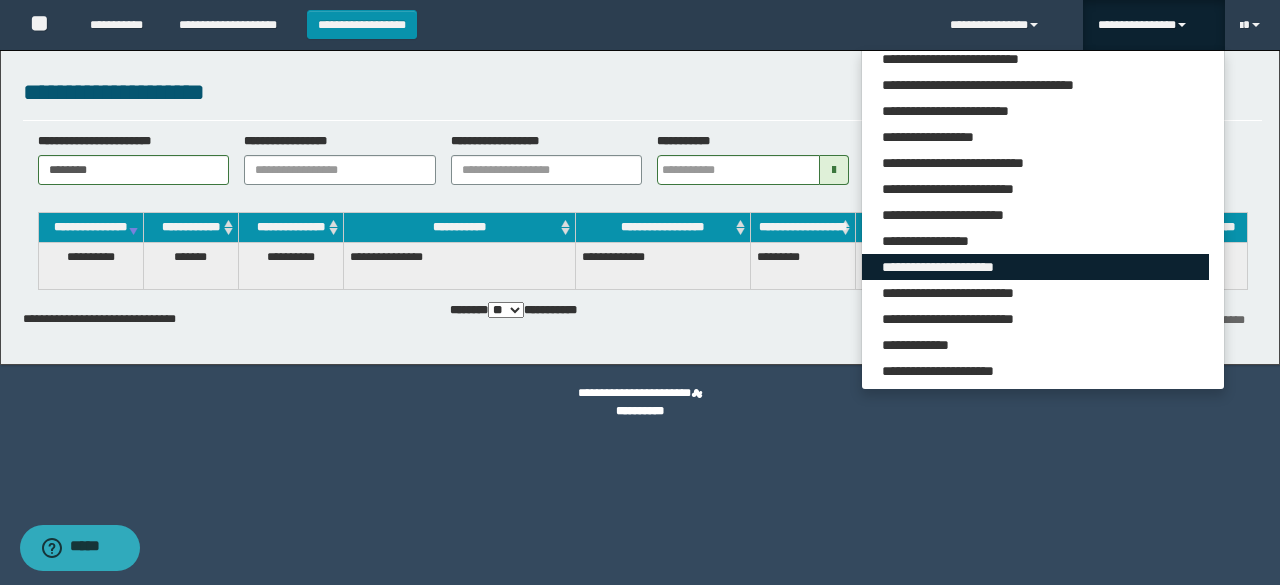 scroll, scrollTop: 165, scrollLeft: 0, axis: vertical 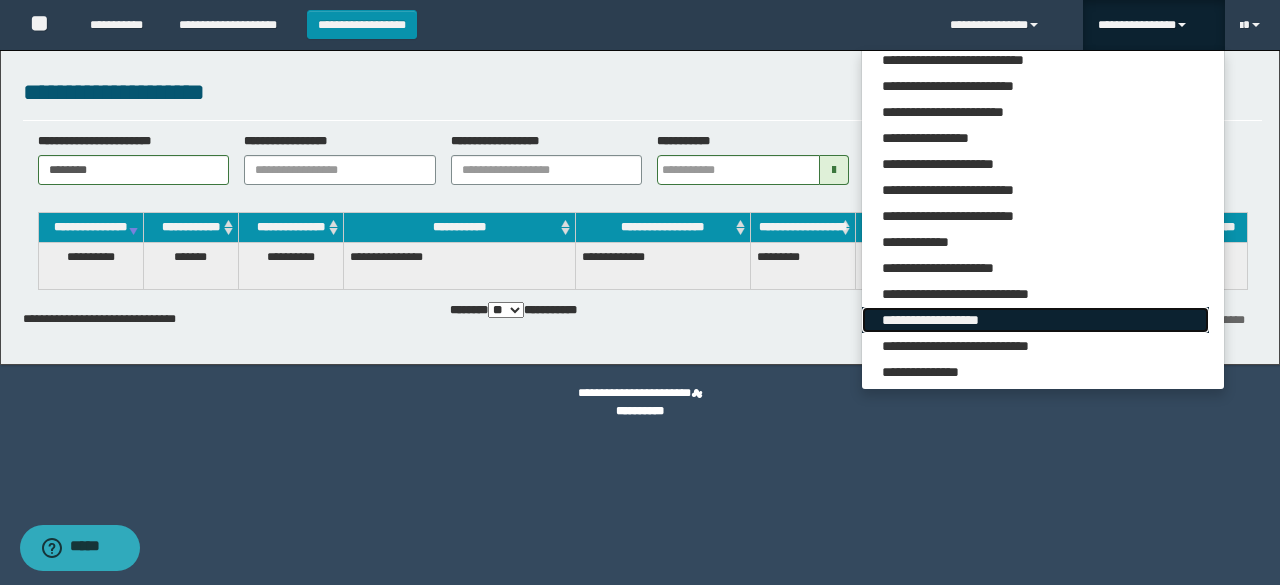 click on "**********" at bounding box center [1035, 320] 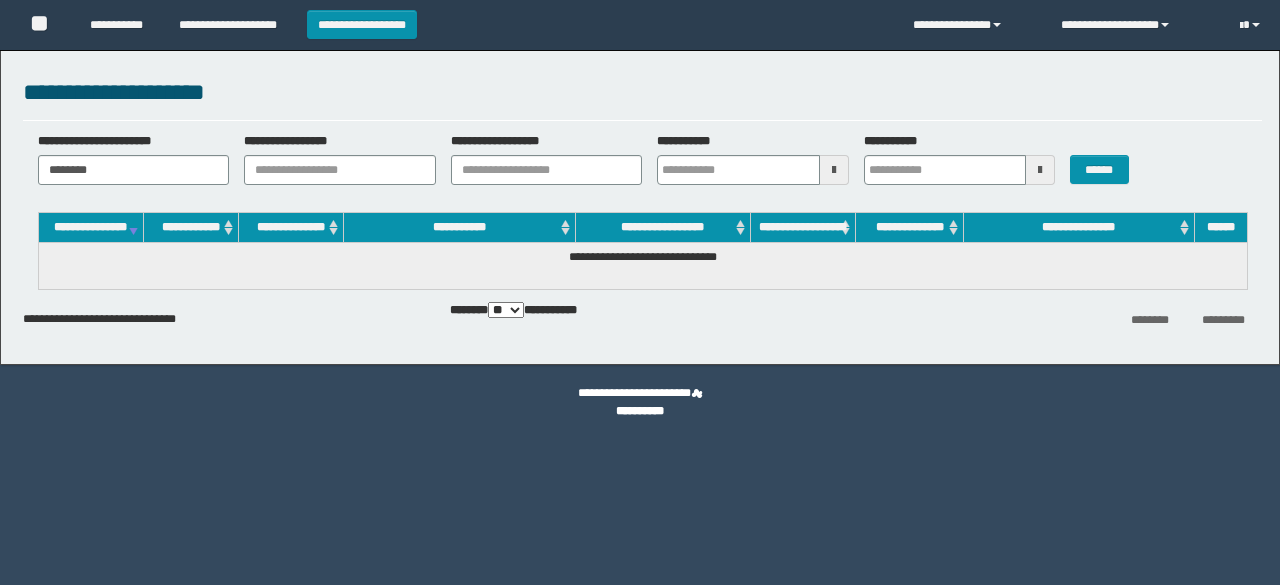scroll, scrollTop: 0, scrollLeft: 0, axis: both 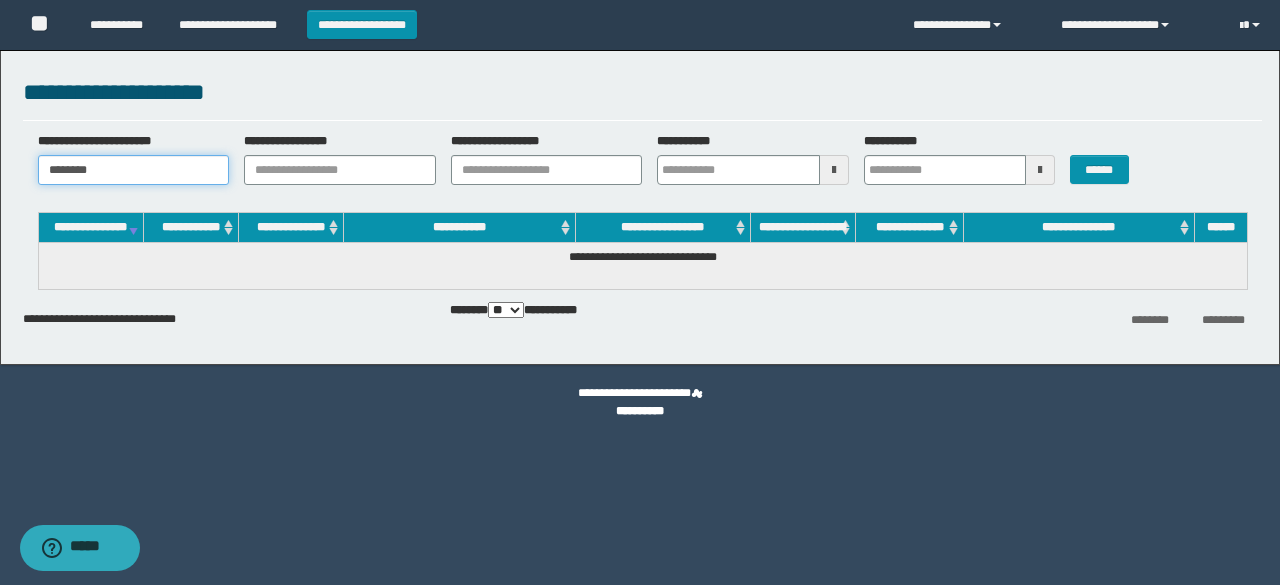 drag, startPoint x: 176, startPoint y: 167, endPoint x: 0, endPoint y: 167, distance: 176 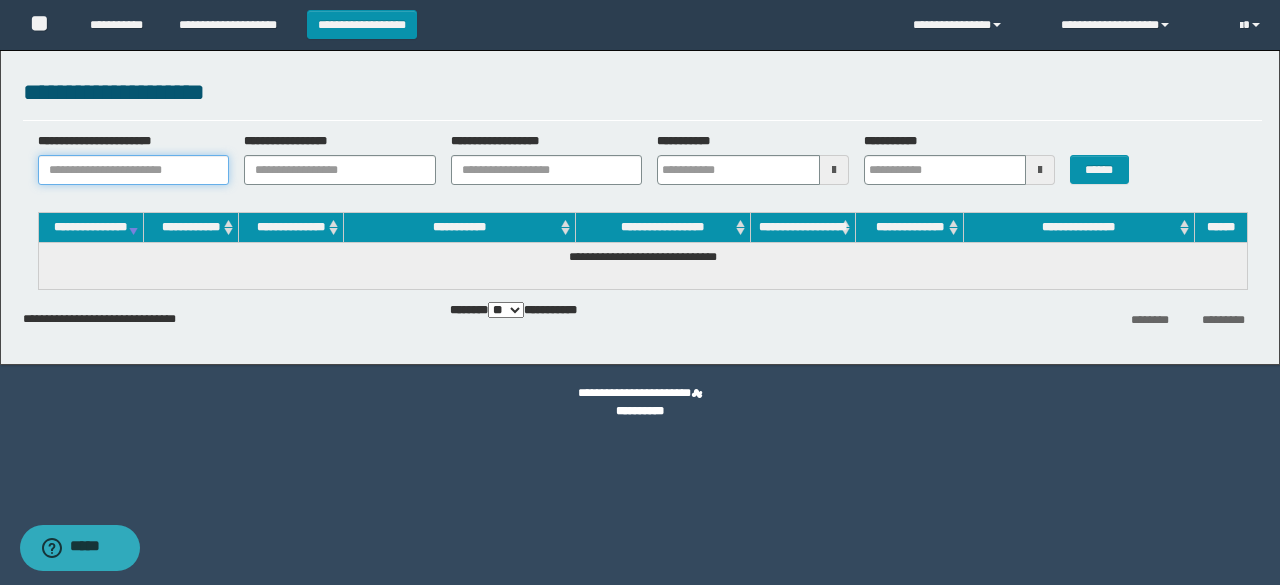 paste on "**********" 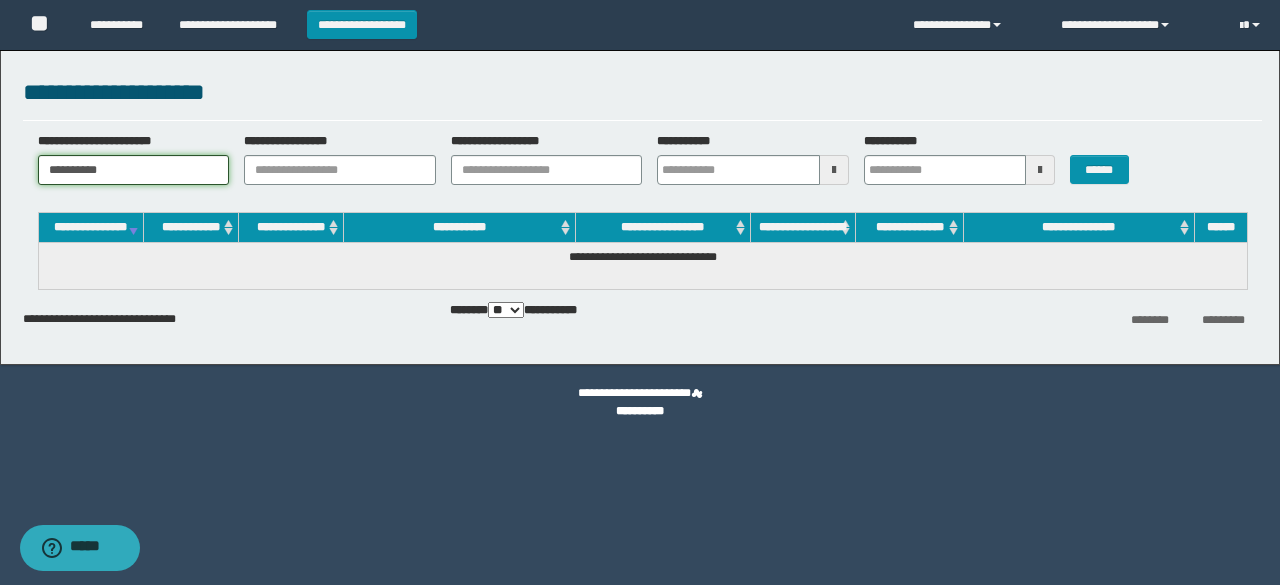 type on "**********" 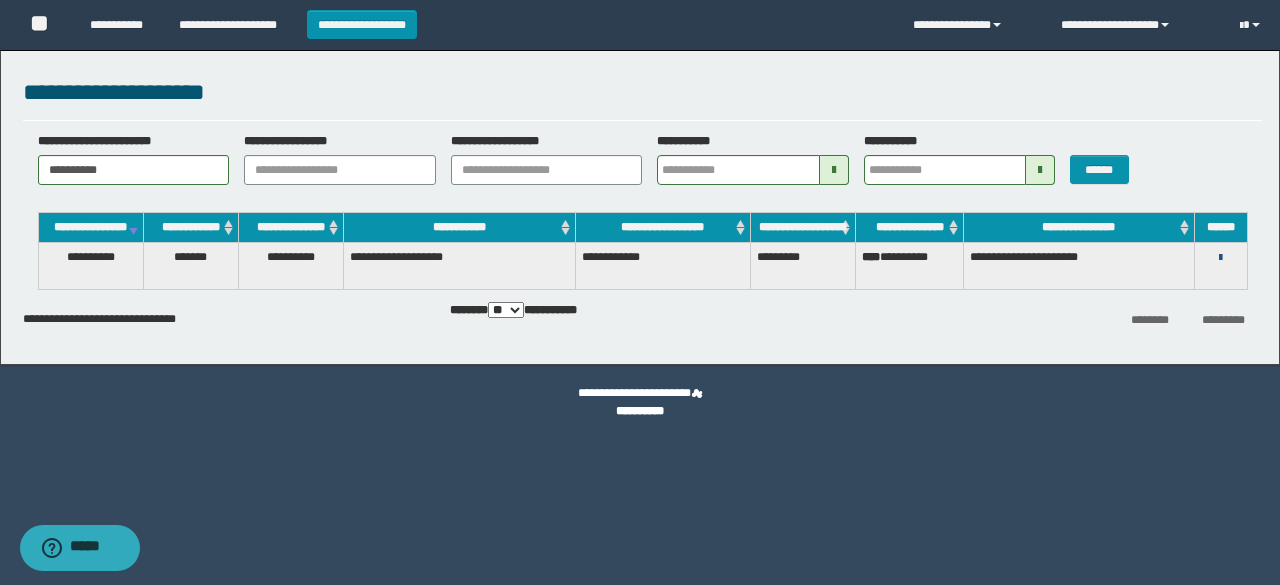 click at bounding box center [1220, 258] 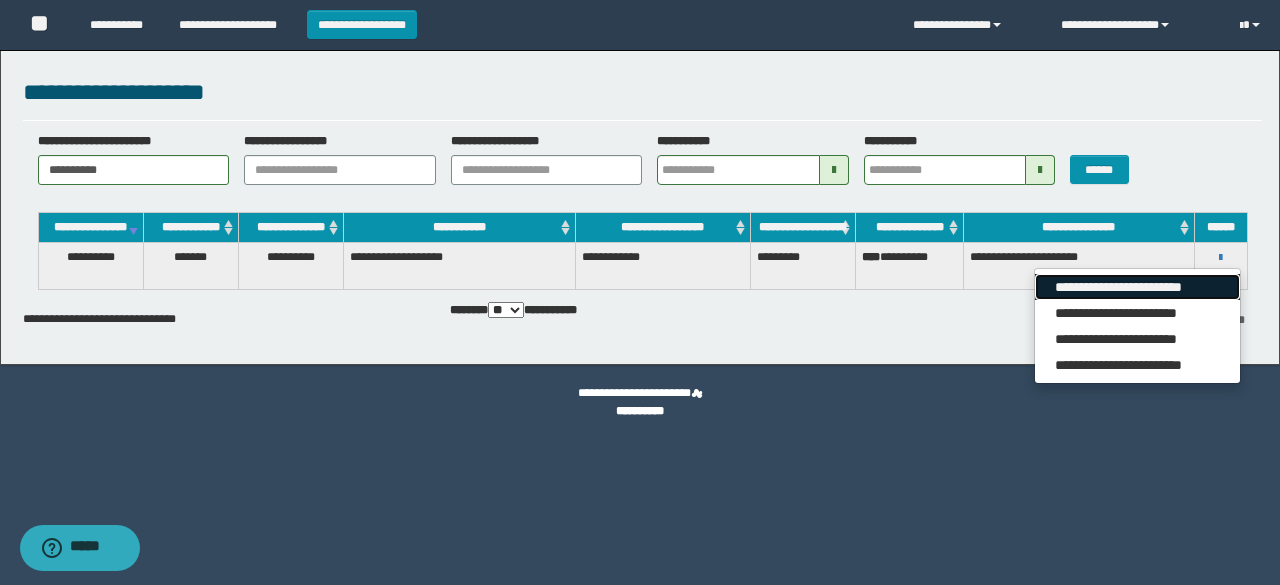 click on "**********" at bounding box center [1137, 287] 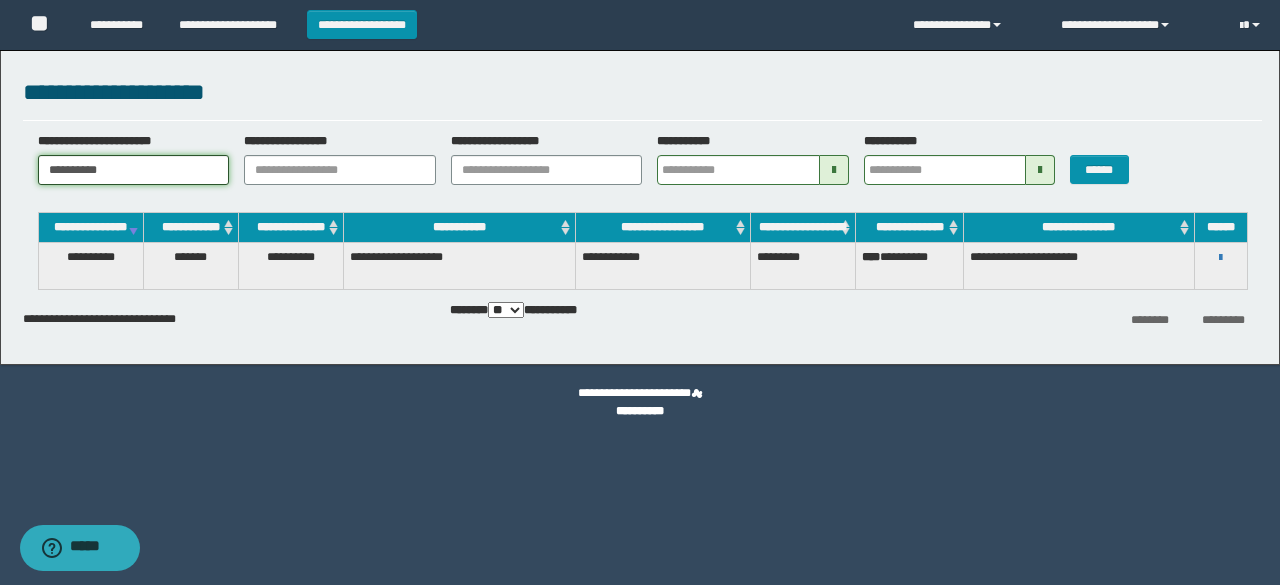 drag, startPoint x: 159, startPoint y: 181, endPoint x: 0, endPoint y: 156, distance: 160.95341 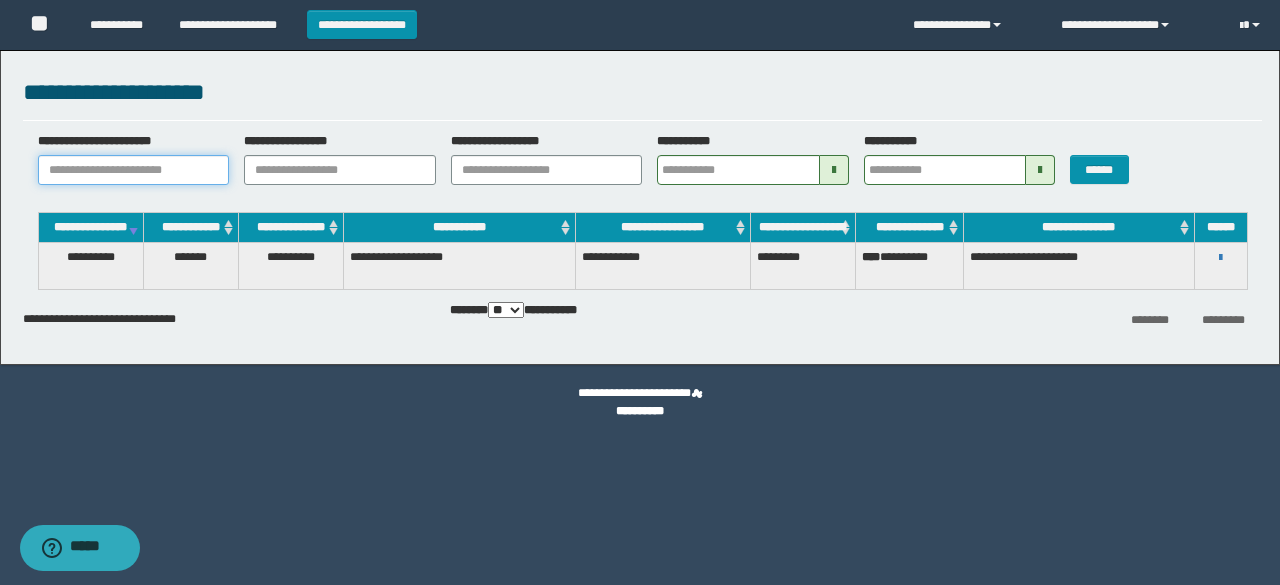 paste on "**********" 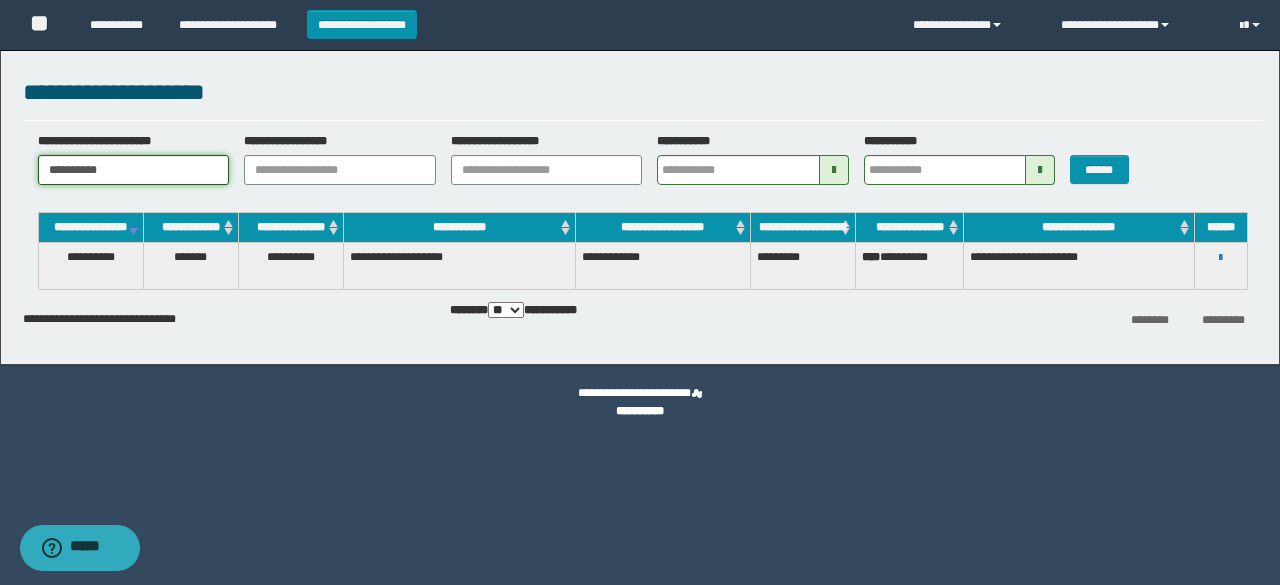 type on "**********" 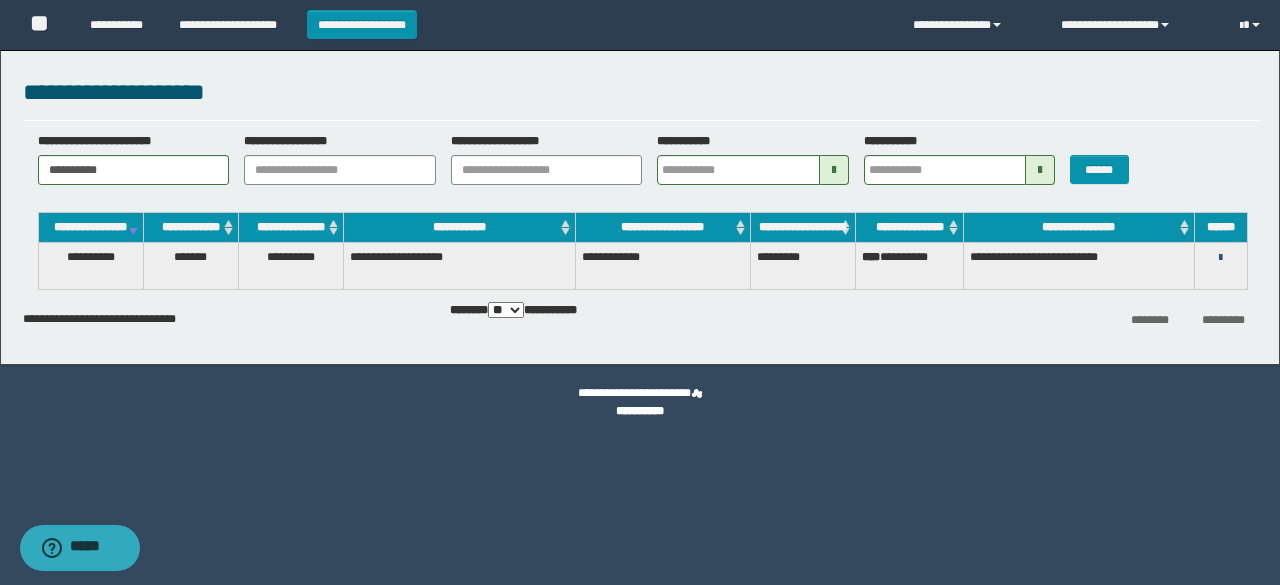click at bounding box center (1220, 258) 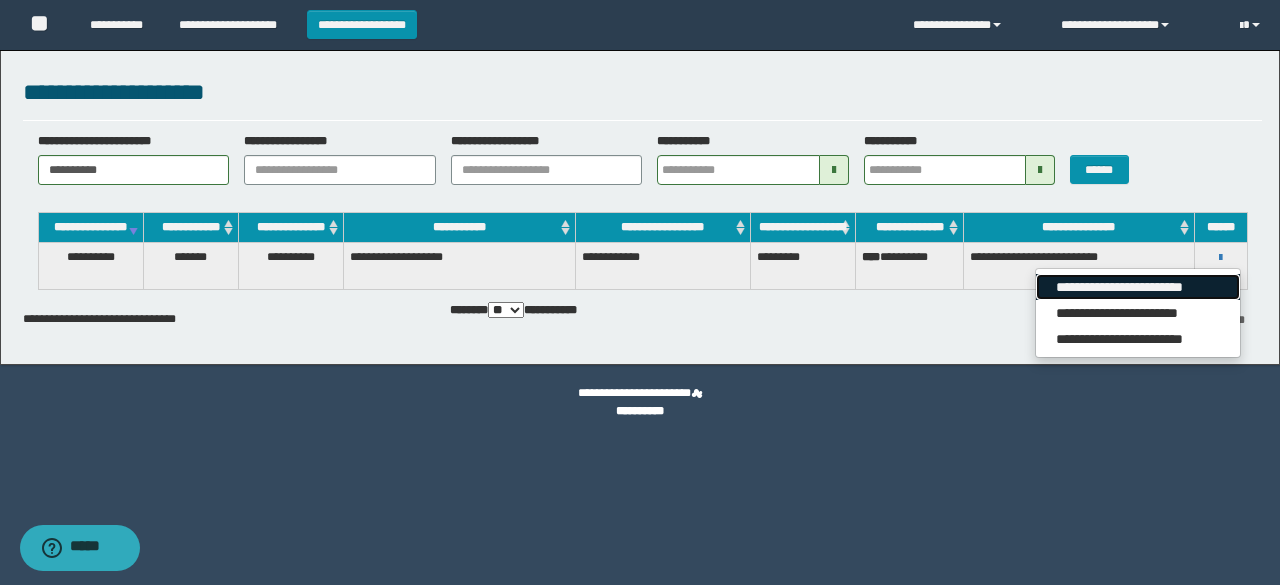 click on "**********" at bounding box center [1137, 287] 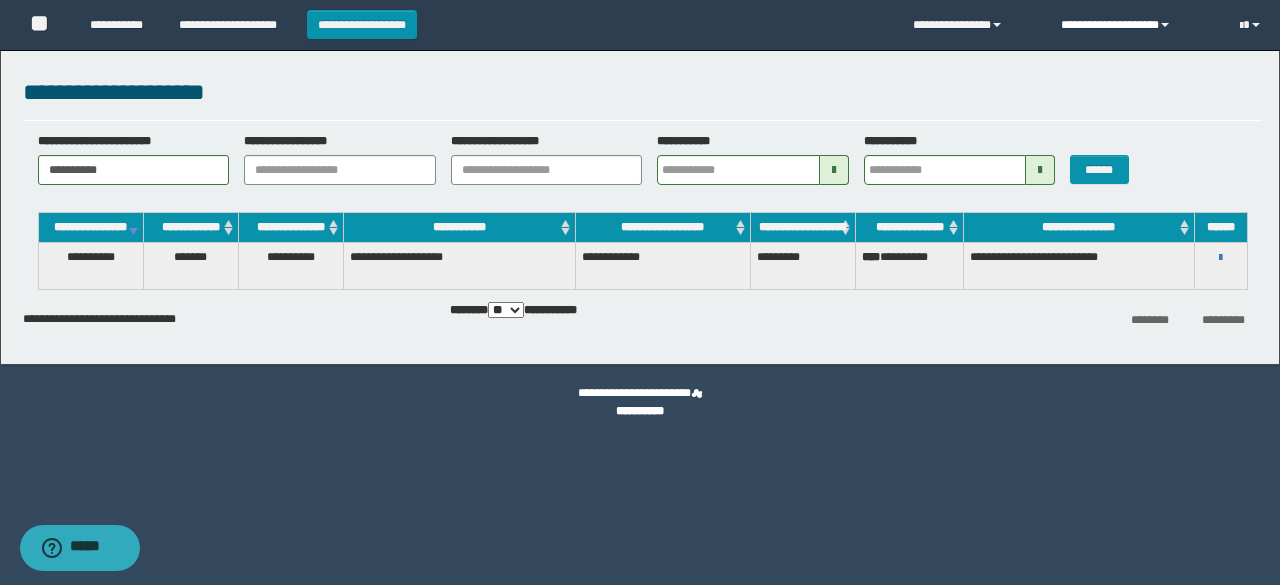click on "**********" at bounding box center (1135, 25) 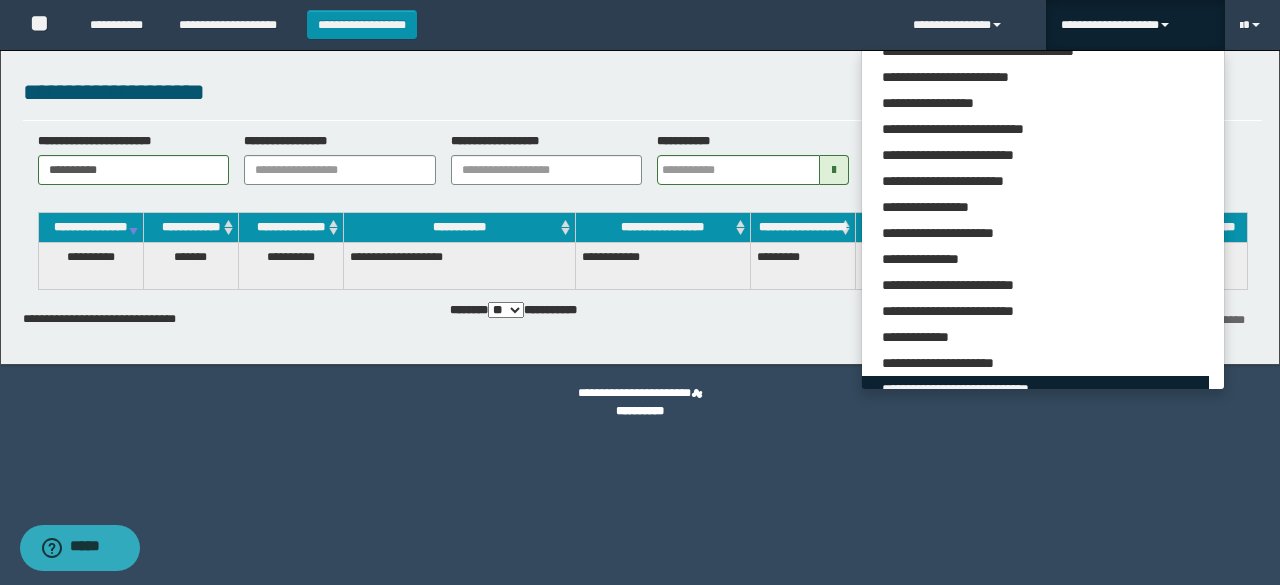 scroll, scrollTop: 165, scrollLeft: 0, axis: vertical 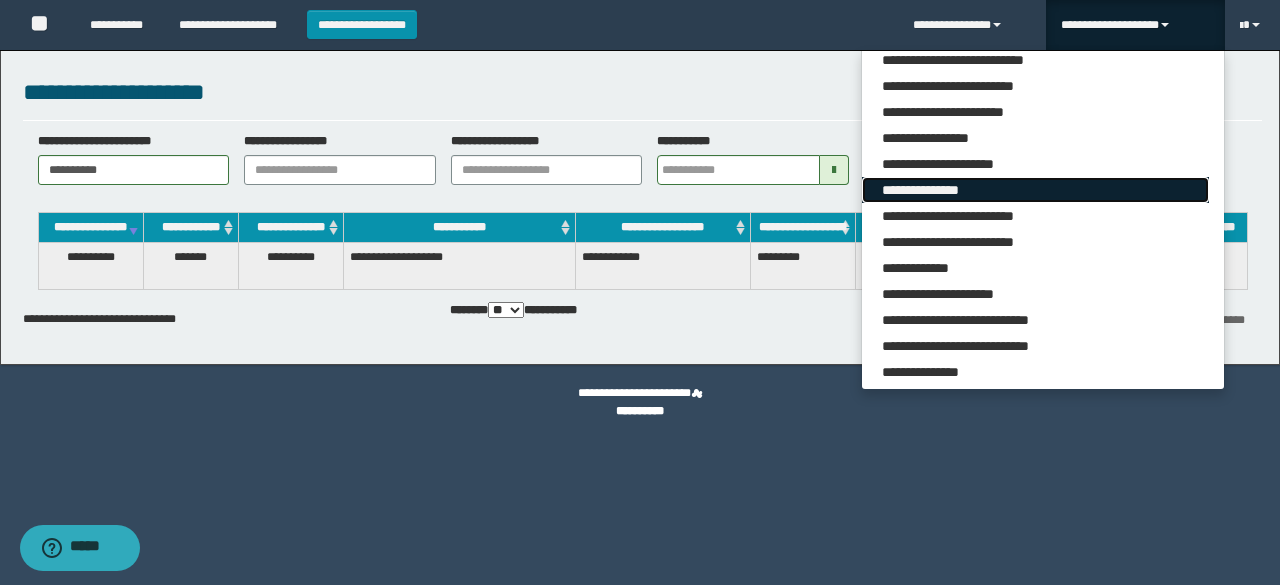 click on "**********" at bounding box center (1035, 190) 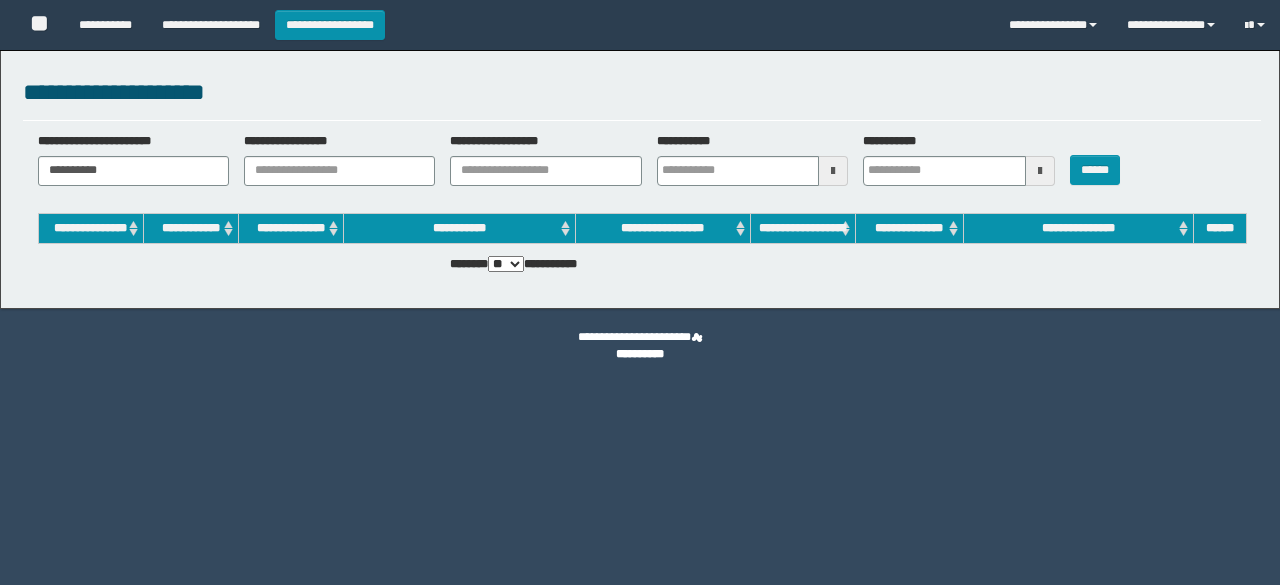 scroll, scrollTop: 0, scrollLeft: 0, axis: both 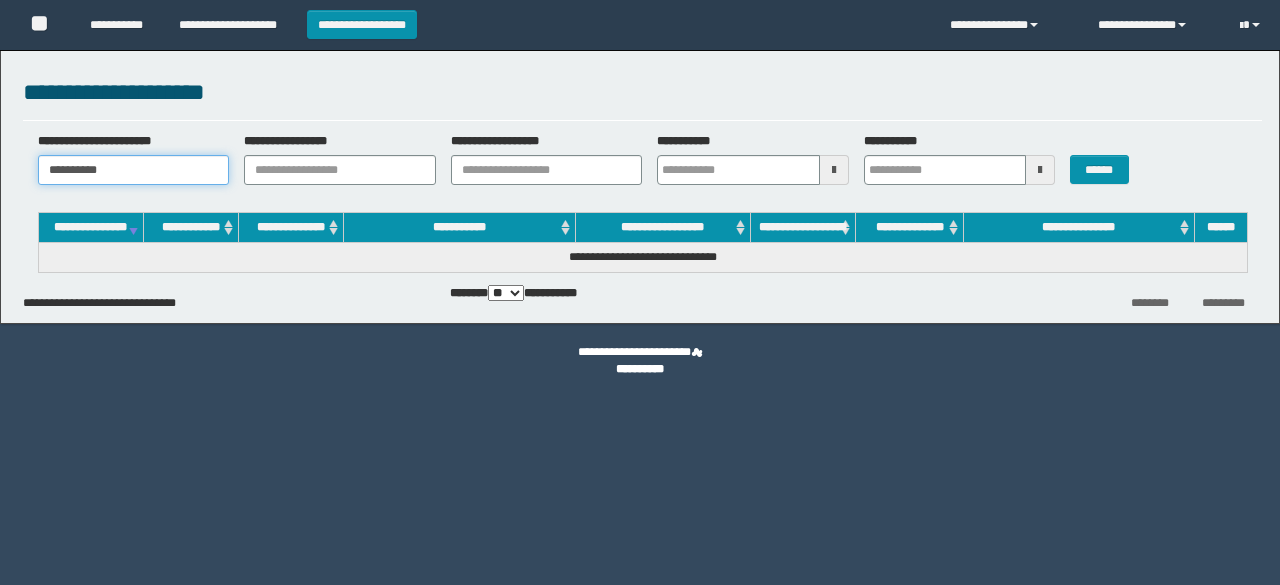 drag, startPoint x: 128, startPoint y: 166, endPoint x: 0, endPoint y: 151, distance: 128.87592 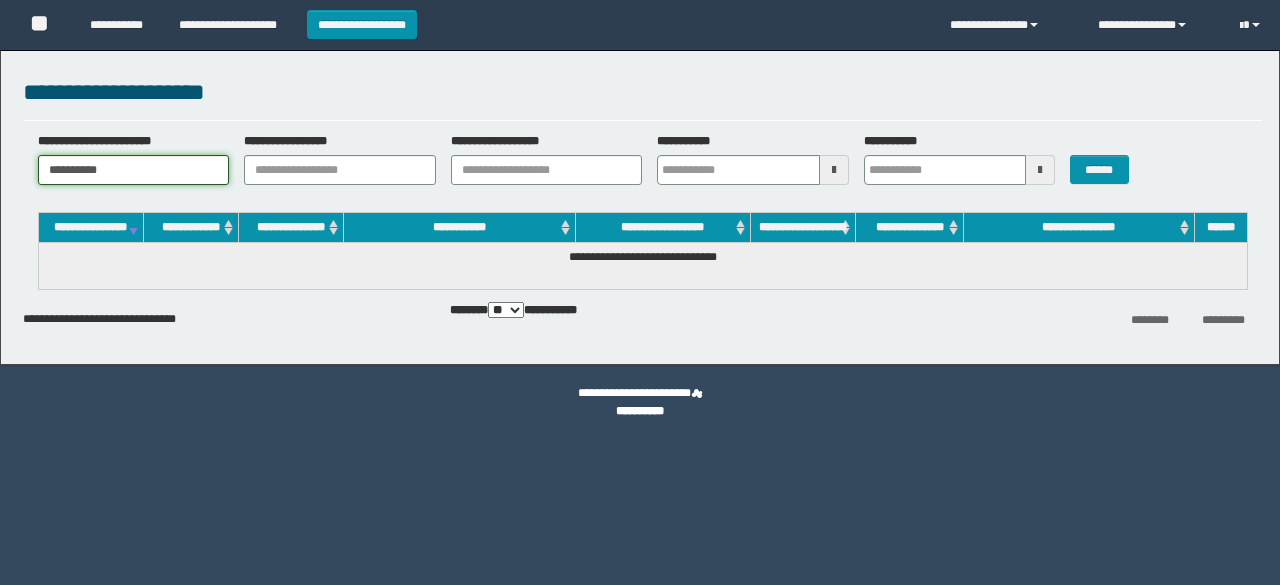 scroll, scrollTop: 0, scrollLeft: 0, axis: both 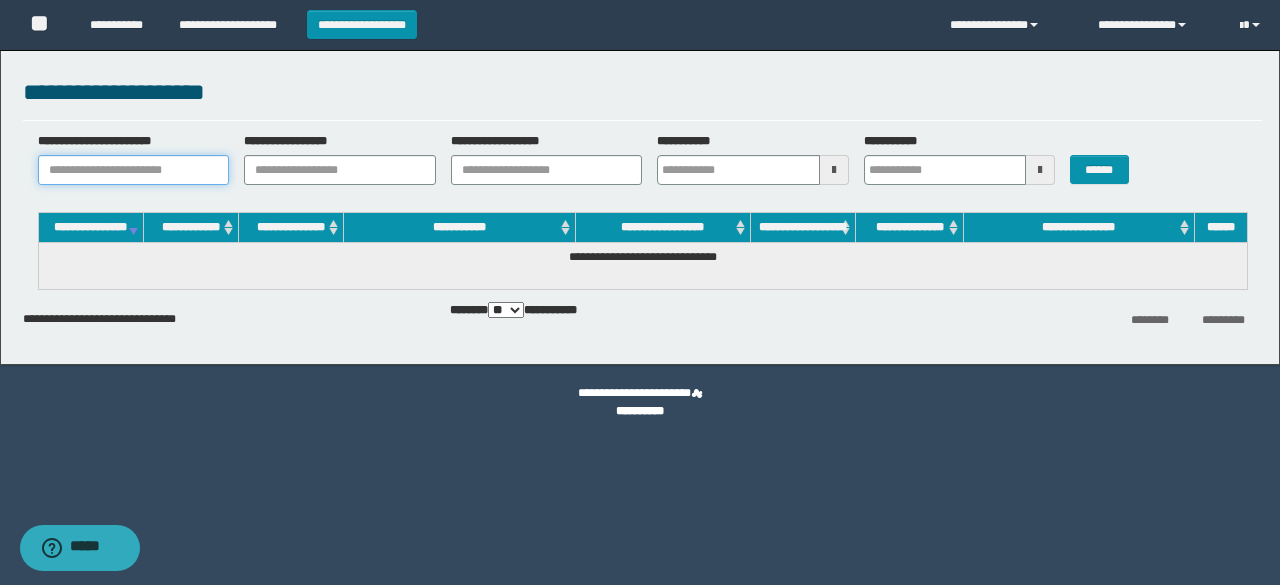 paste on "*******" 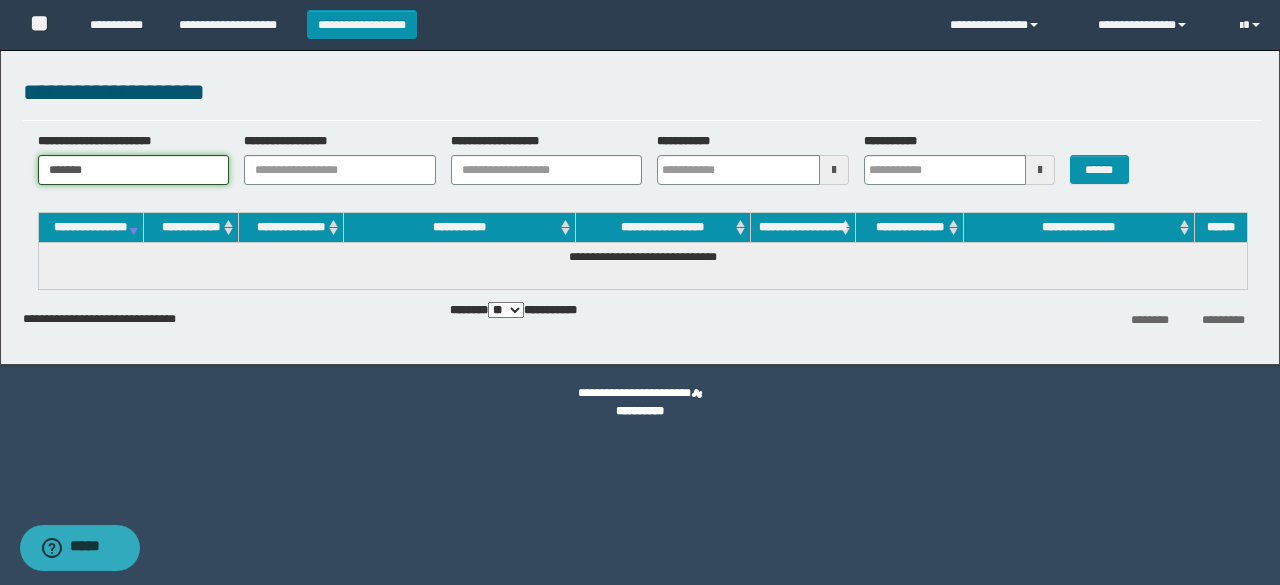 type on "*******" 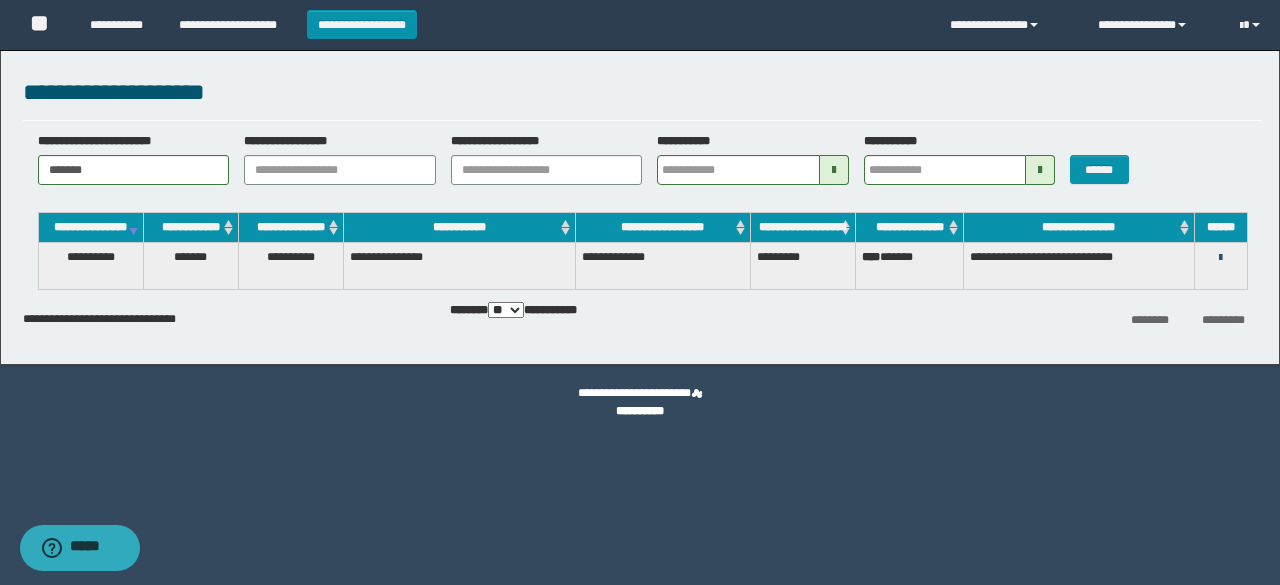 click at bounding box center (1220, 258) 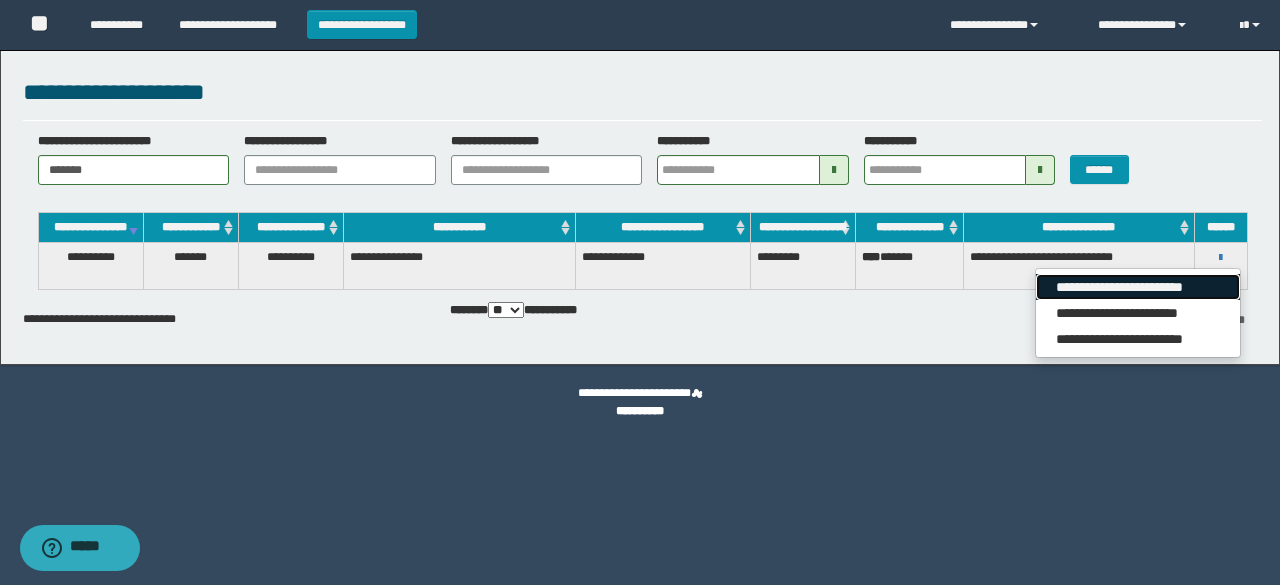 click on "**********" at bounding box center (1137, 287) 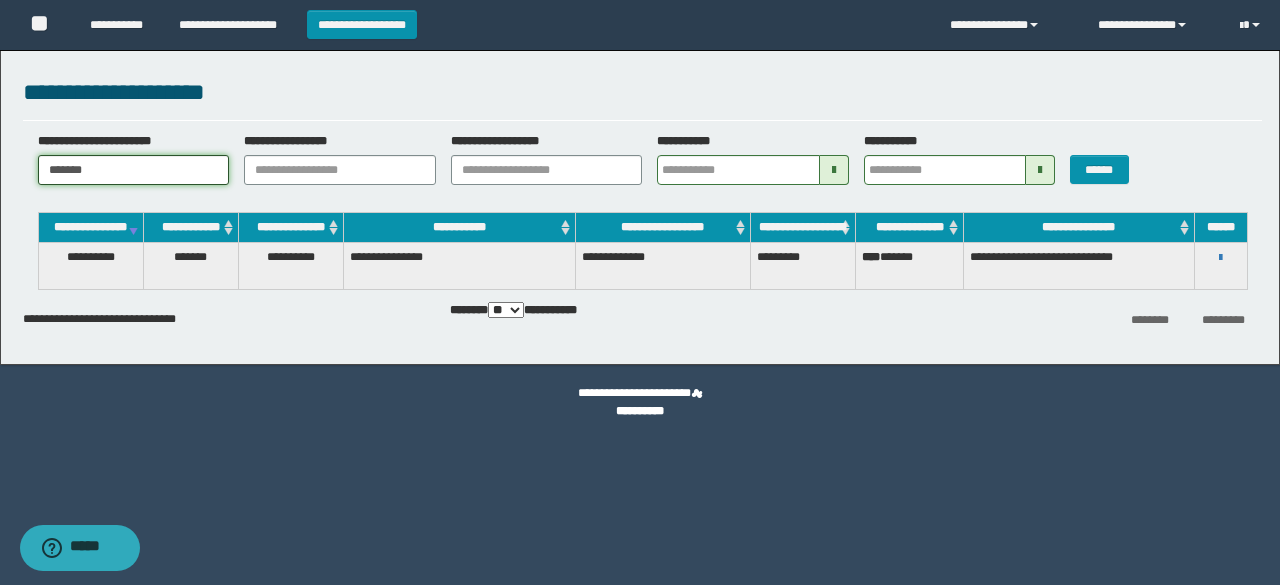 drag, startPoint x: 180, startPoint y: 173, endPoint x: 30, endPoint y: 103, distance: 165.52945 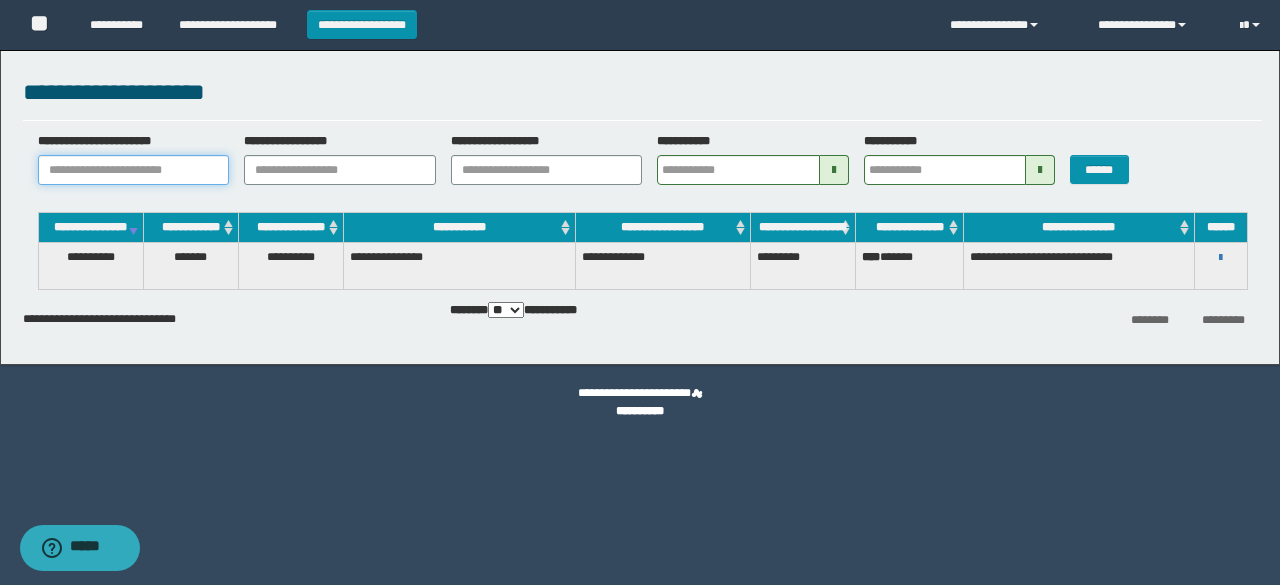 paste on "********" 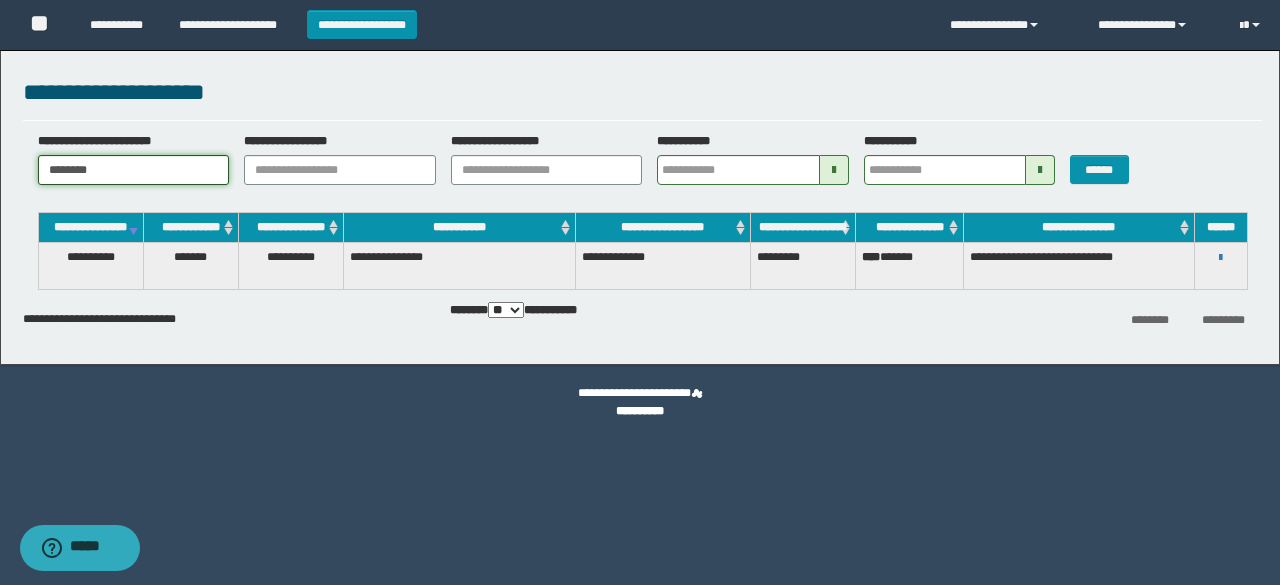 type on "********" 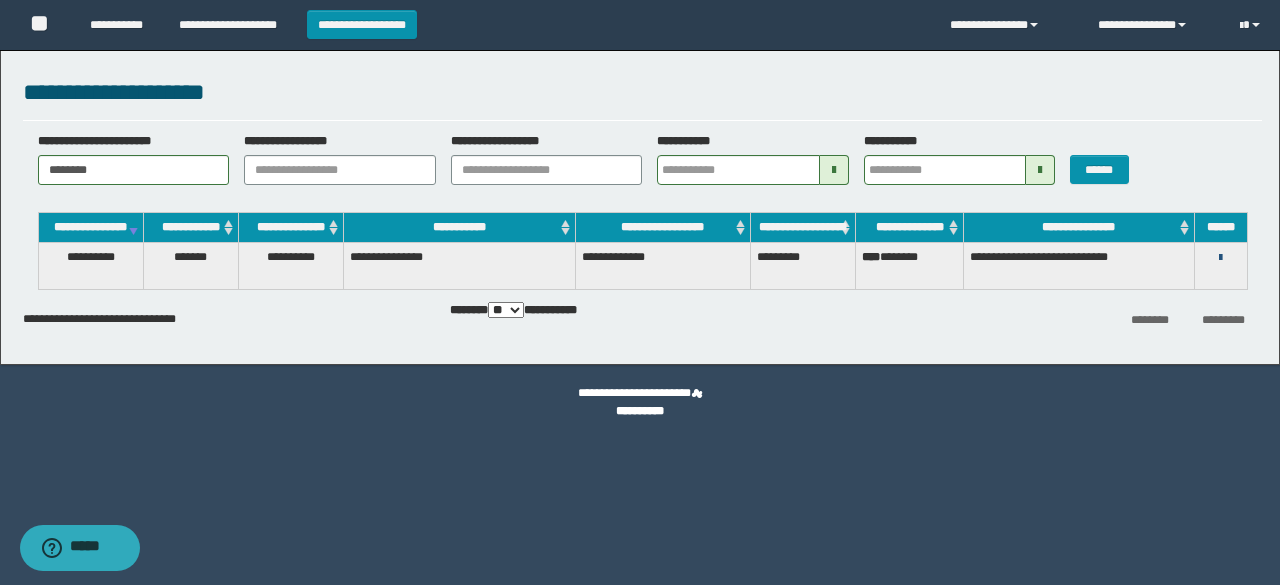 click at bounding box center (1220, 258) 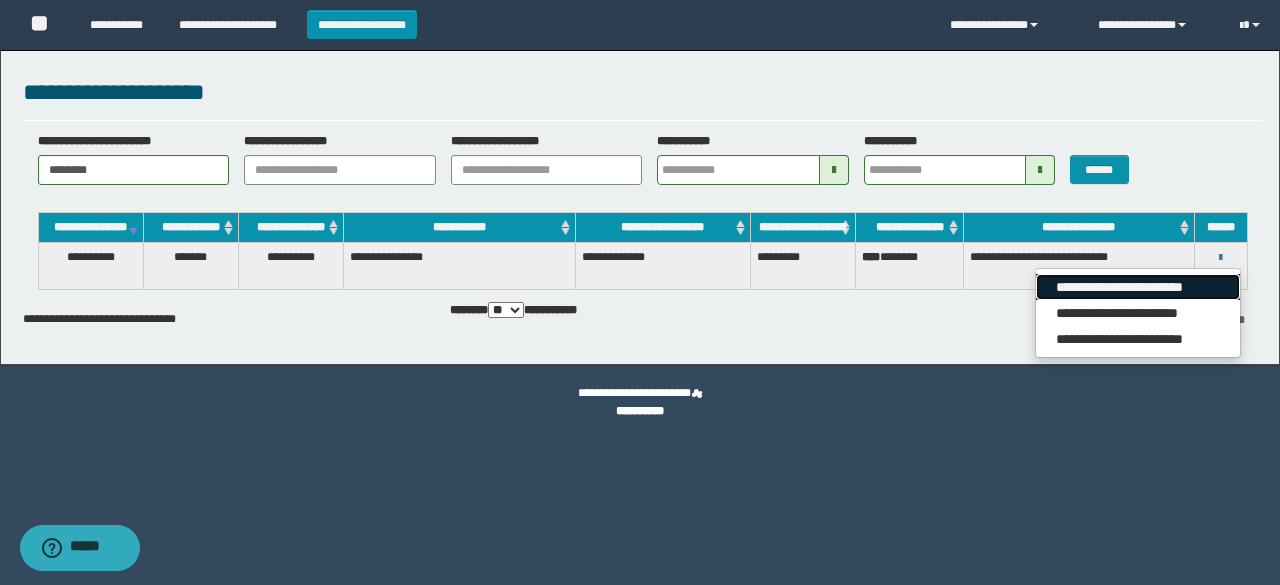 click on "**********" at bounding box center [1137, 287] 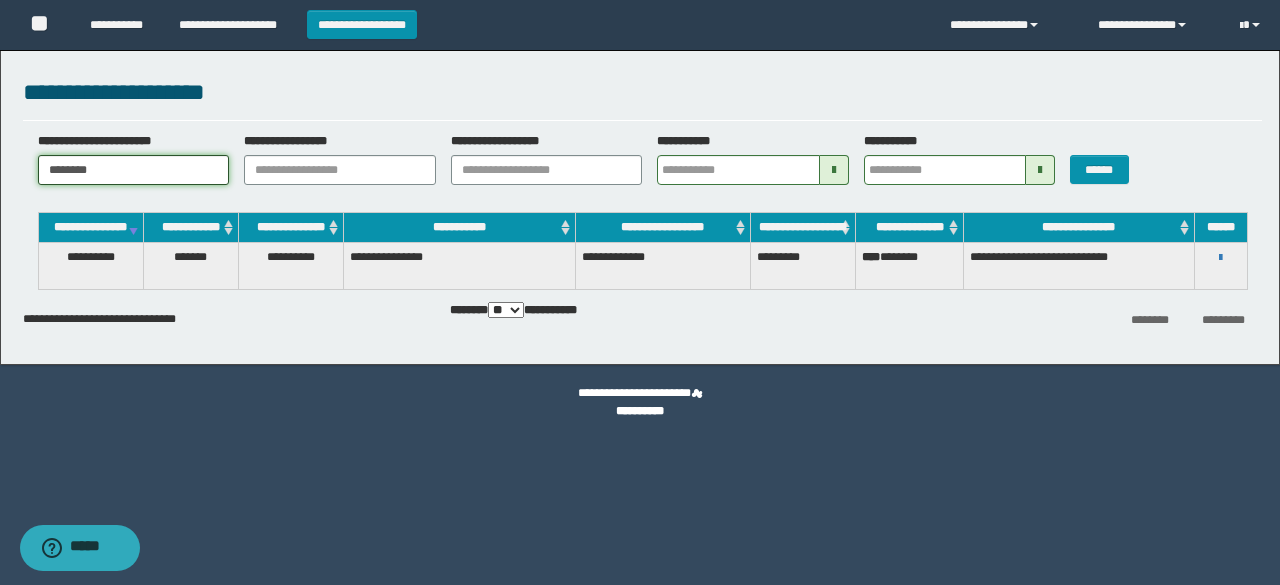 drag, startPoint x: 166, startPoint y: 165, endPoint x: 0, endPoint y: 132, distance: 169.24834 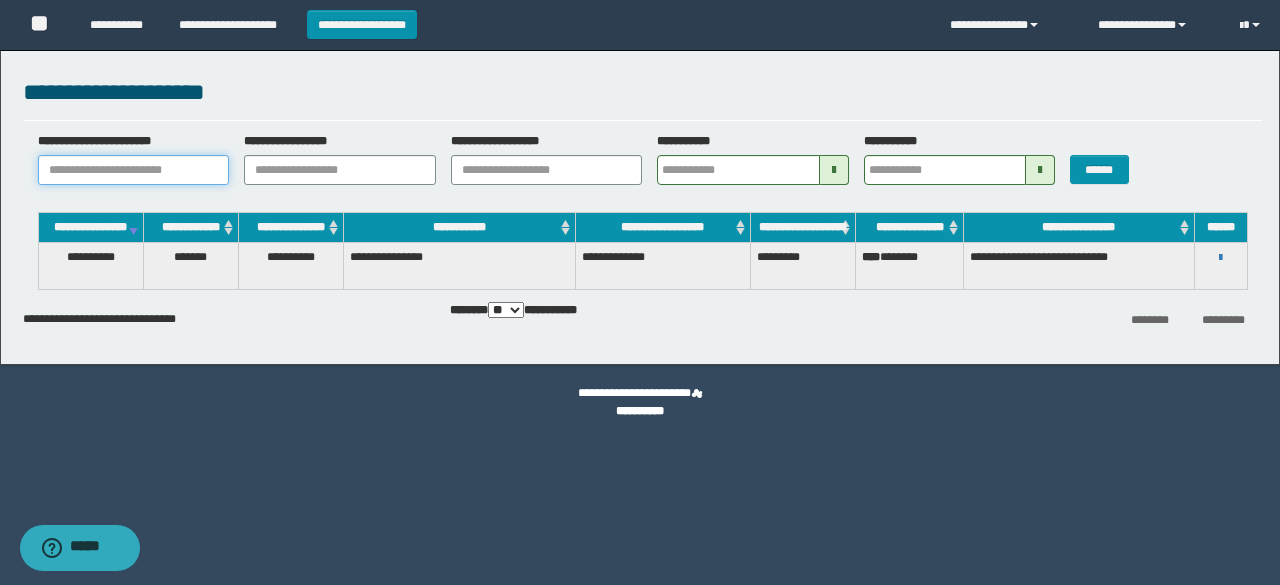 paste on "**********" 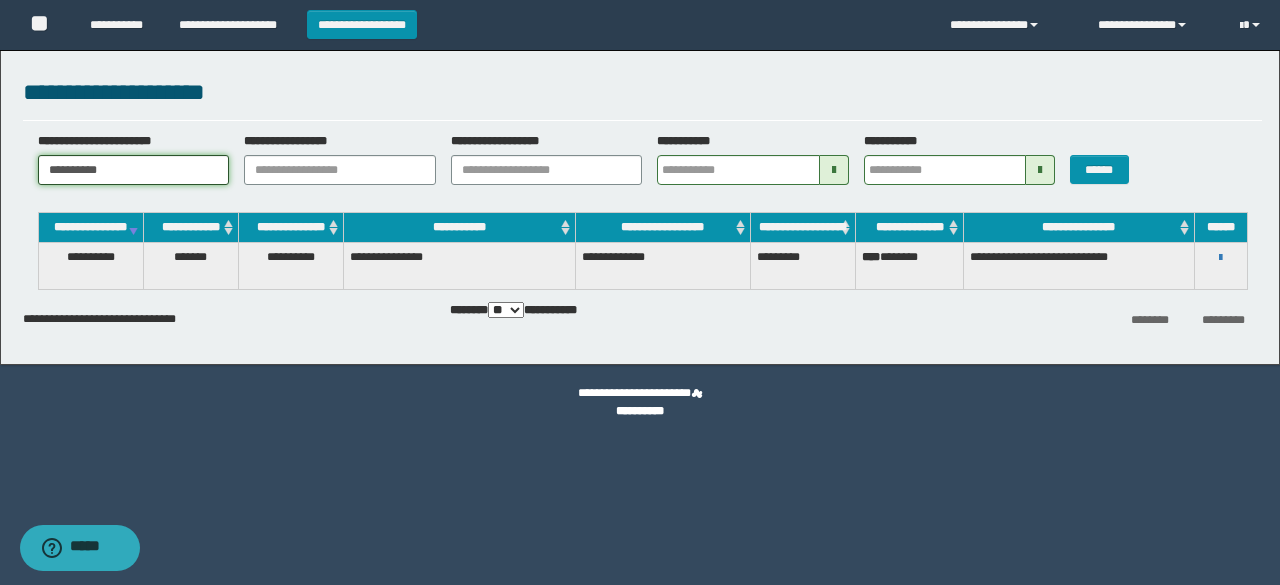 type on "**********" 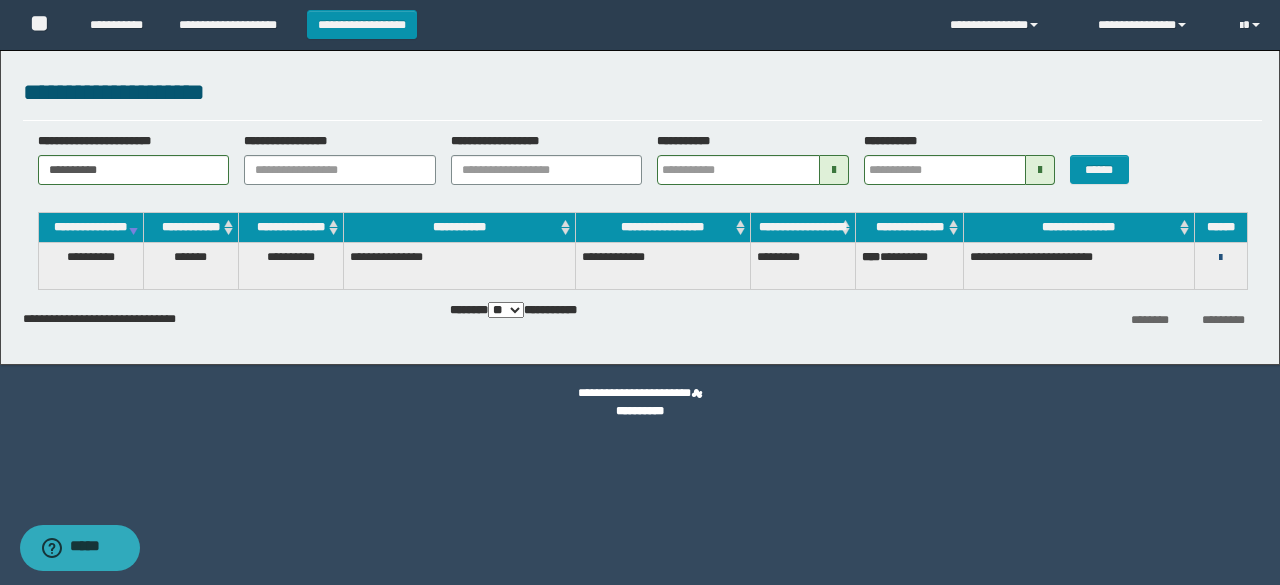 click at bounding box center (1220, 258) 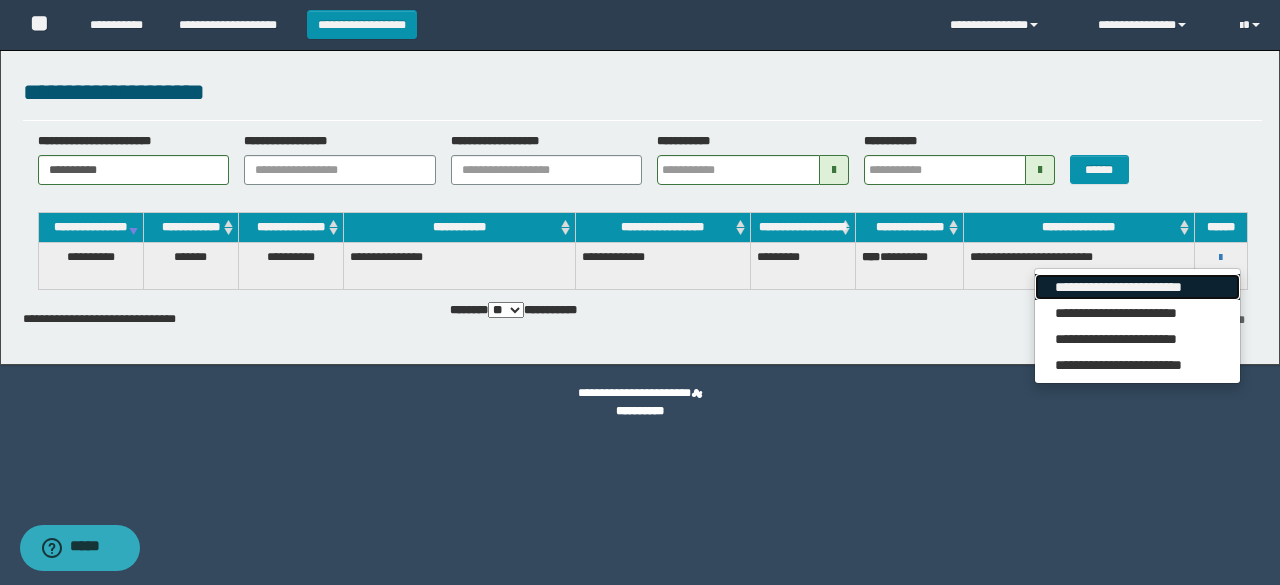 click on "**********" at bounding box center [1137, 287] 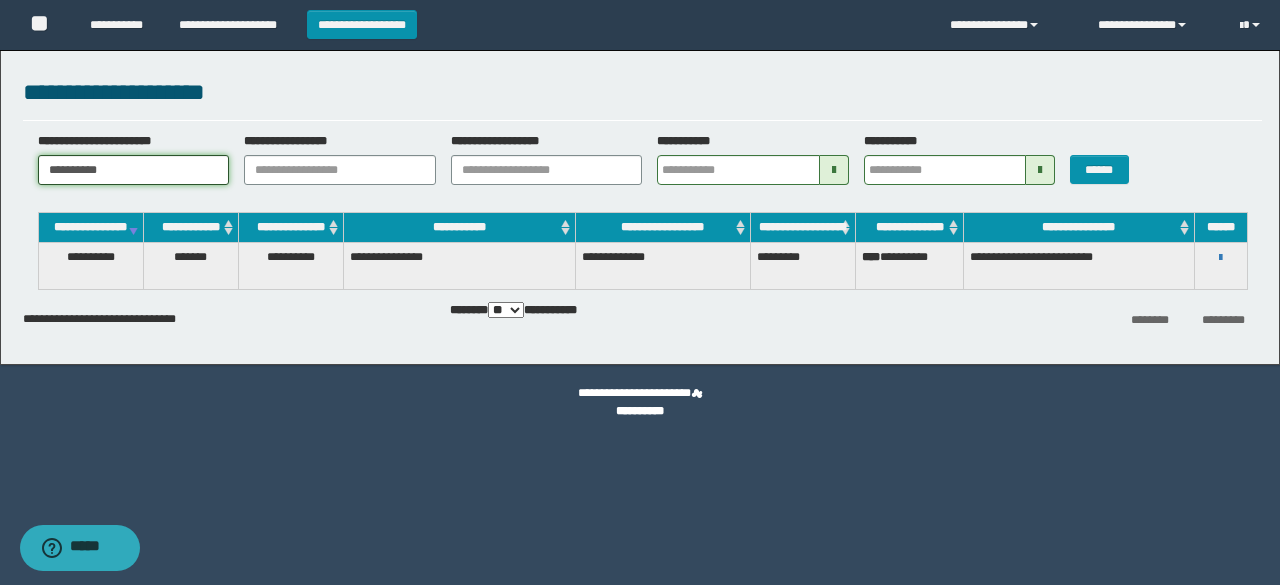 drag, startPoint x: 148, startPoint y: 176, endPoint x: 0, endPoint y: 157, distance: 149.21461 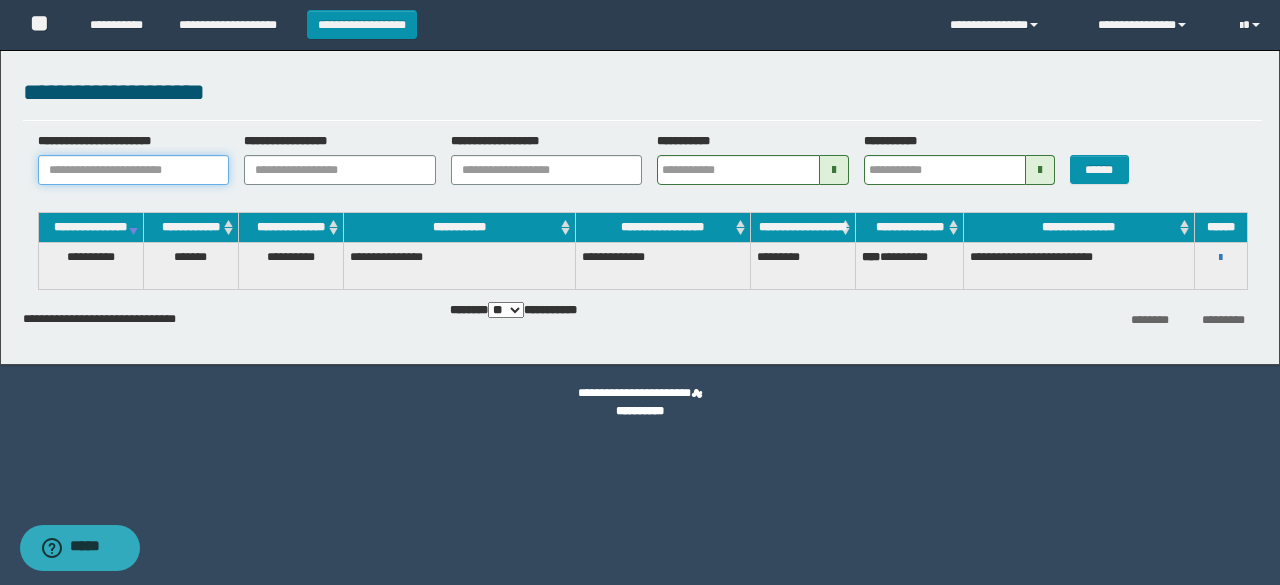 paste on "********" 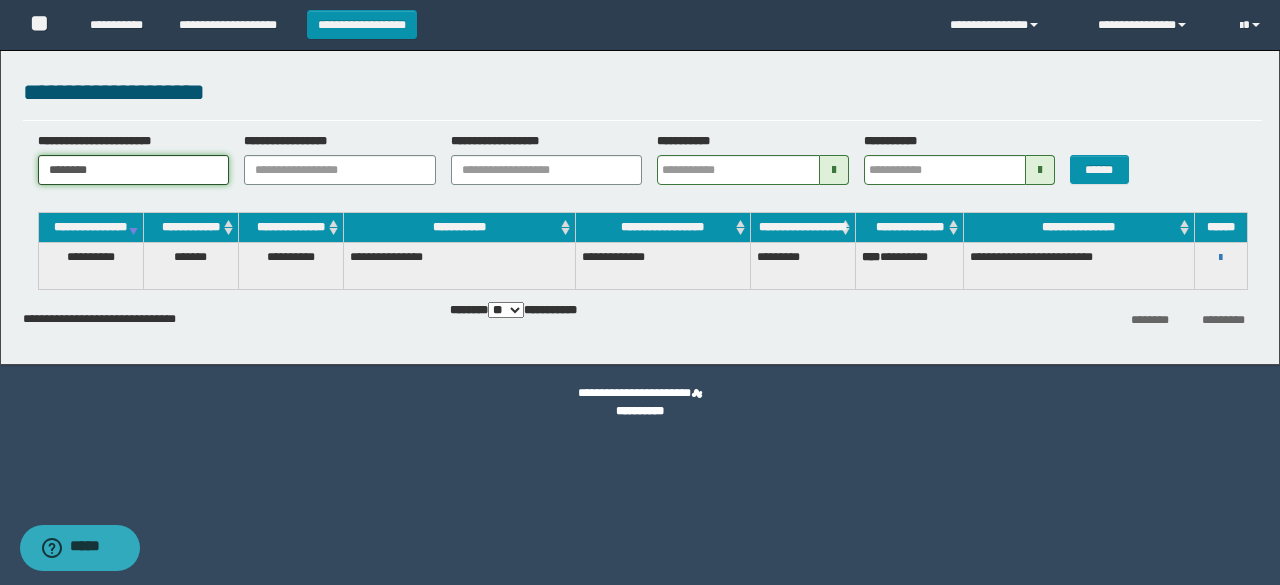type on "********" 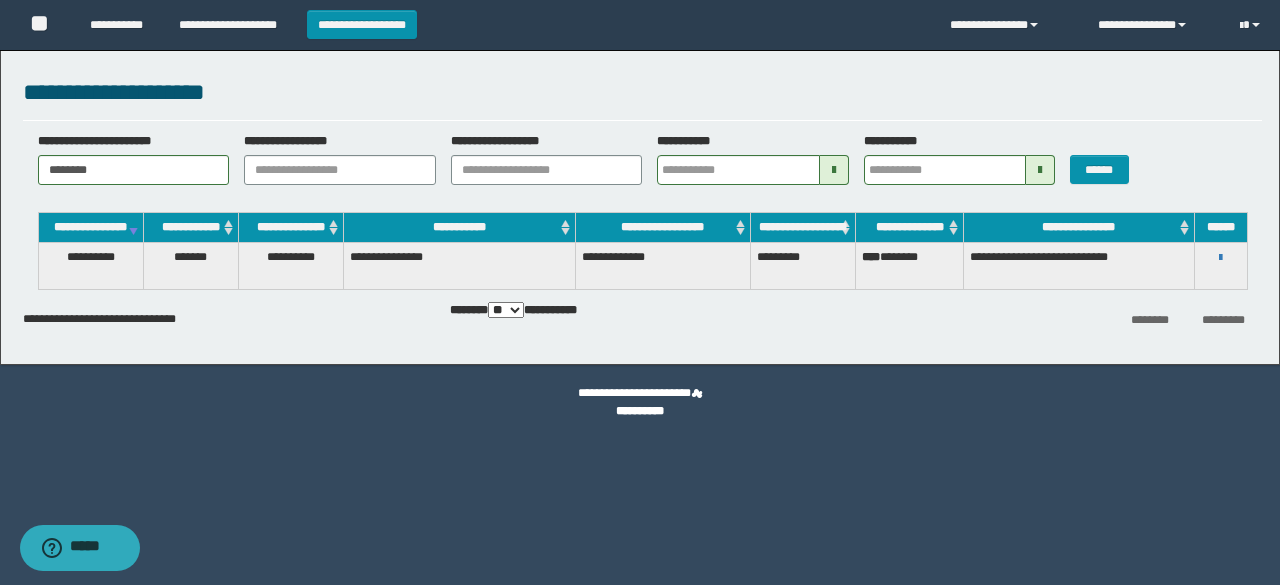 click on "**********" at bounding box center (1221, 257) 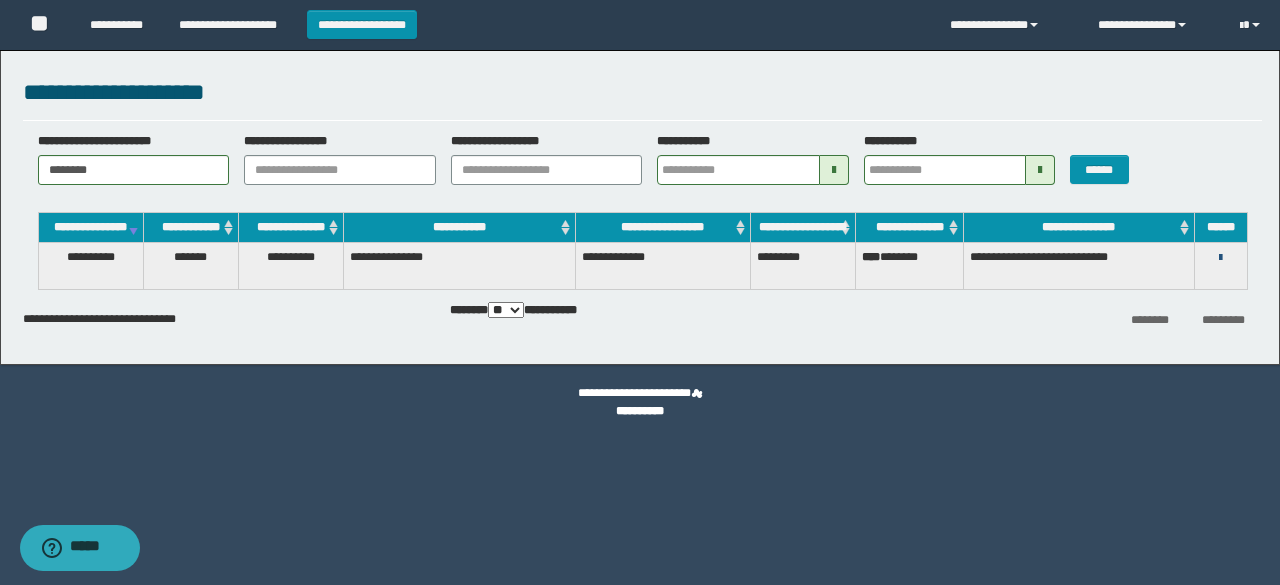 click at bounding box center [1220, 258] 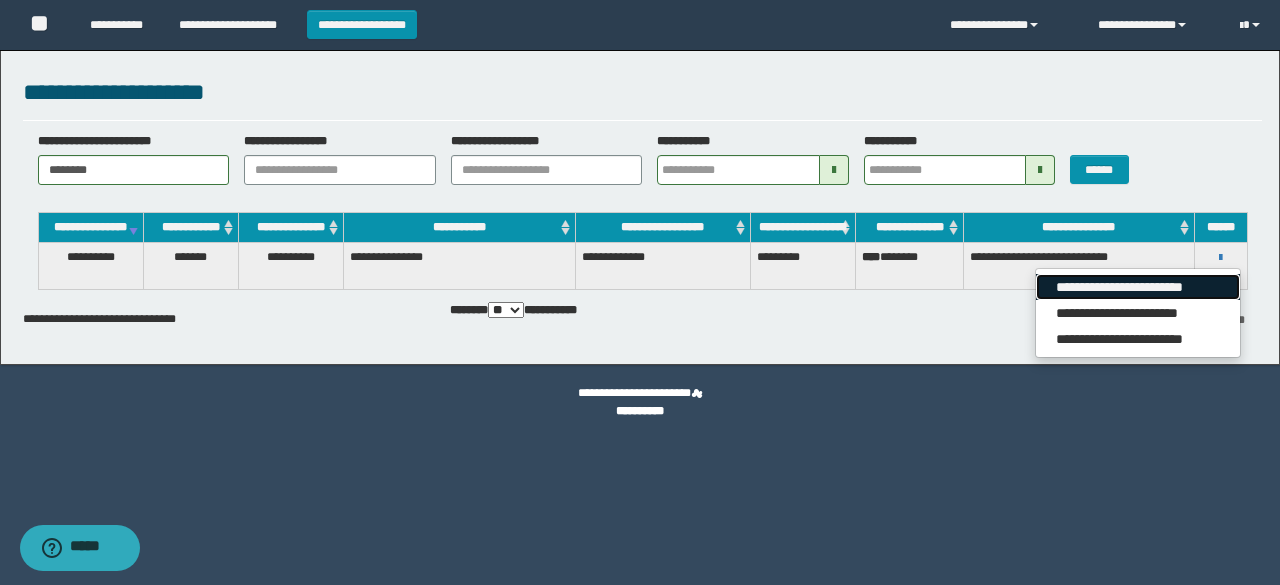 click on "**********" at bounding box center [1137, 287] 